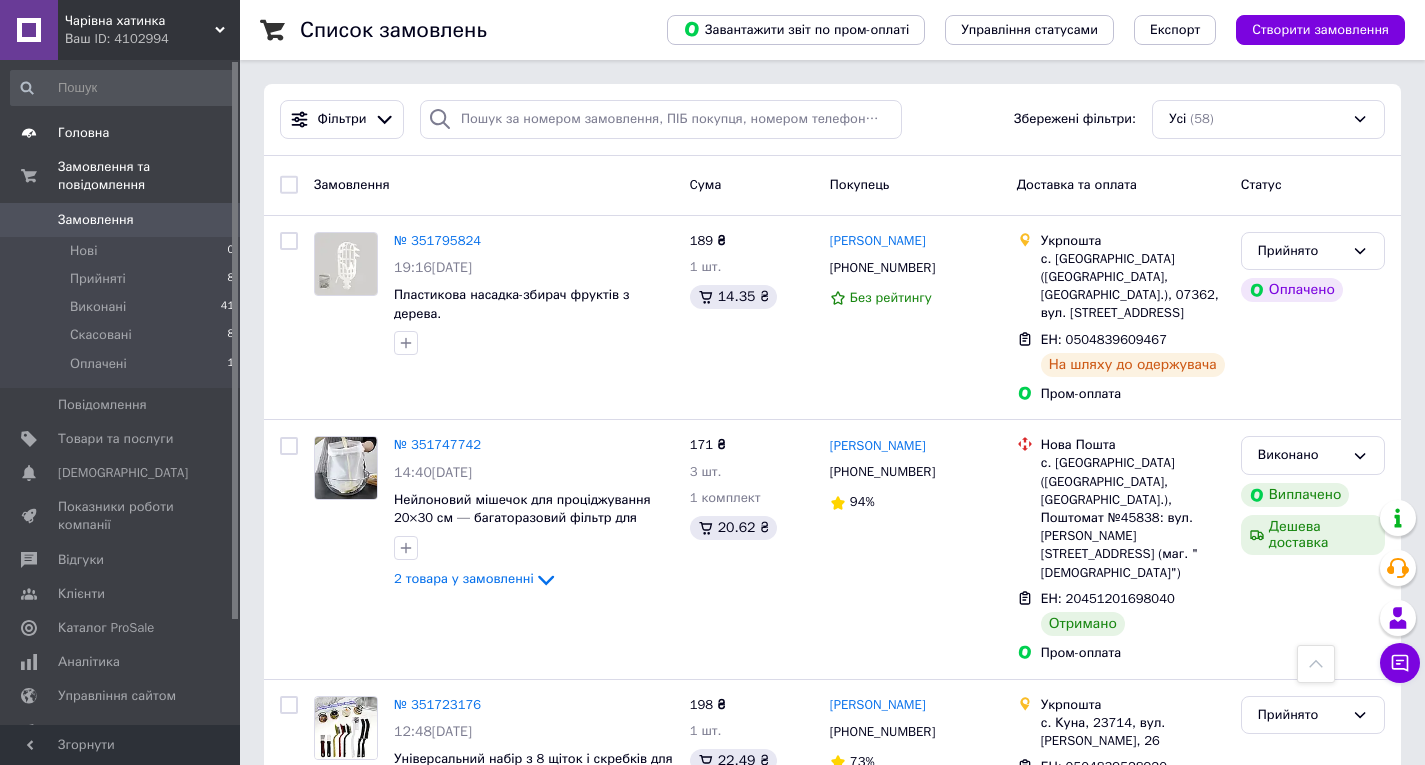 scroll, scrollTop: 800, scrollLeft: 0, axis: vertical 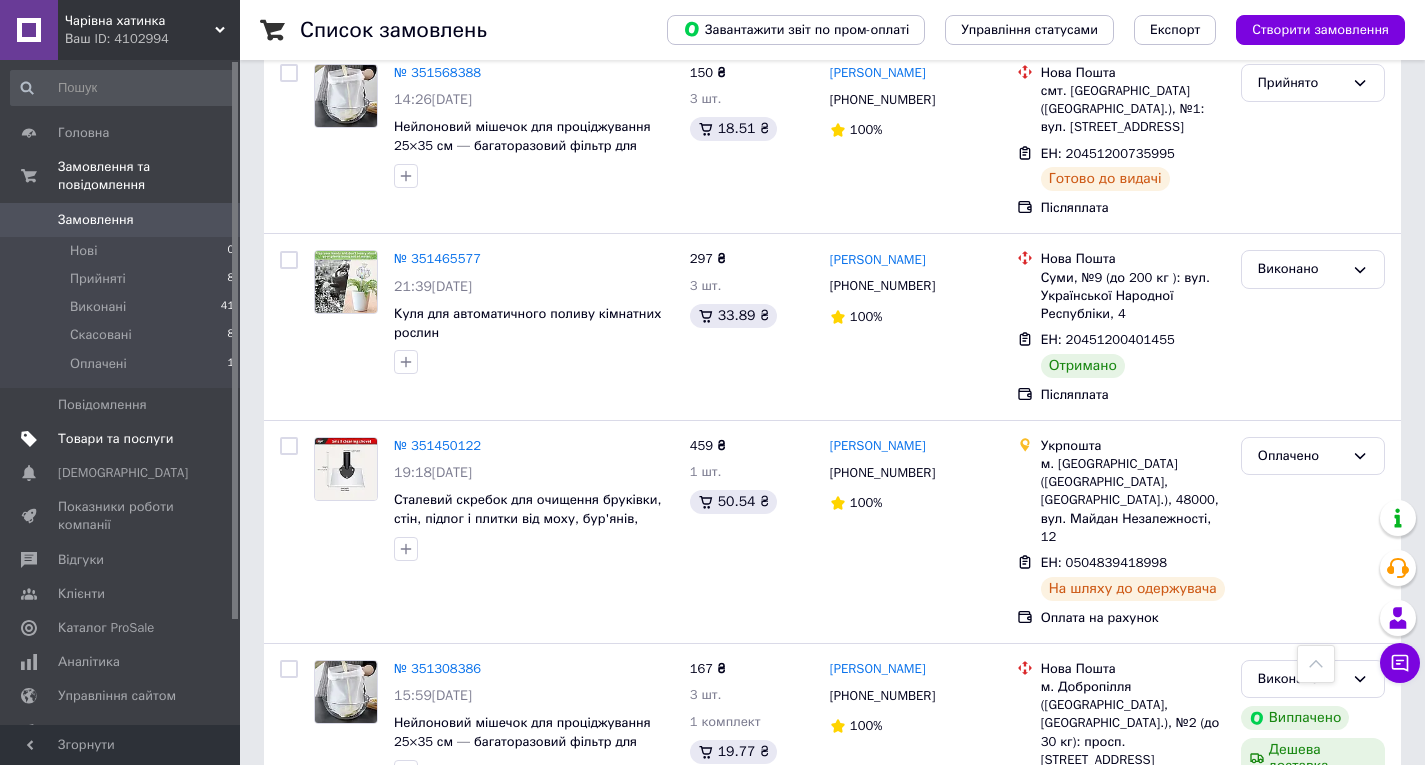 click on "Товари та послуги" at bounding box center (115, 439) 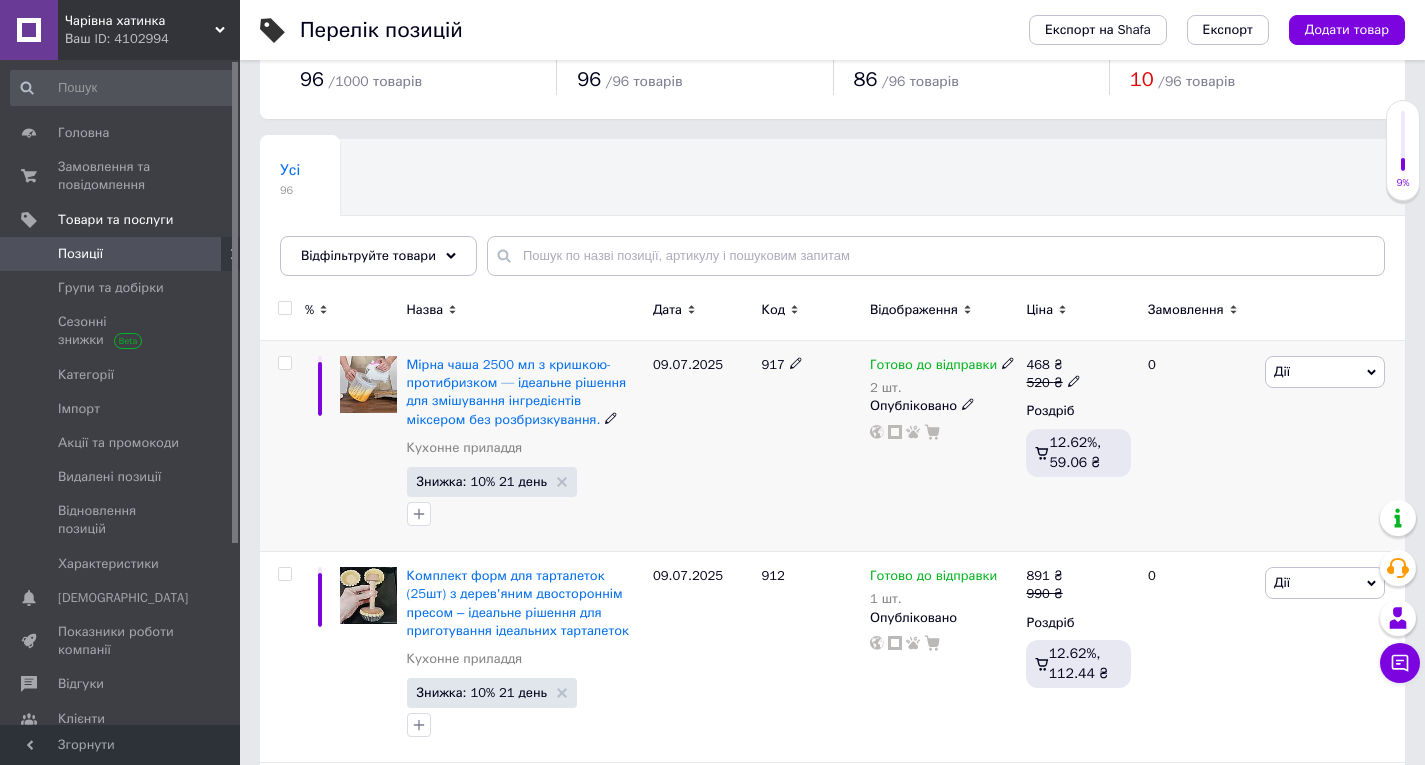 scroll, scrollTop: 100, scrollLeft: 0, axis: vertical 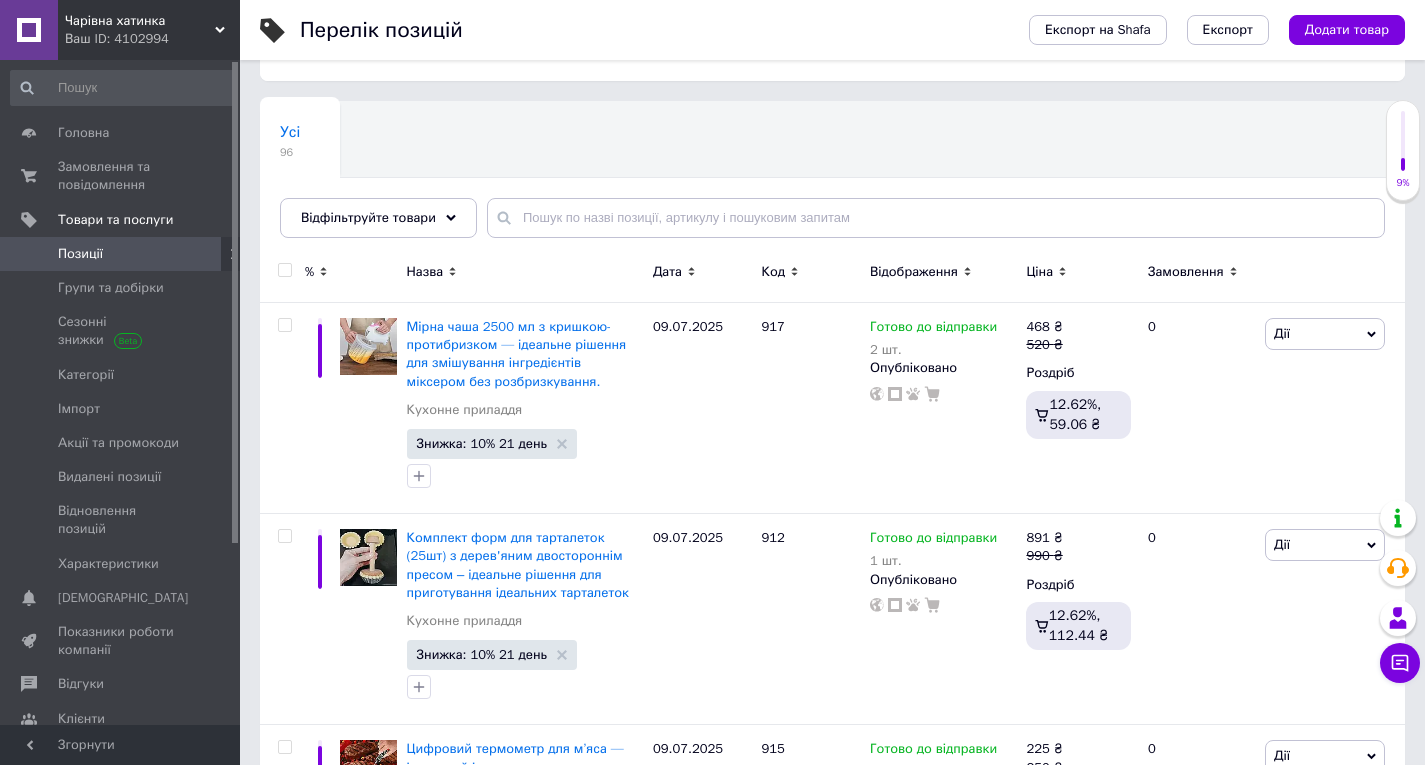 drag, startPoint x: 107, startPoint y: 288, endPoint x: 263, endPoint y: 307, distance: 157.15279 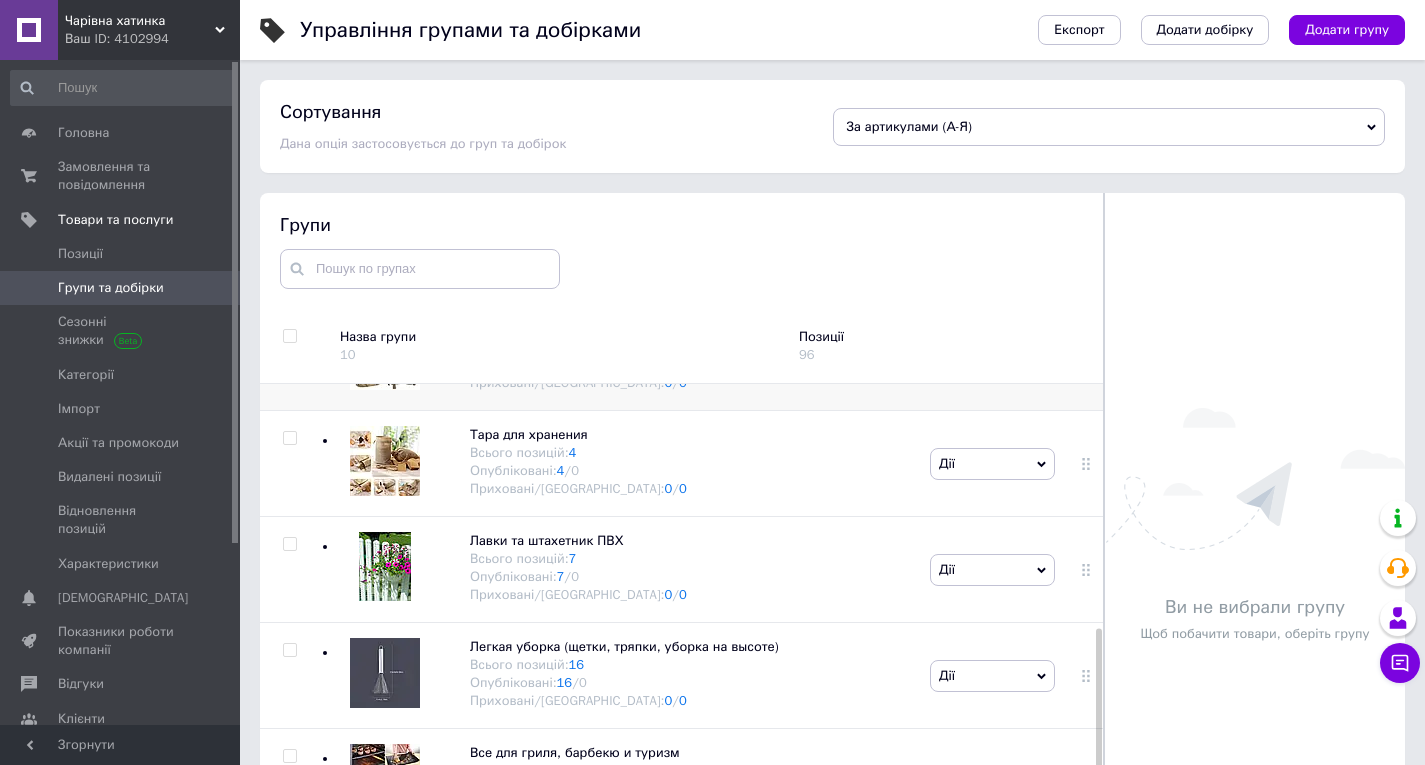 scroll, scrollTop: 580, scrollLeft: 0, axis: vertical 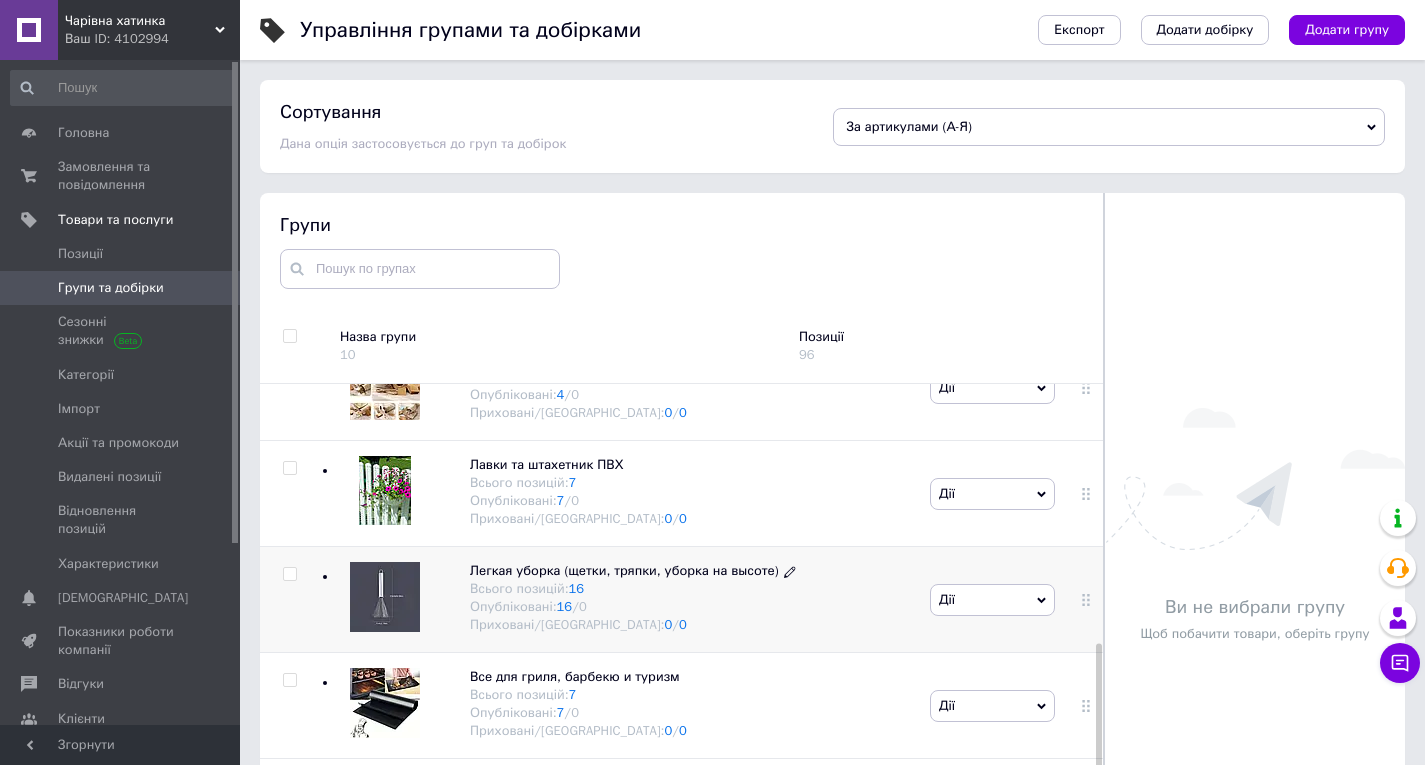 click on "Всього позицій:  16" at bounding box center [633, 589] 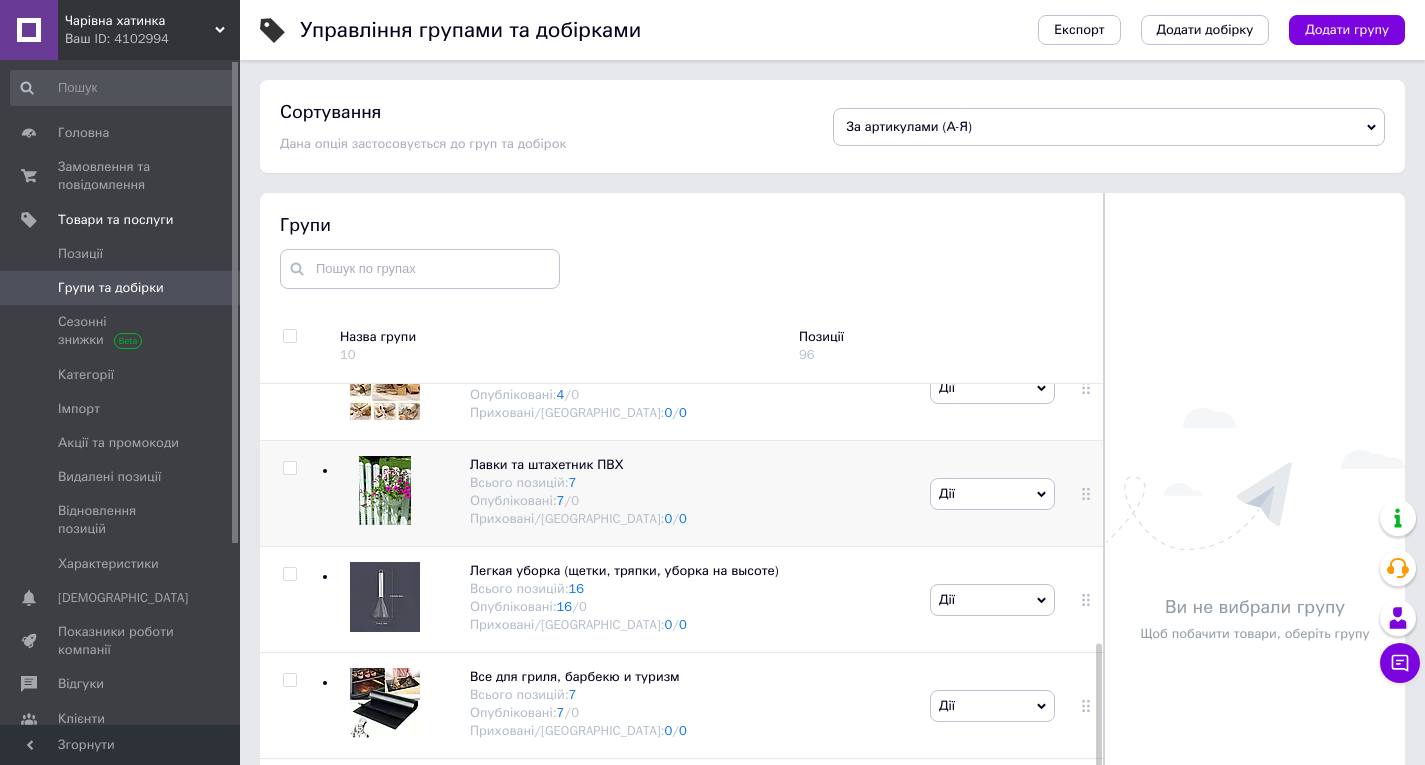 scroll, scrollTop: 866, scrollLeft: 0, axis: vertical 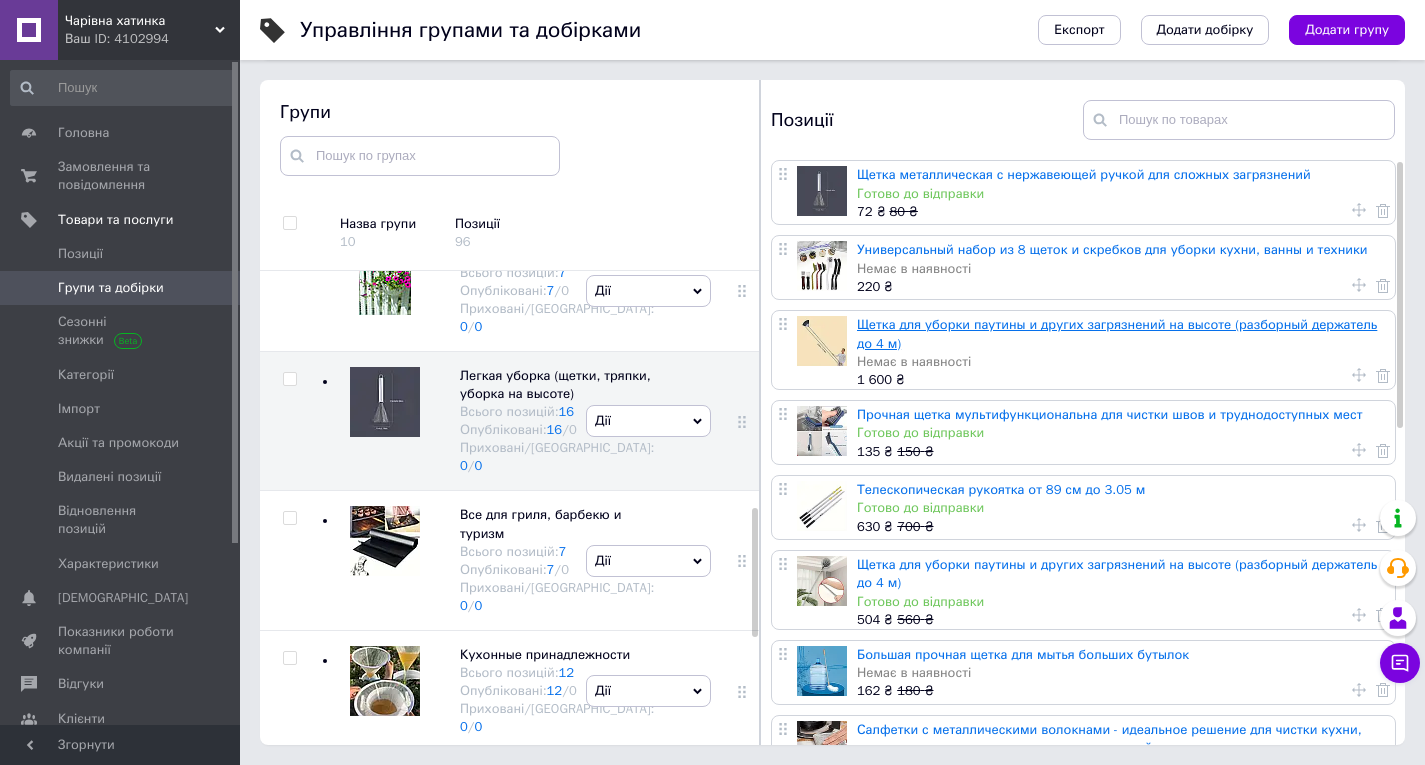 click on "Щетка для уборки паутины и других загрязнений на высоте (разборный держатель до 4 м)" at bounding box center (1117, 333) 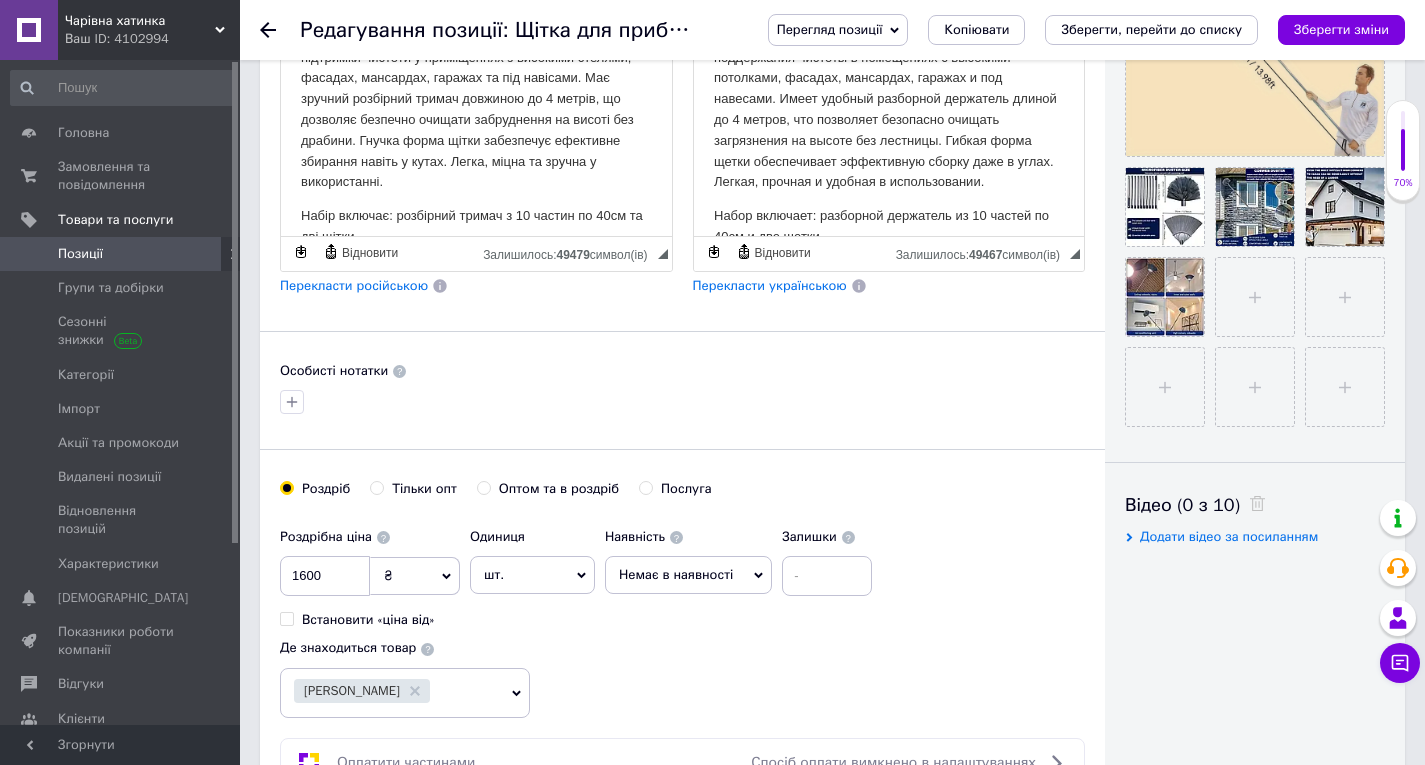 scroll, scrollTop: 700, scrollLeft: 0, axis: vertical 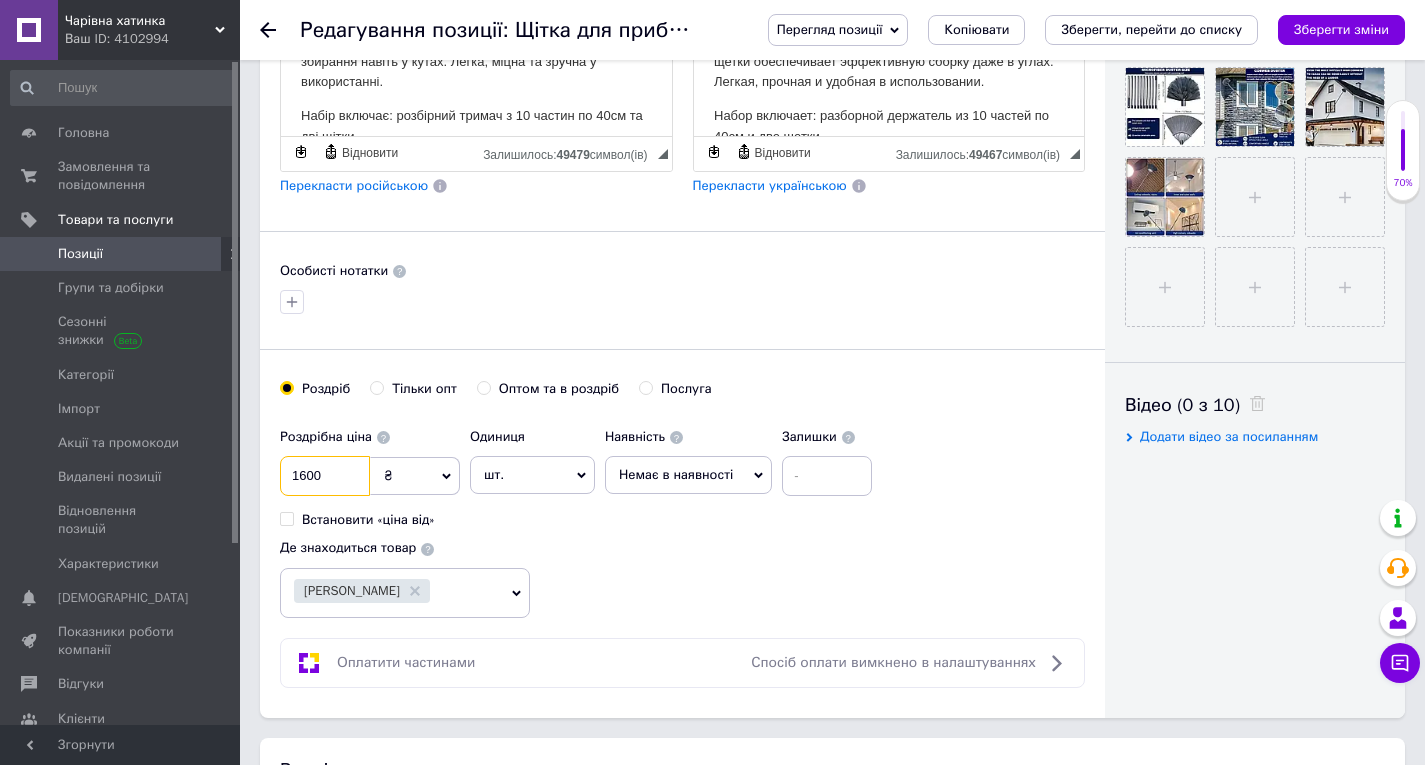 drag, startPoint x: 352, startPoint y: 476, endPoint x: 257, endPoint y: 487, distance: 95.63472 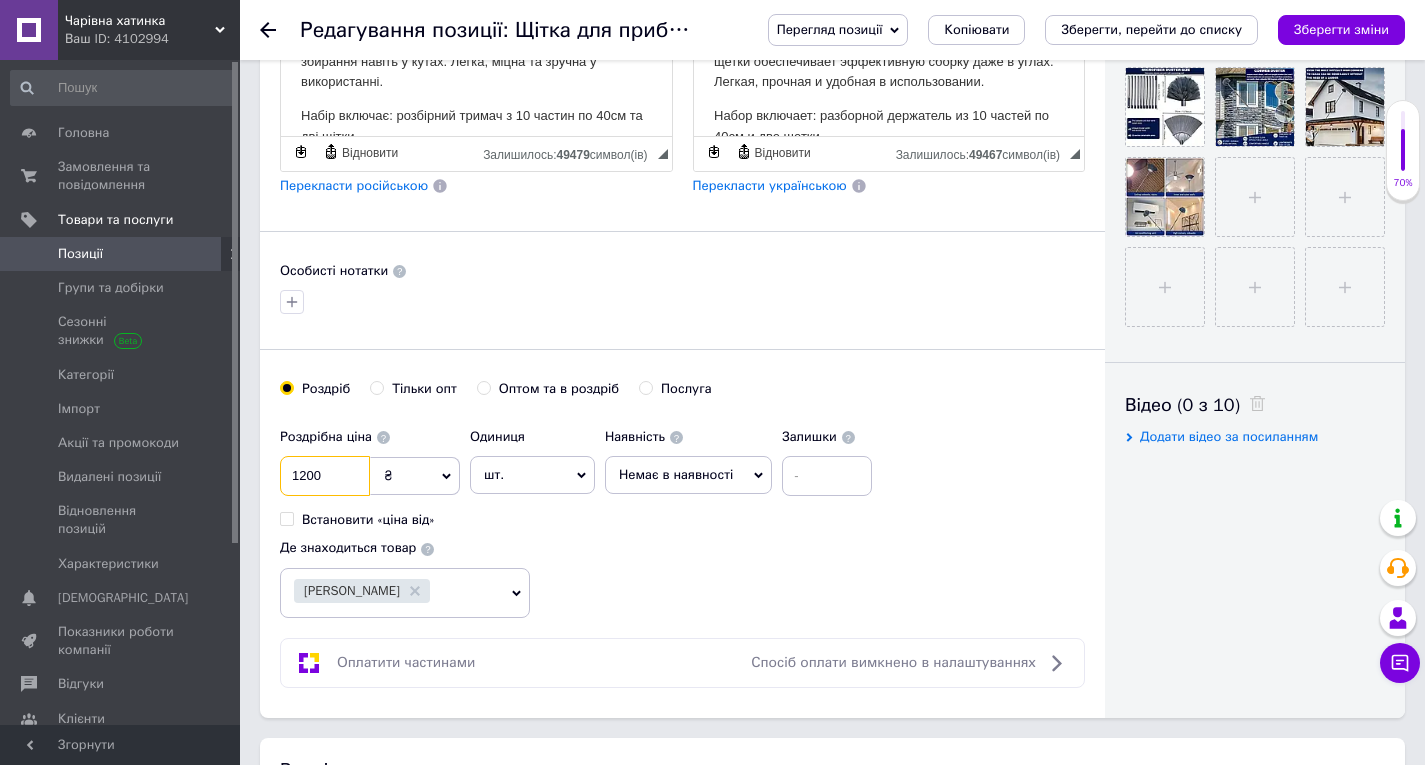 type on "1200" 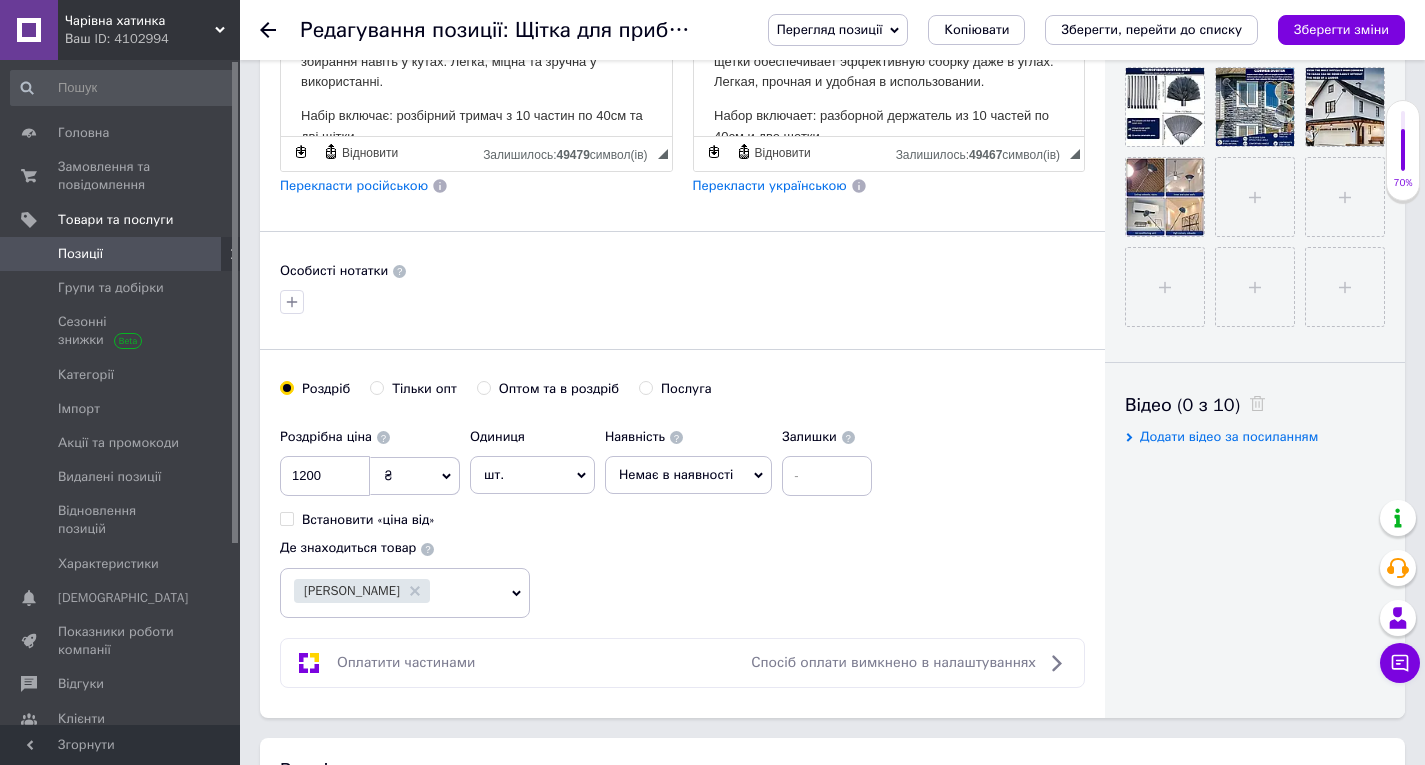 click on "Немає в наявності" at bounding box center [688, 475] 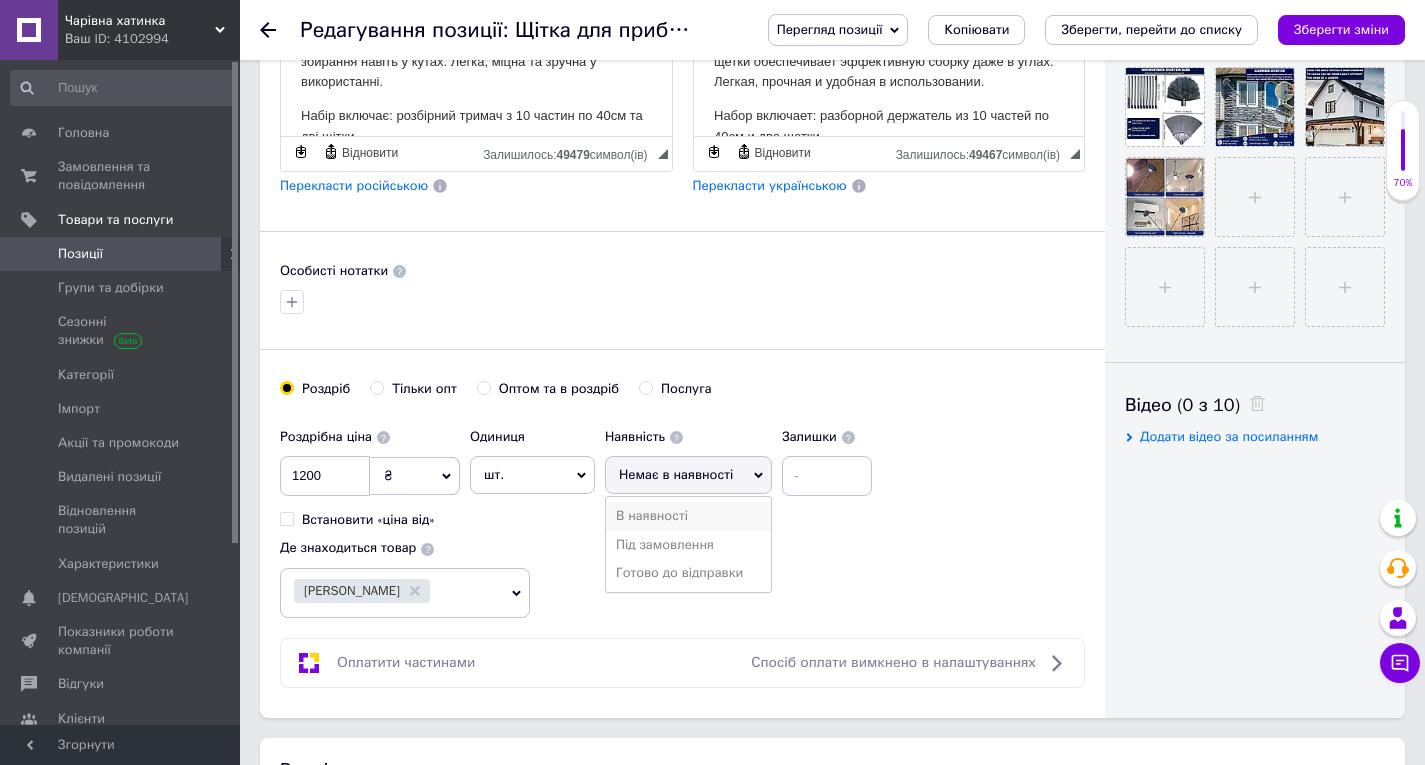 click on "В наявності" at bounding box center (688, 516) 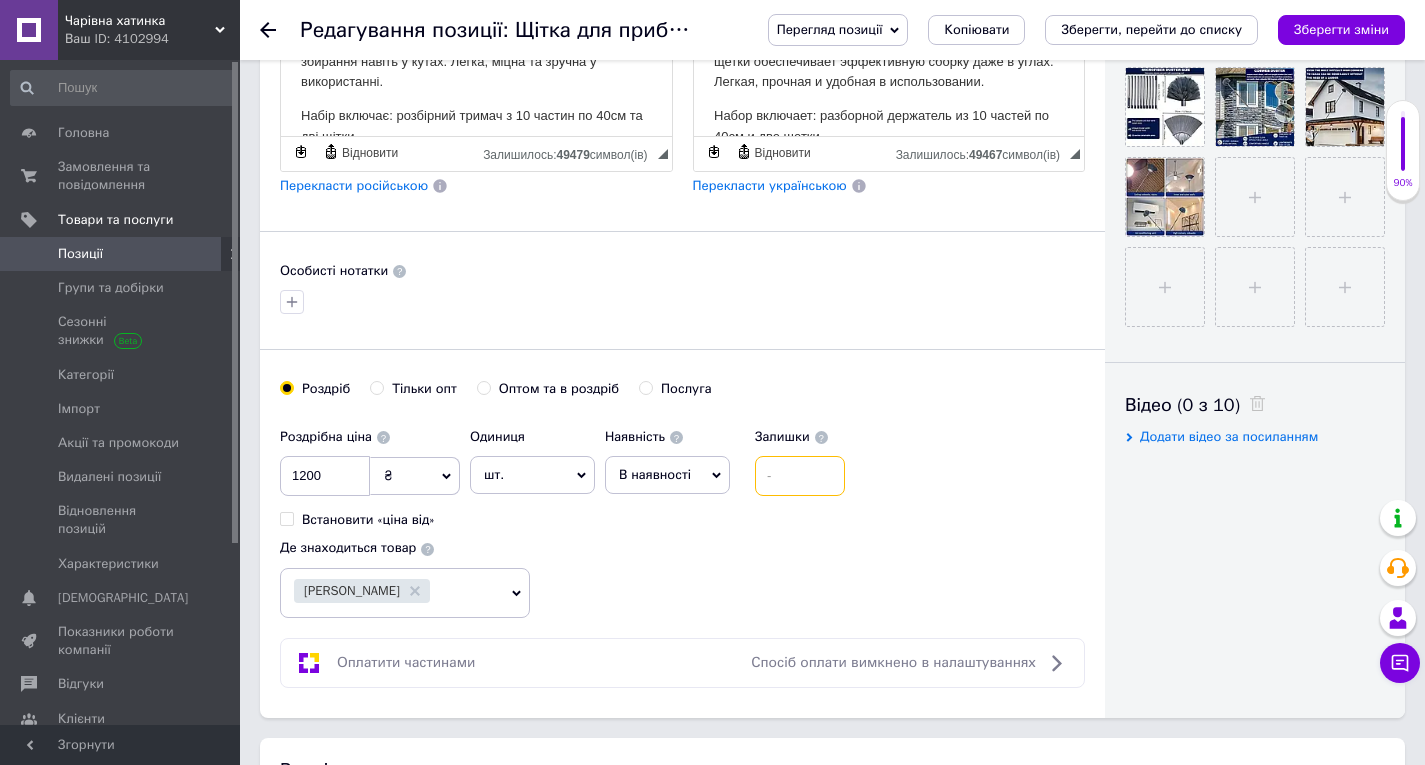 click at bounding box center [800, 476] 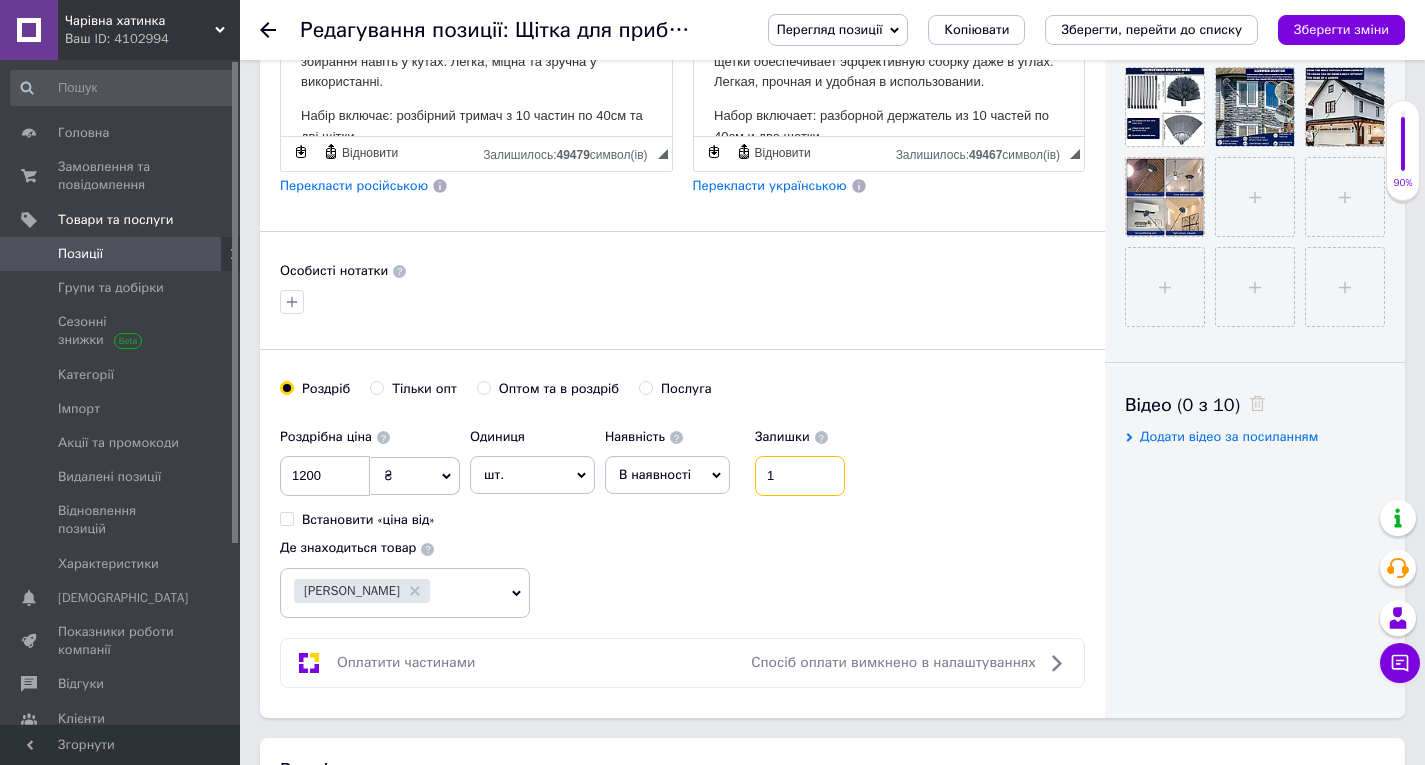 type on "1" 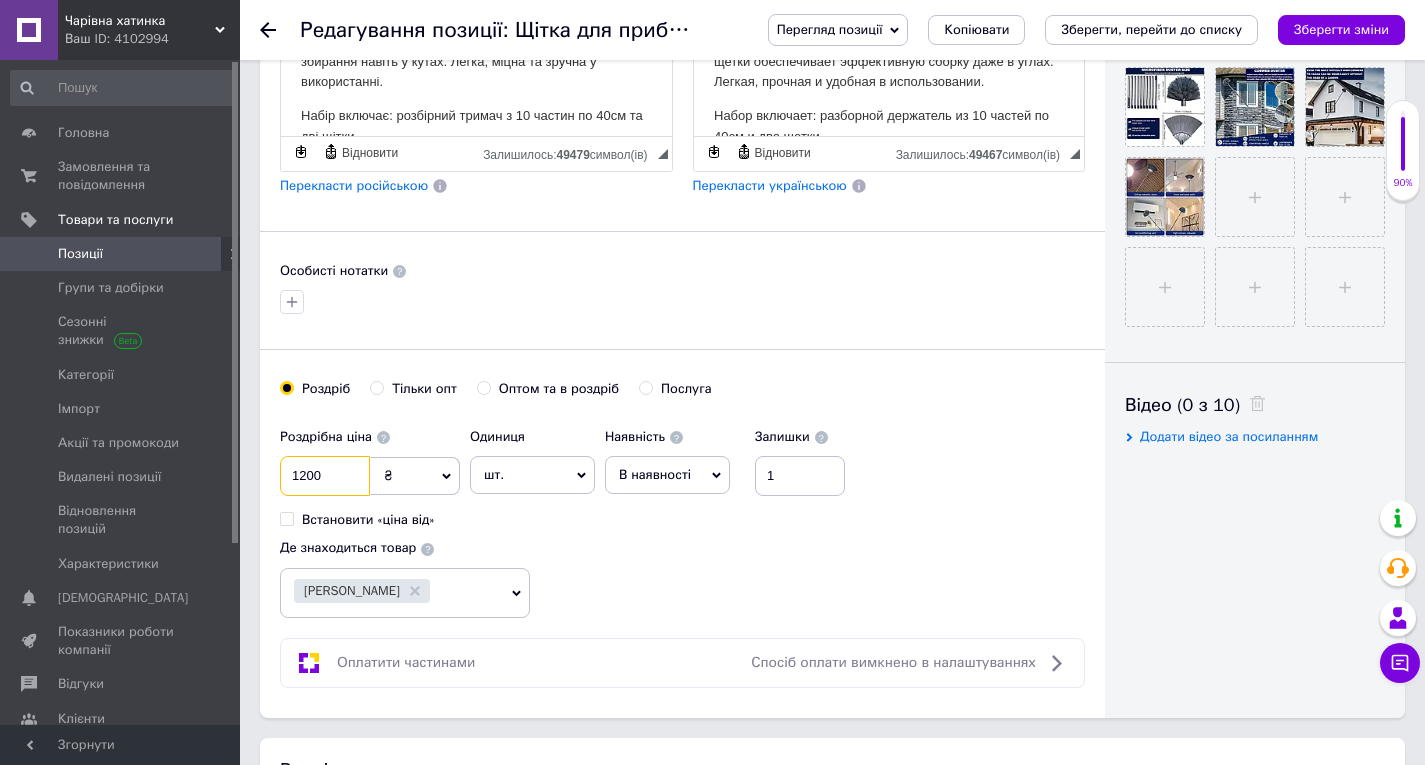 click on "1200" at bounding box center [325, 476] 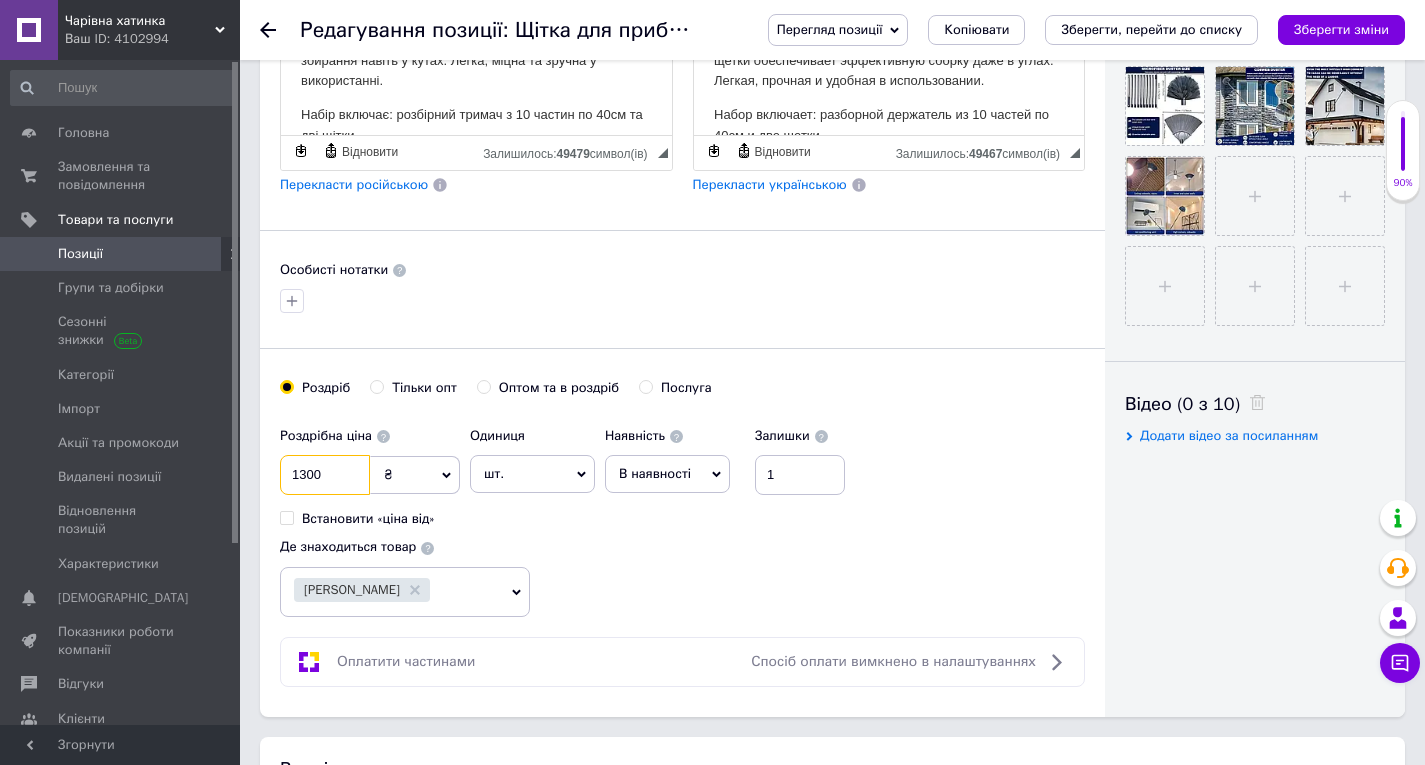scroll, scrollTop: 800, scrollLeft: 0, axis: vertical 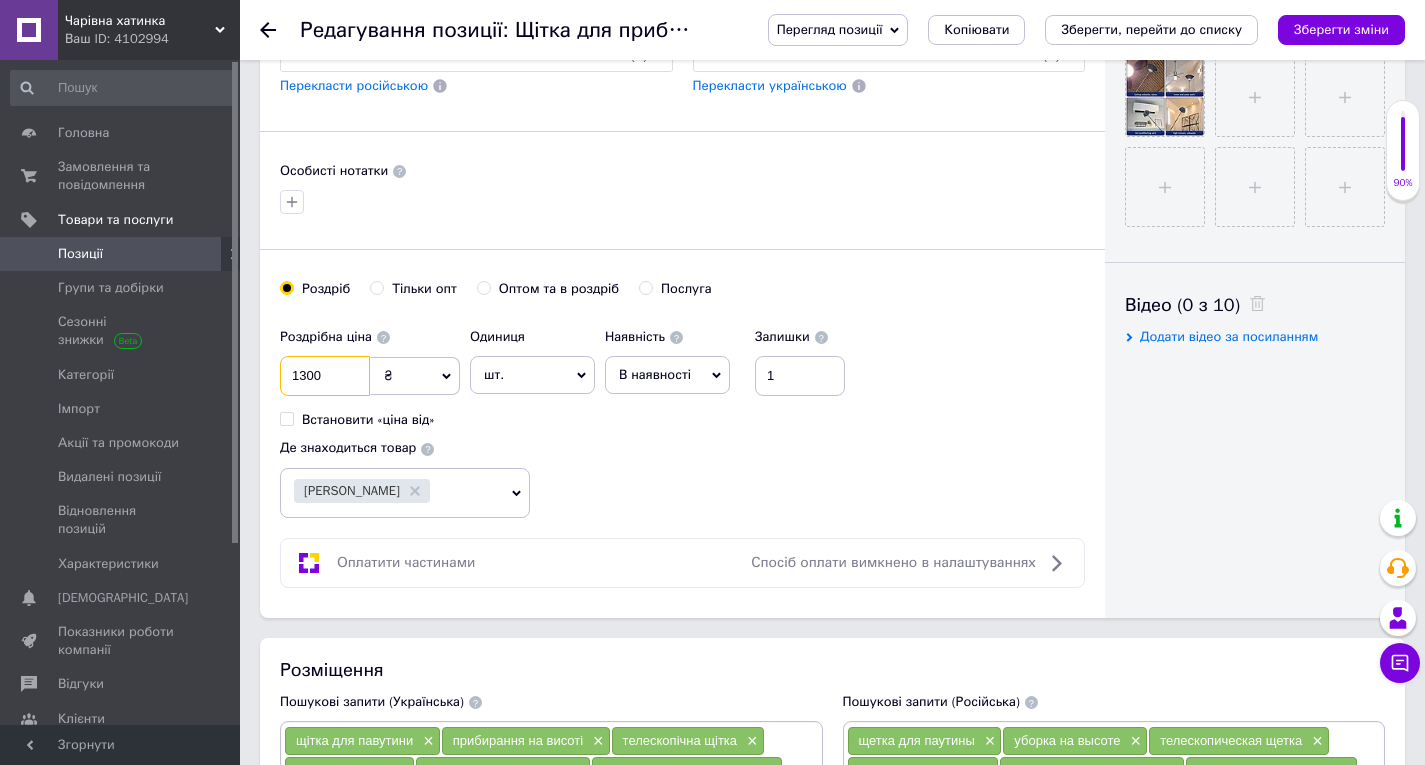 type on "1300" 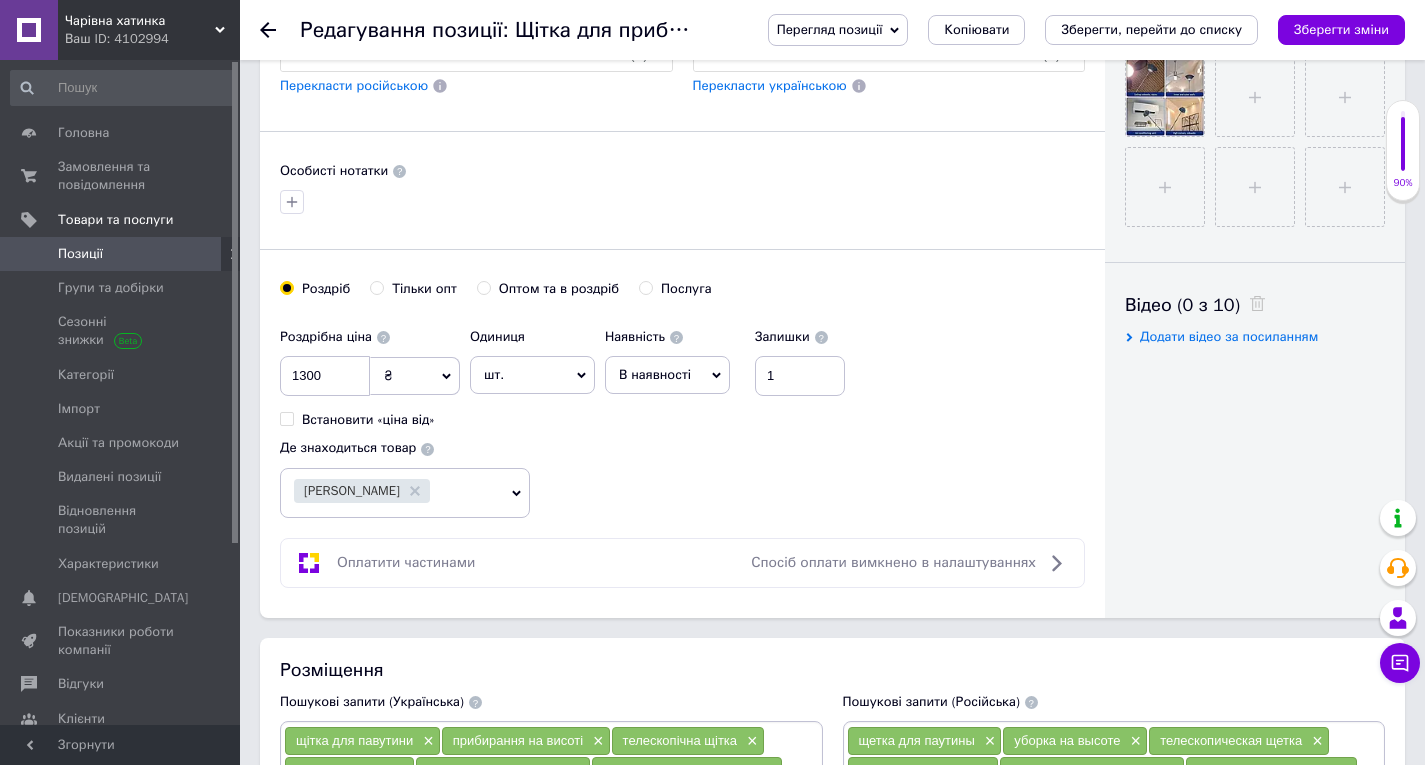 click on "Роздрібна ціна 1300 ₴ $ EUR CHF GBP ¥ PLN ₸ MDL HUF KGS CNY TRY KRW lei Встановити «ціна від» Одиниця шт. Популярне комплект упаковка кв.м пара м кг пог.м послуга т а автоцистерна ампула б балон банка блістер бобіна бочка бут бухта в ват виїзд відро г г га година гр/кв.м гігакалорія д дав два місяці день доба доза є єврокуб з зміна к кВт каністра карат кв.дм кв.м кв.см кв.фут квартал кг кг/кв.м км колесо комплект коробка куб.дм куб.м л л лист м м мВт мл мм моток місяць мішок н набір номер о об'єкт од. п палетомісце пара партія пач пог.м послуга посівна одиниця птахомісце півроку пігулка" at bounding box center [682, 418] 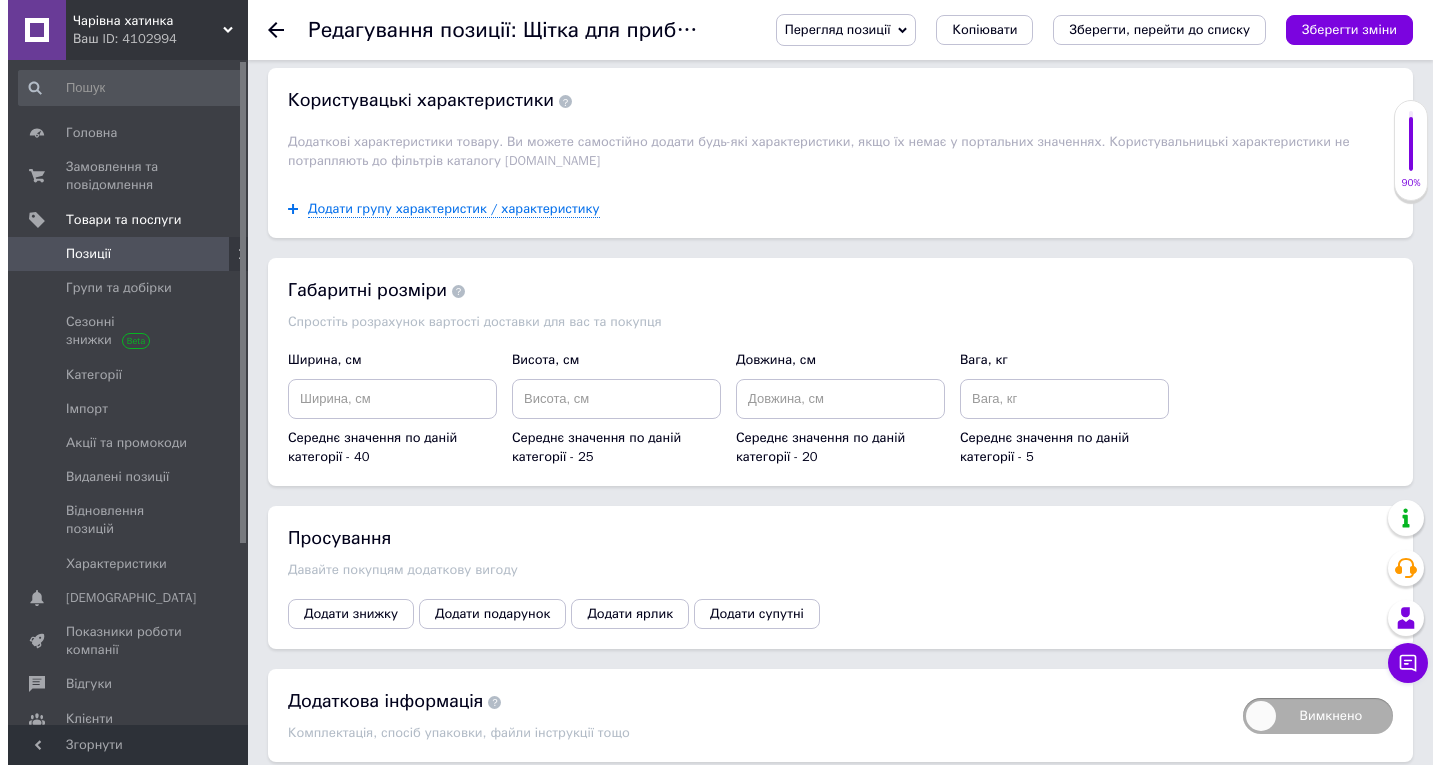 scroll, scrollTop: 1976, scrollLeft: 0, axis: vertical 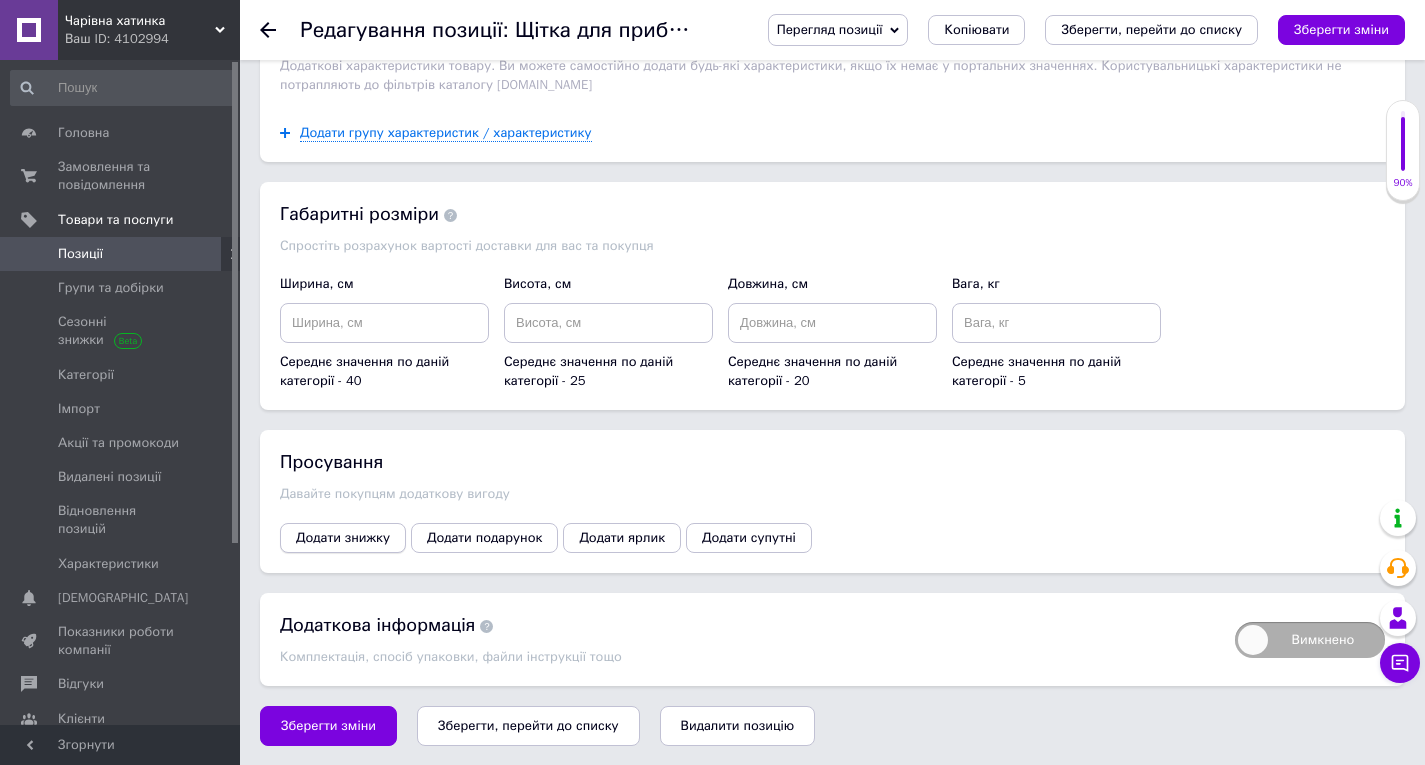 click on "Додати знижку" at bounding box center [343, 538] 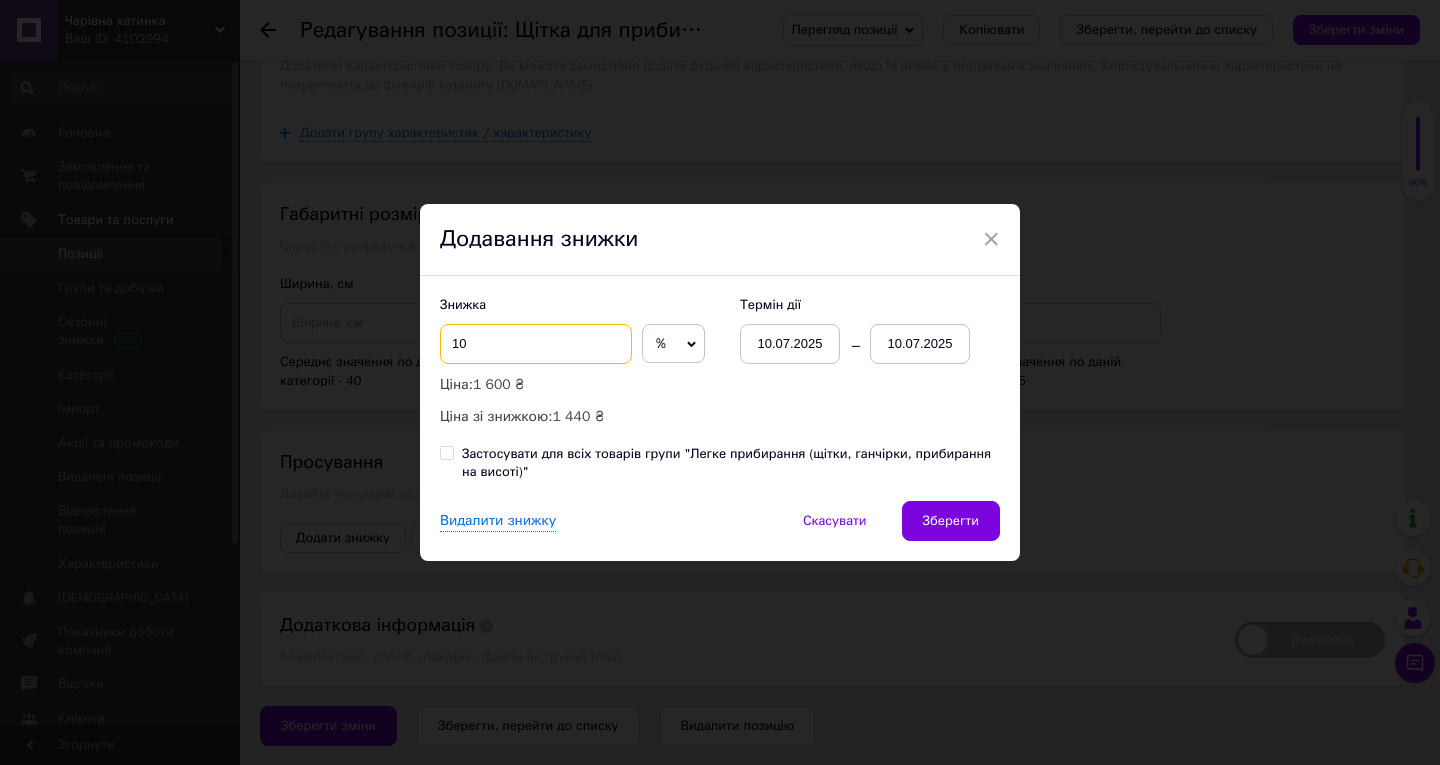 click on "10" at bounding box center [536, 344] 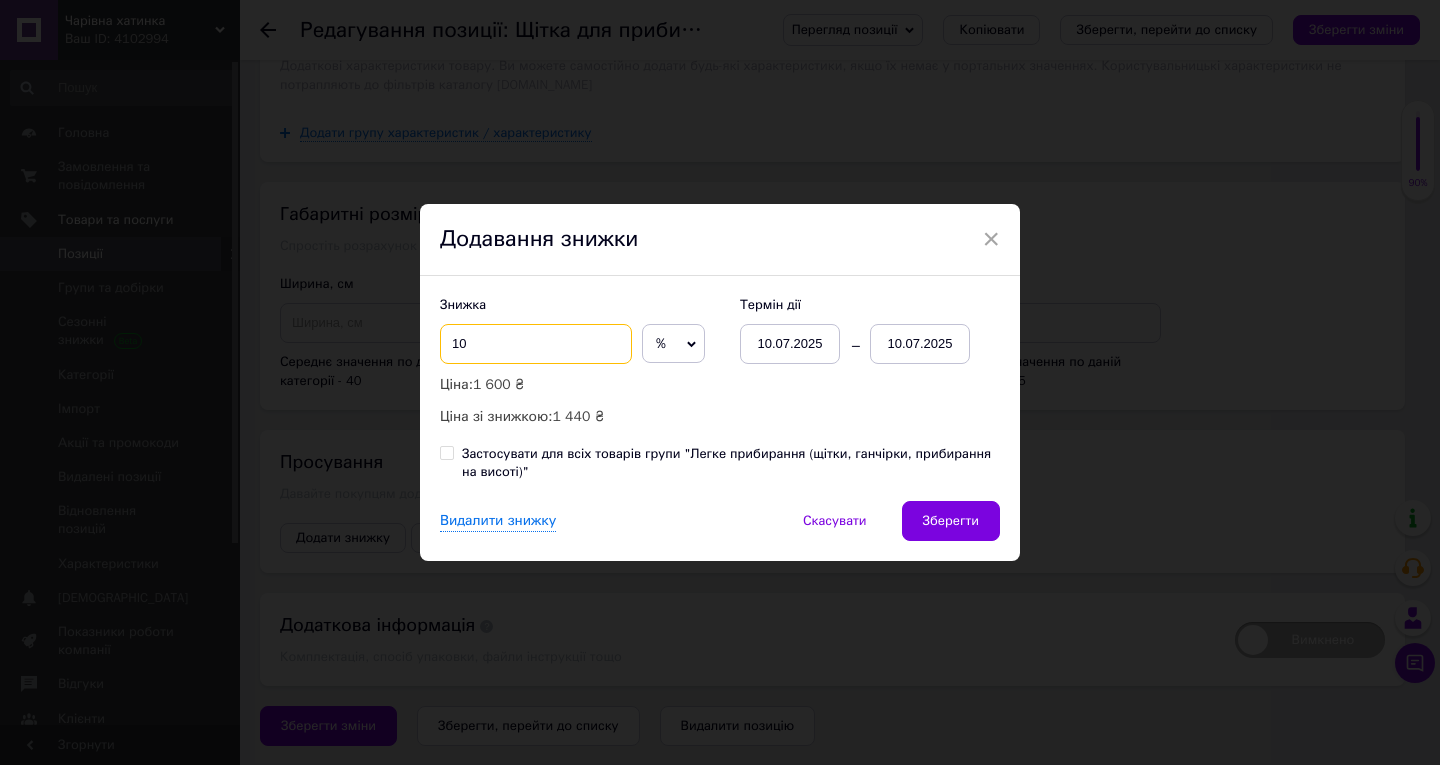 click on "10" at bounding box center [536, 344] 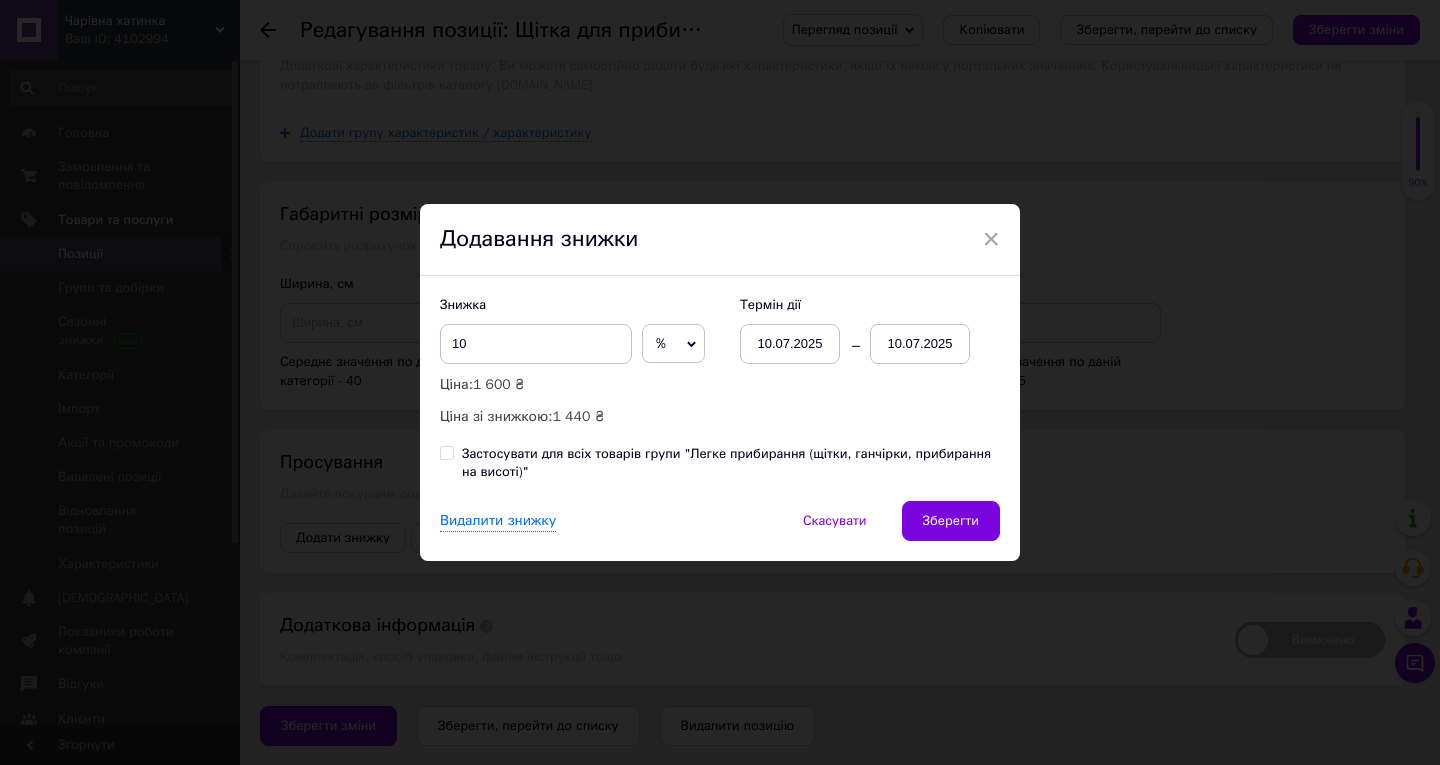click on "10.07.2025" at bounding box center [920, 344] 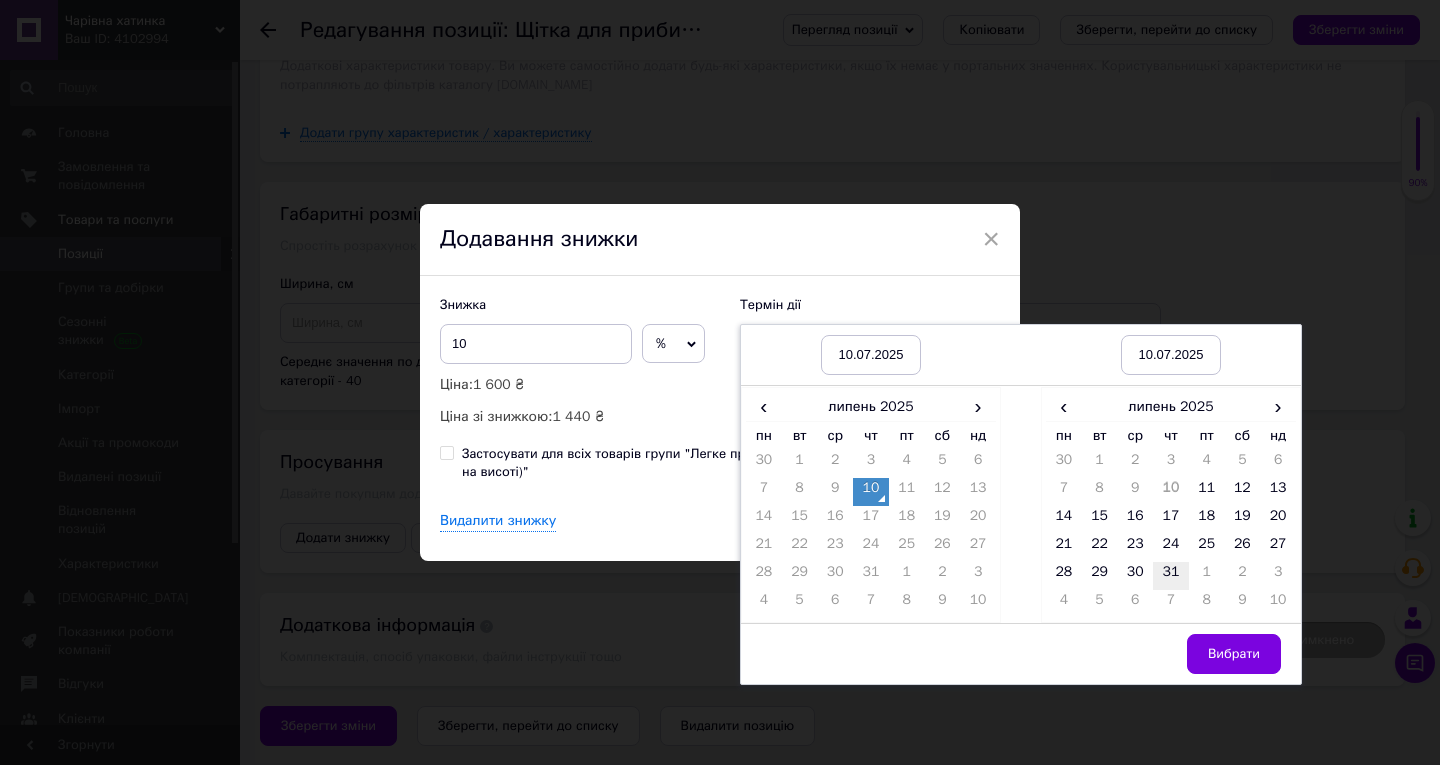 click on "31" at bounding box center [1171, 576] 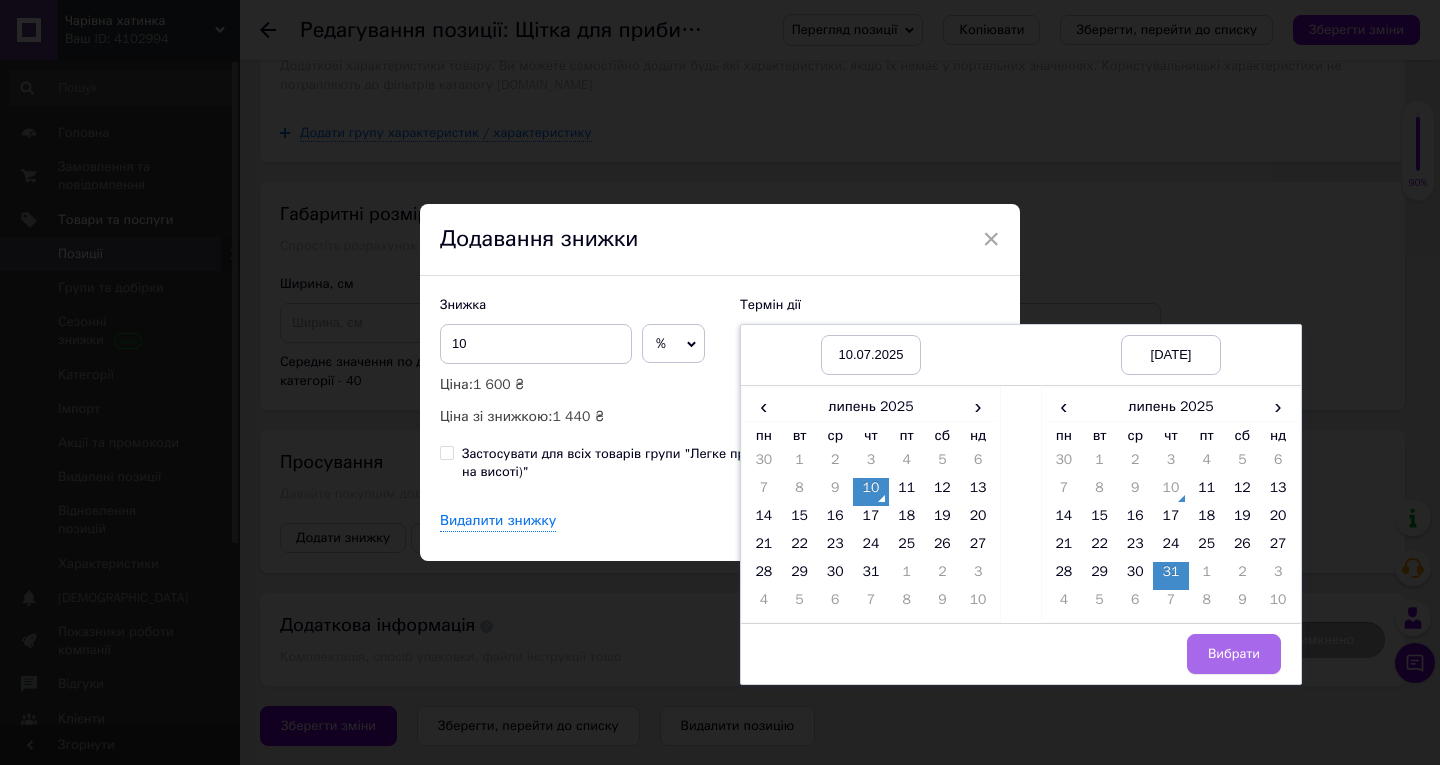 click on "Вибрати" at bounding box center [1234, 654] 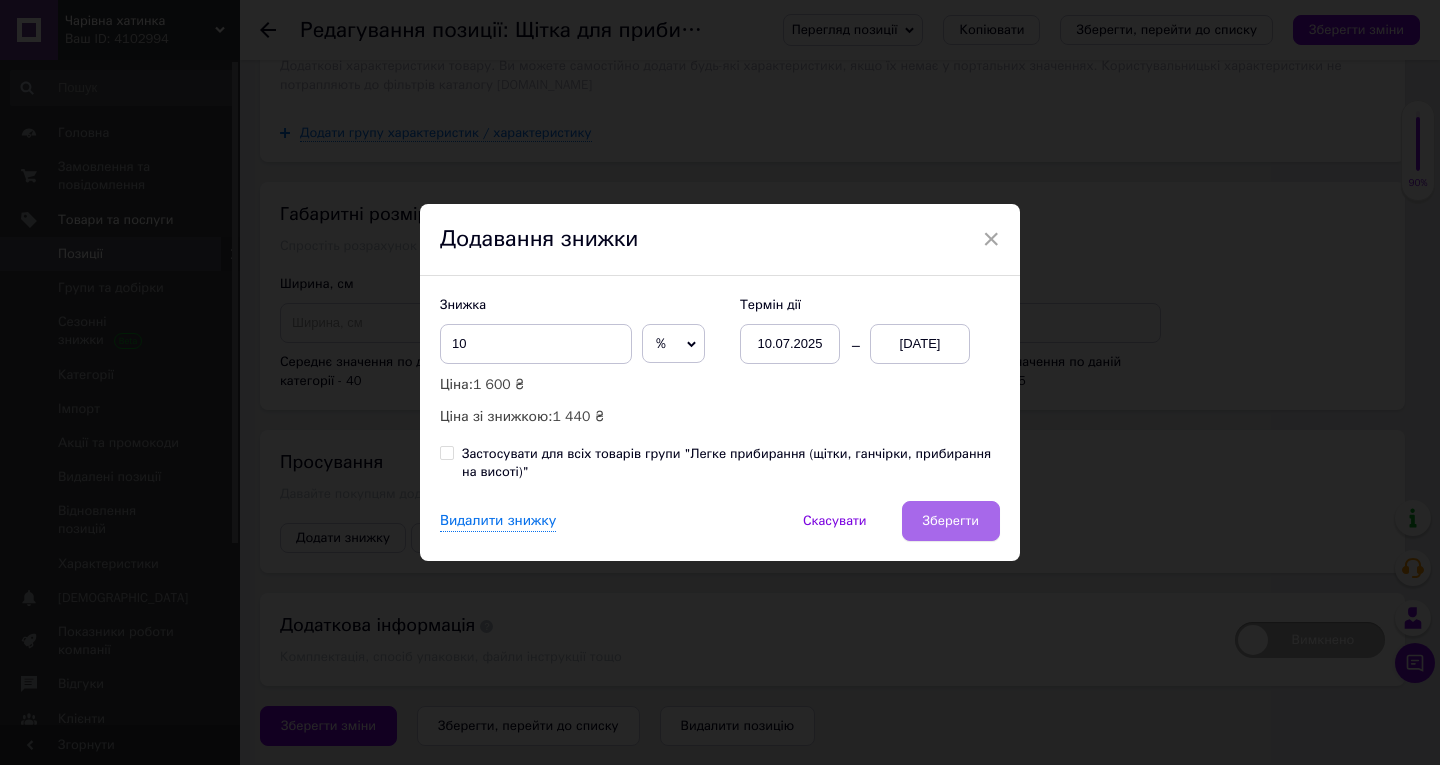 click on "Зберегти" at bounding box center [951, 521] 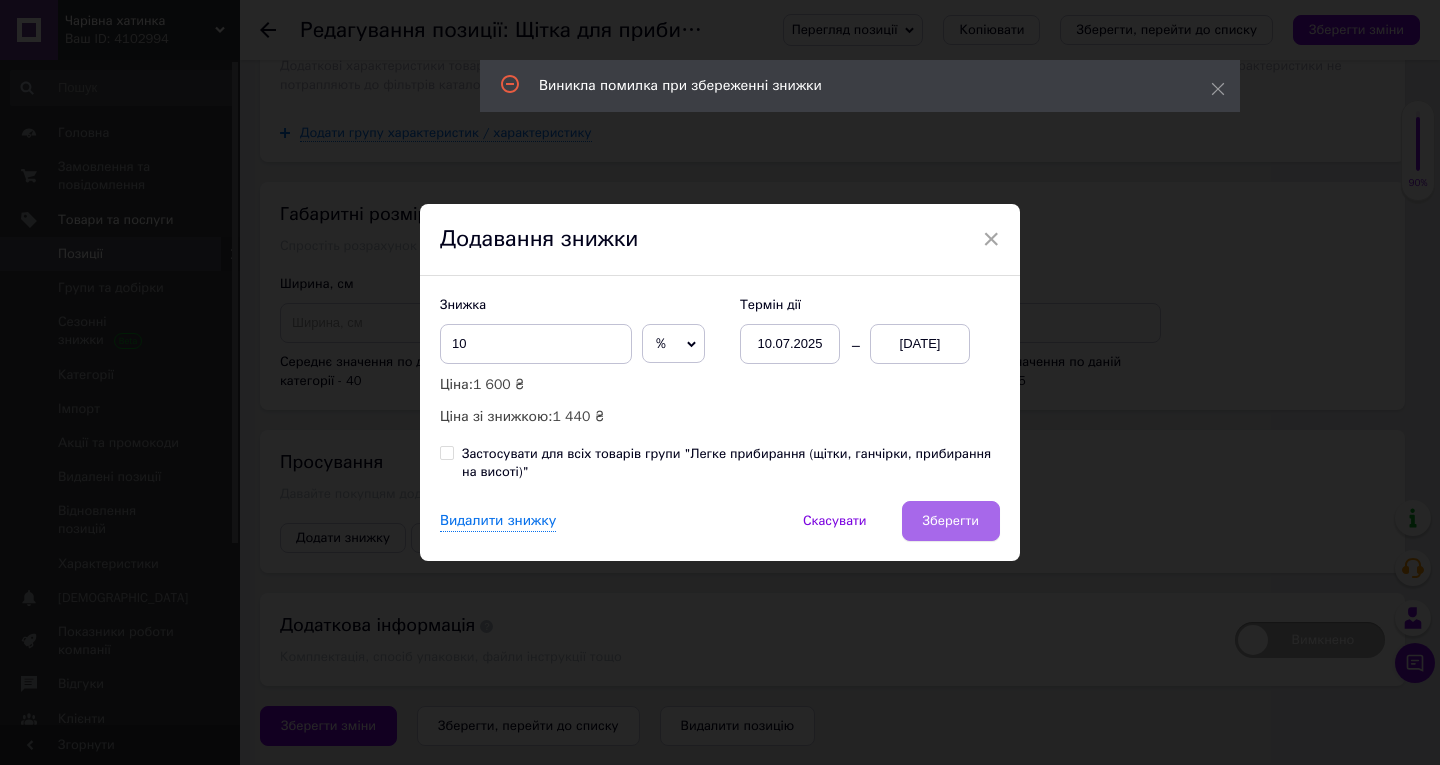 drag, startPoint x: 931, startPoint y: 523, endPoint x: 945, endPoint y: 517, distance: 15.231546 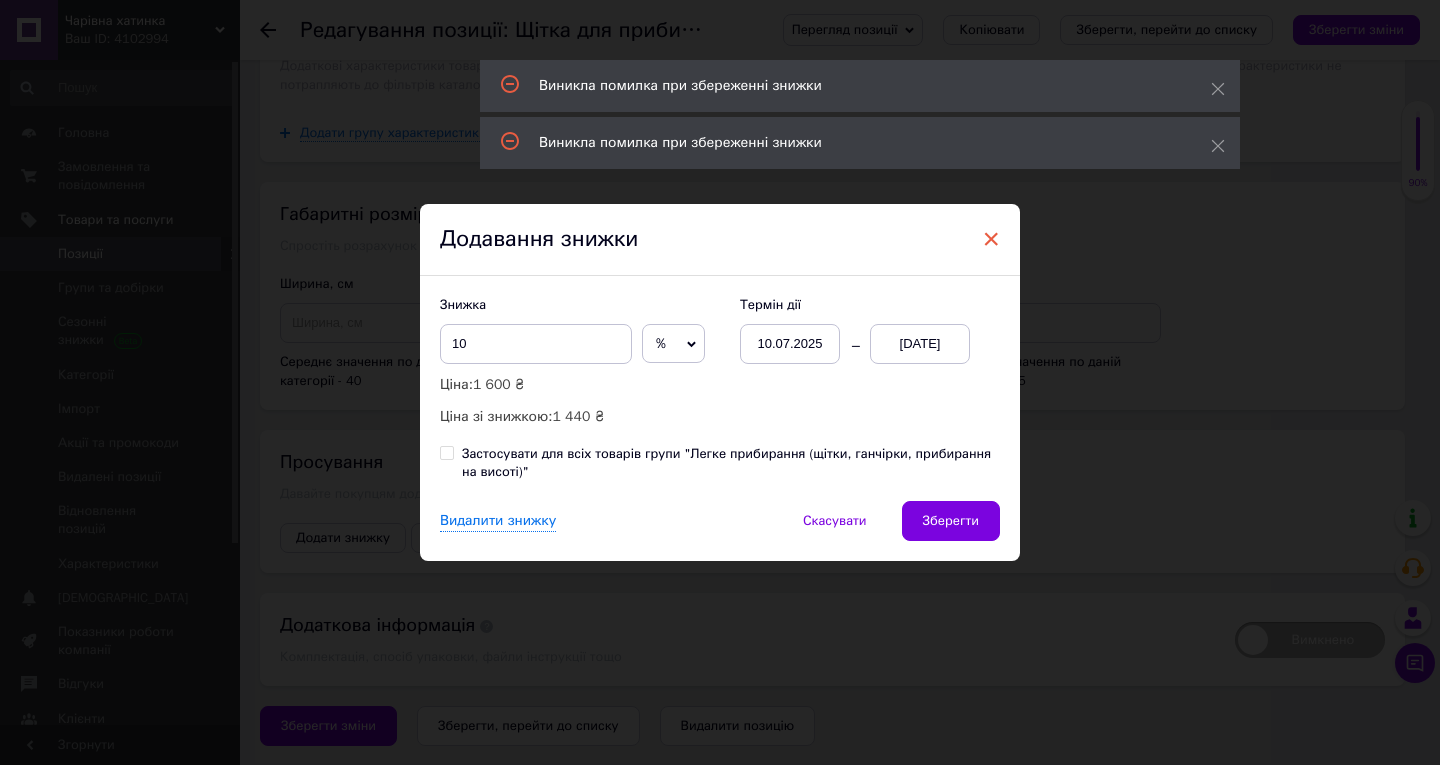 click on "×" at bounding box center [991, 239] 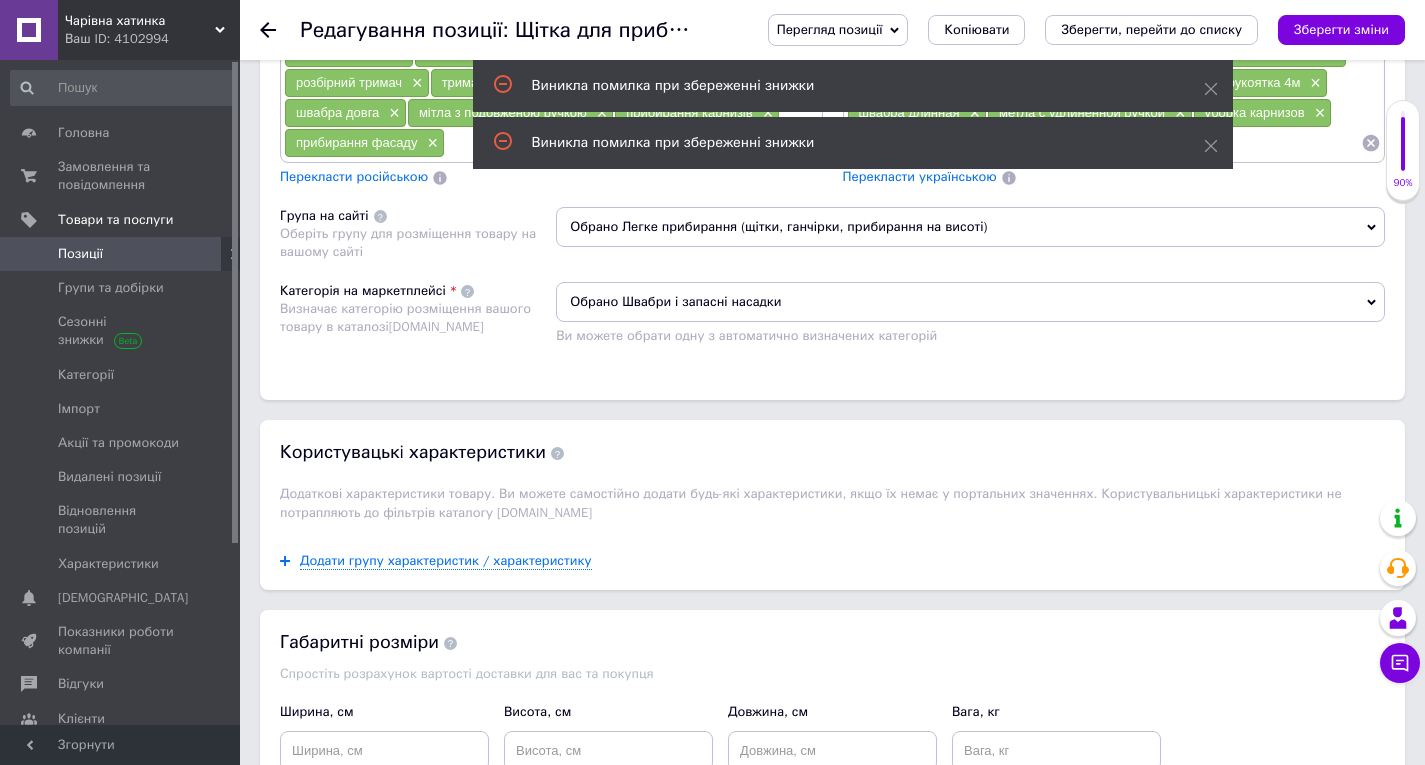 scroll, scrollTop: 1976, scrollLeft: 0, axis: vertical 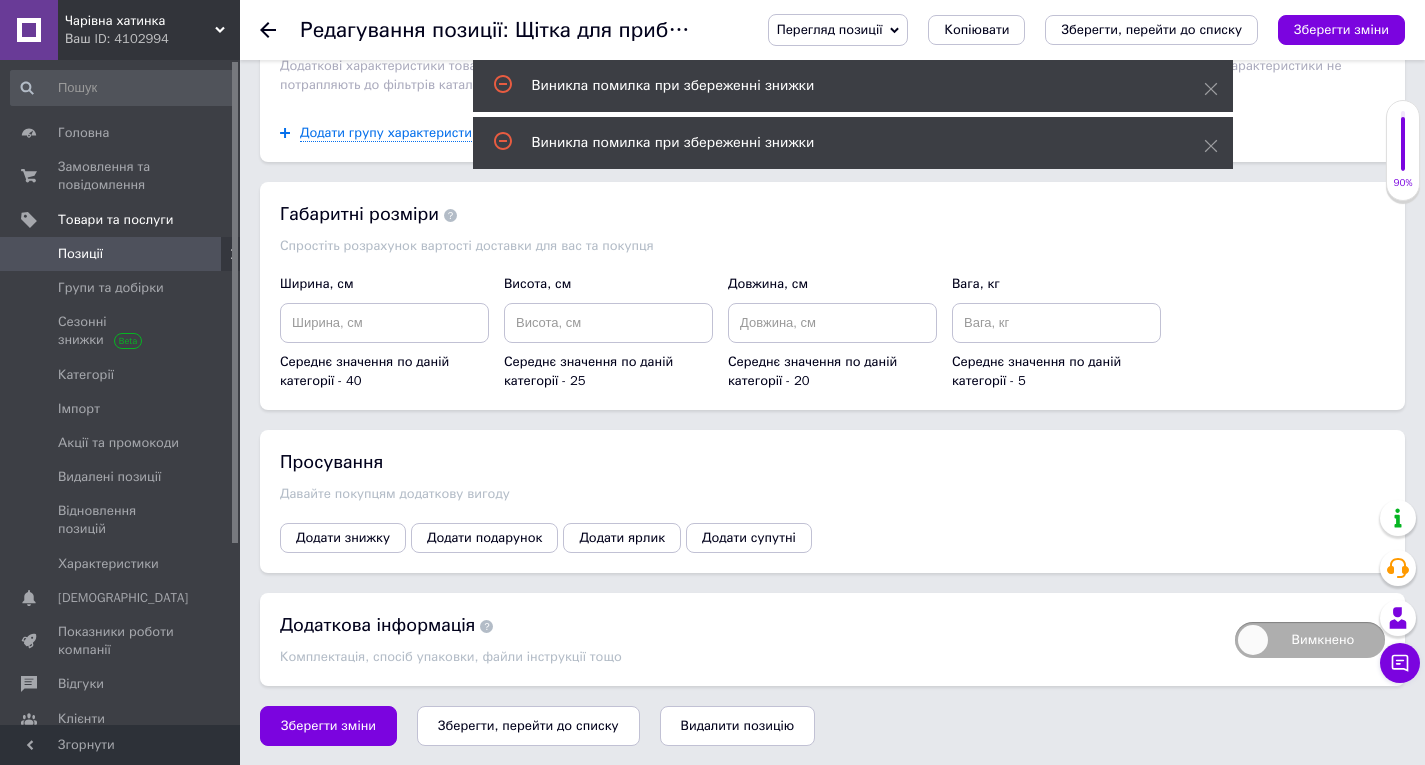 click on "Зберегти зміни" at bounding box center (328, 726) 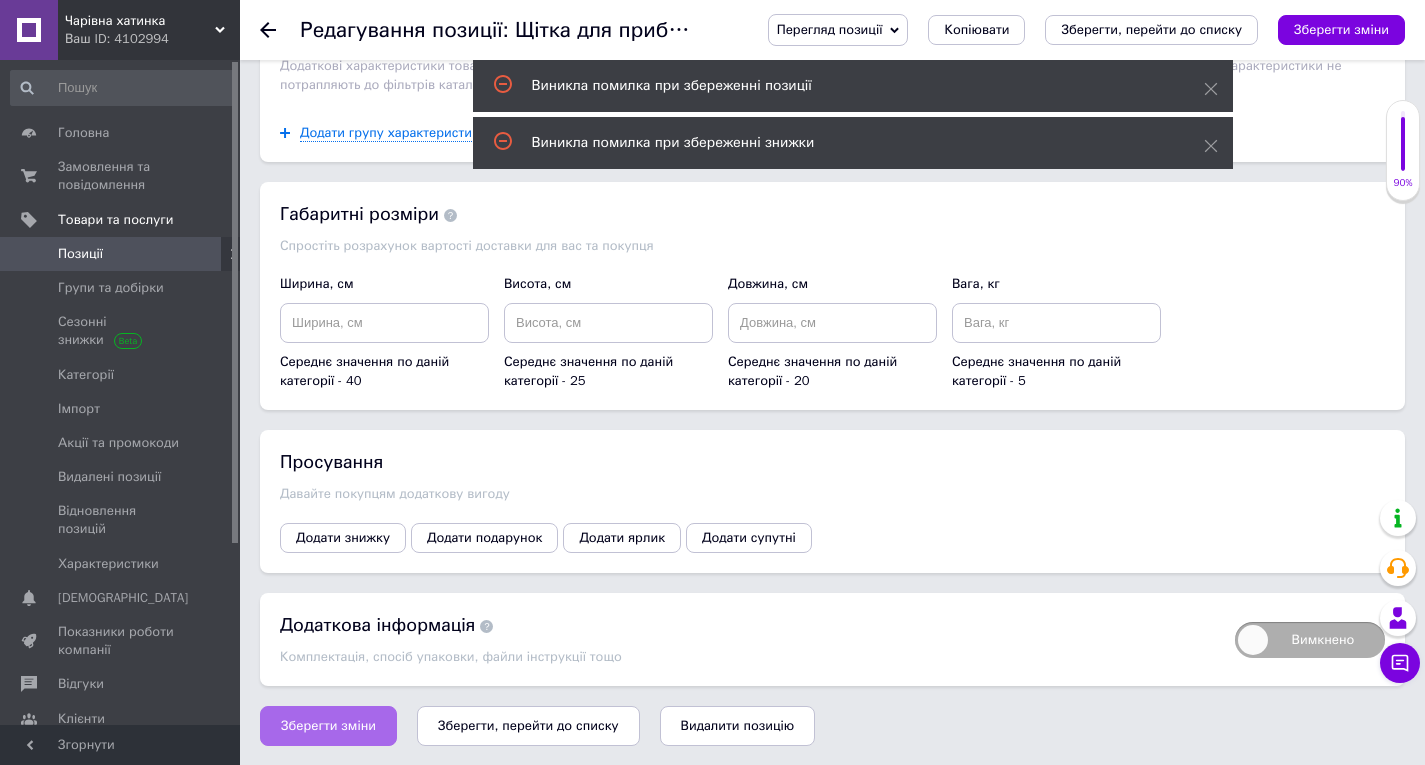 click on "Зберегти зміни" at bounding box center (328, 726) 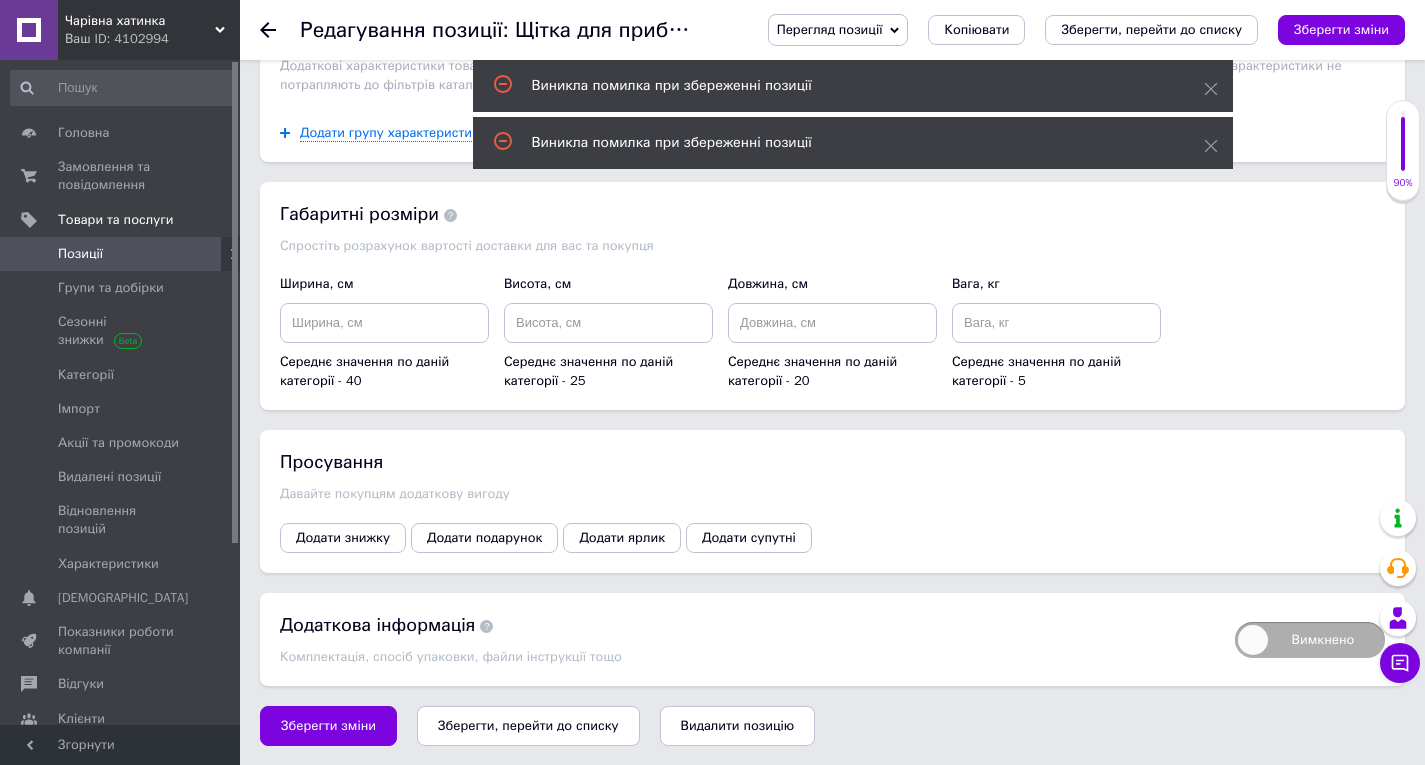 click 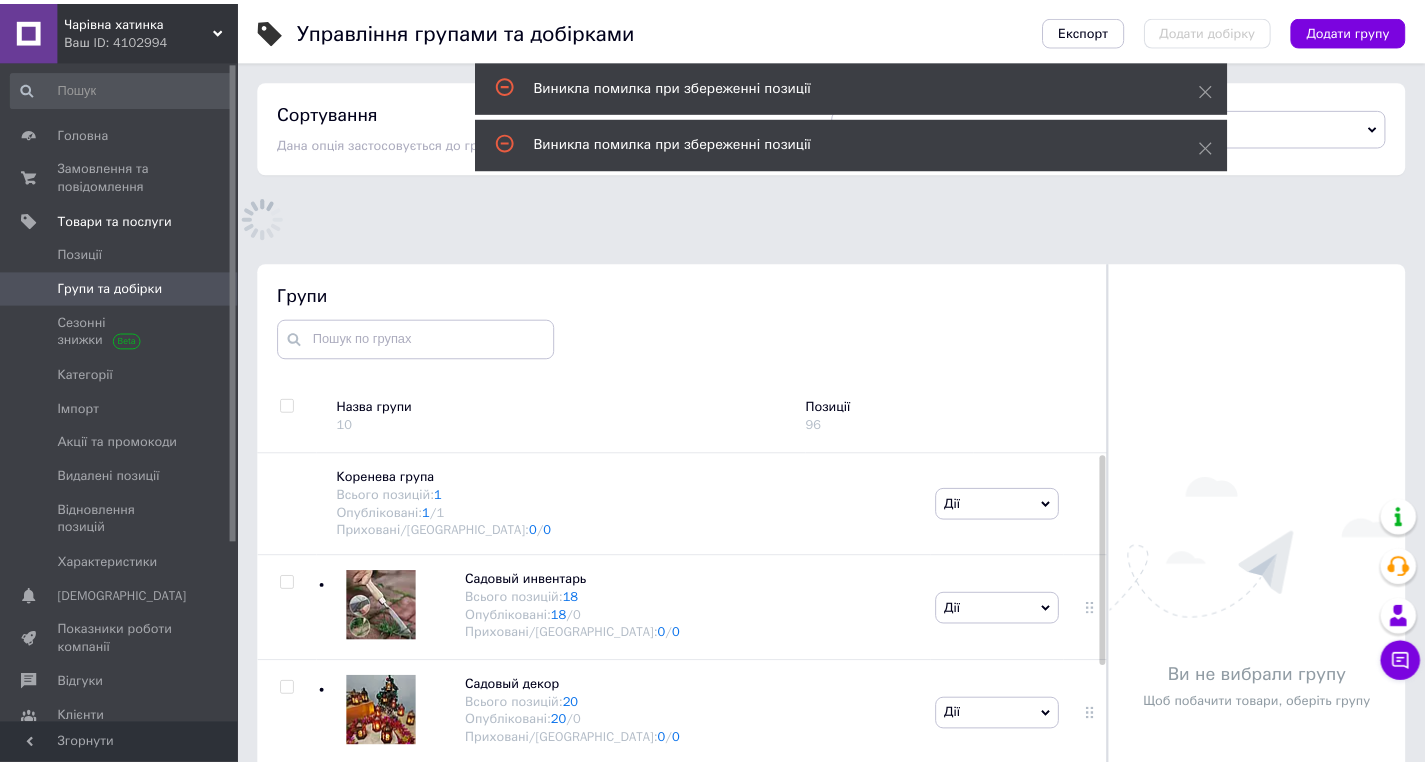 scroll, scrollTop: 22, scrollLeft: 0, axis: vertical 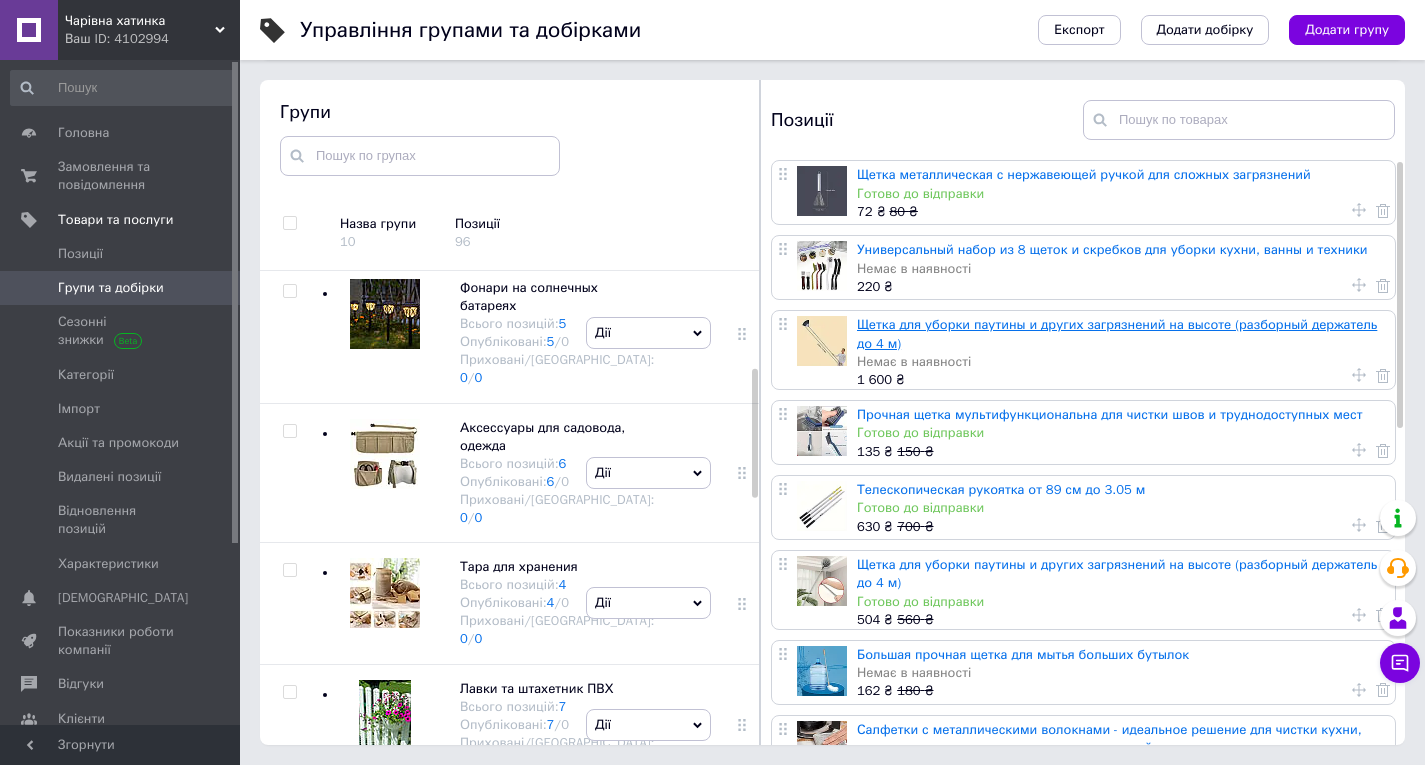 click on "Щетка для уборки паутины и других загрязнений на высоте (разборный держатель до 4 м)" at bounding box center (1117, 333) 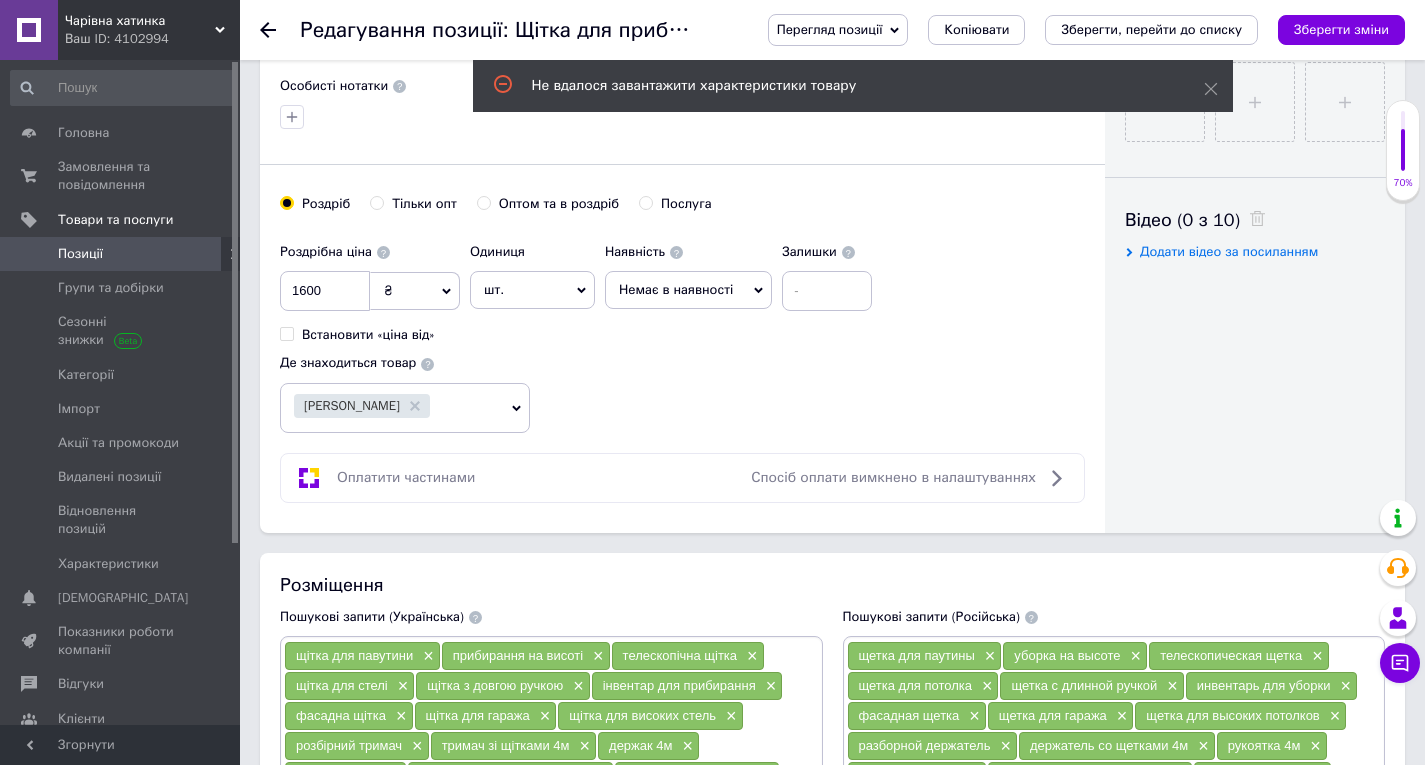 scroll, scrollTop: 900, scrollLeft: 0, axis: vertical 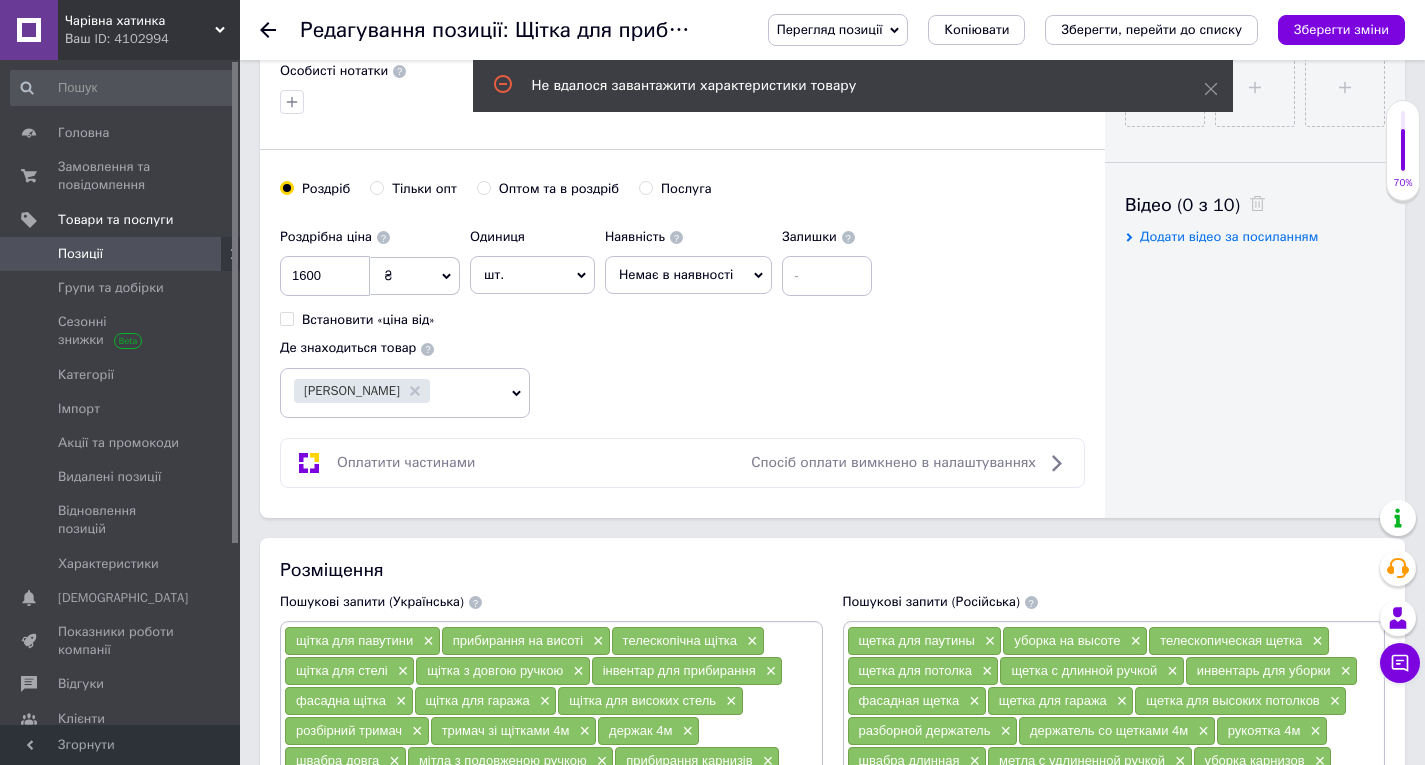 click on "Немає в наявності" at bounding box center (688, 275) 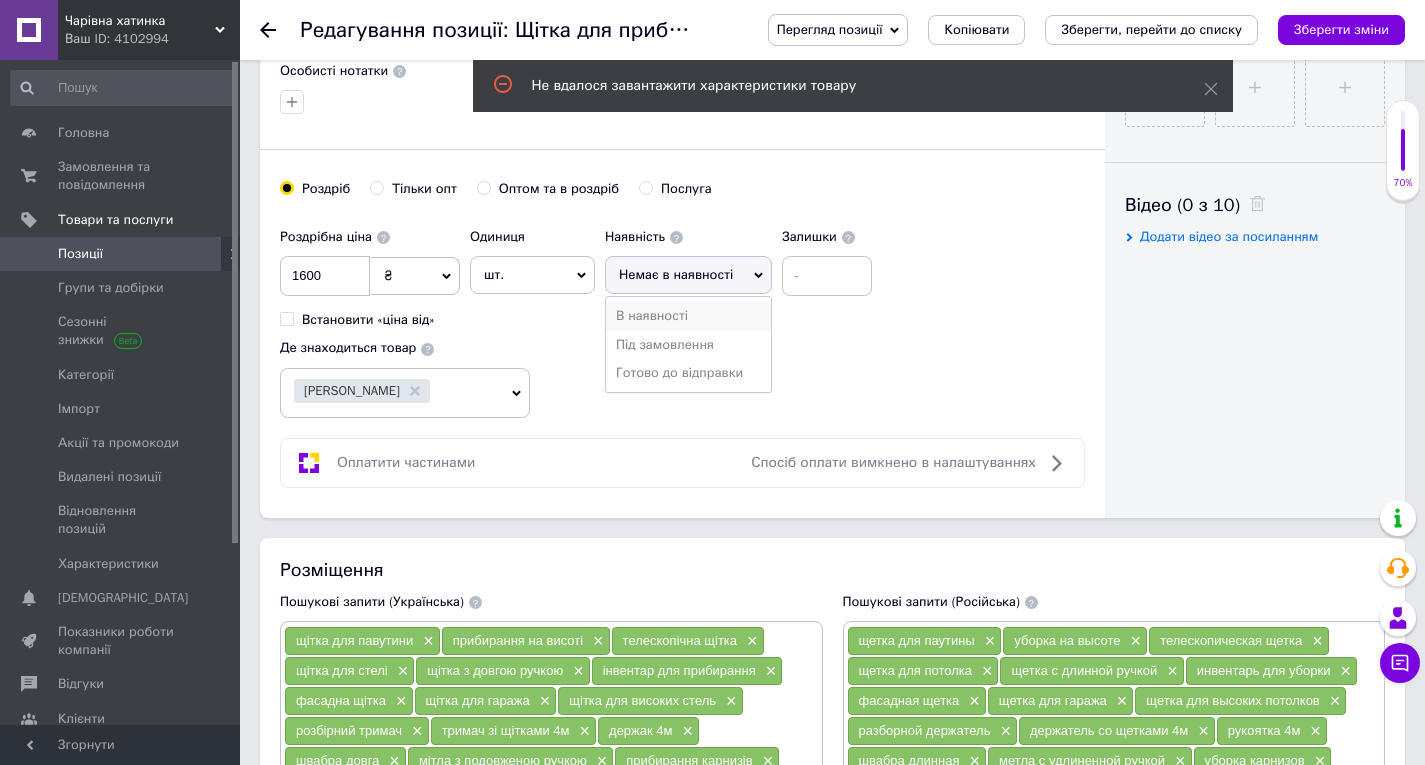 click on "В наявності" at bounding box center (688, 316) 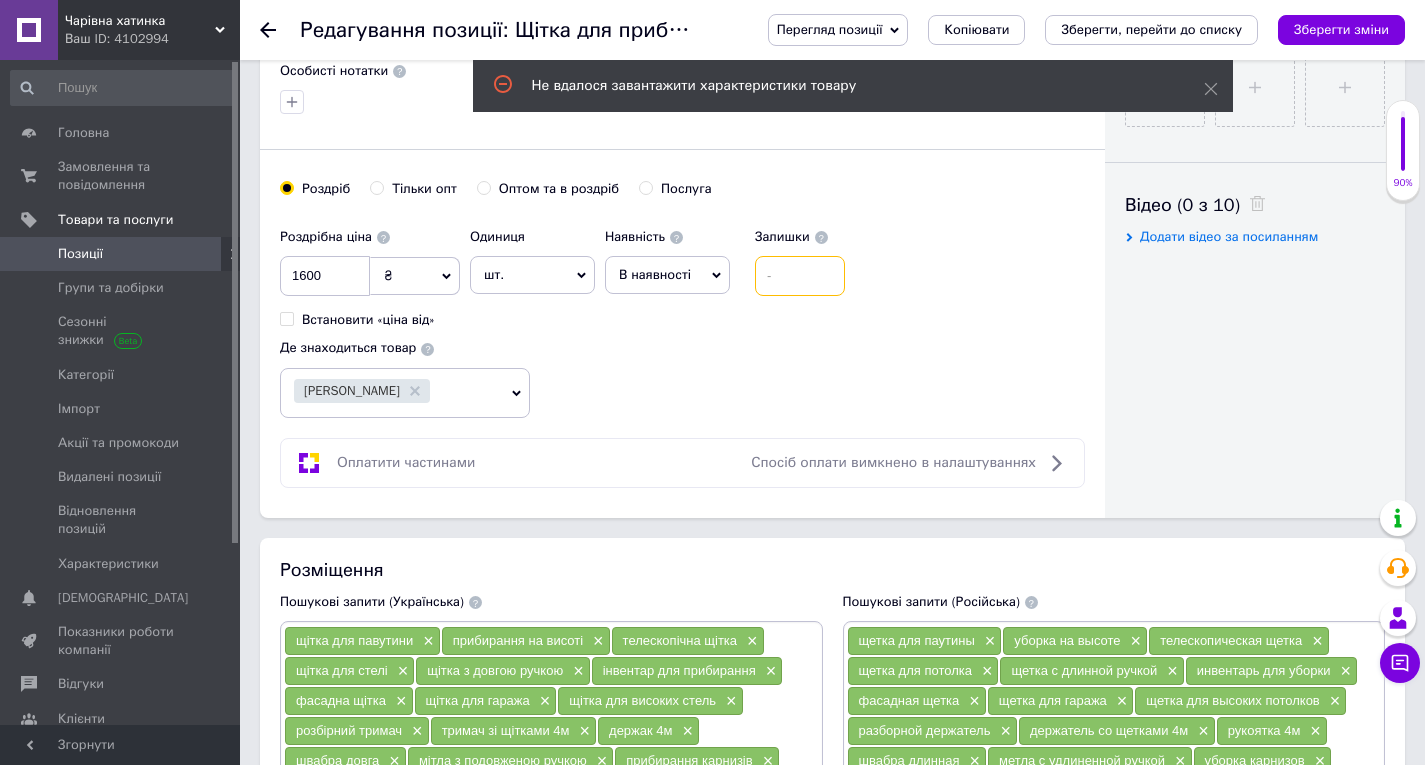 click at bounding box center [800, 276] 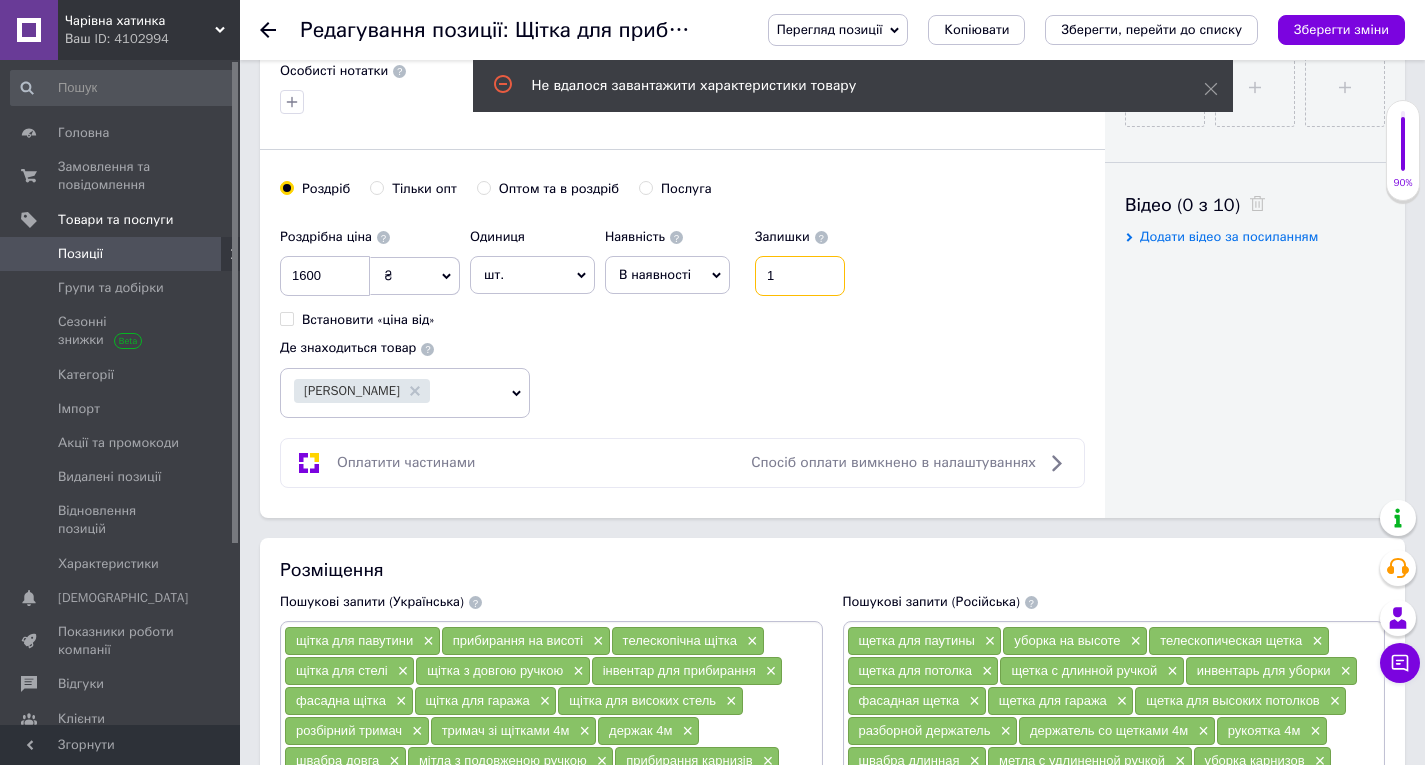 type on "1" 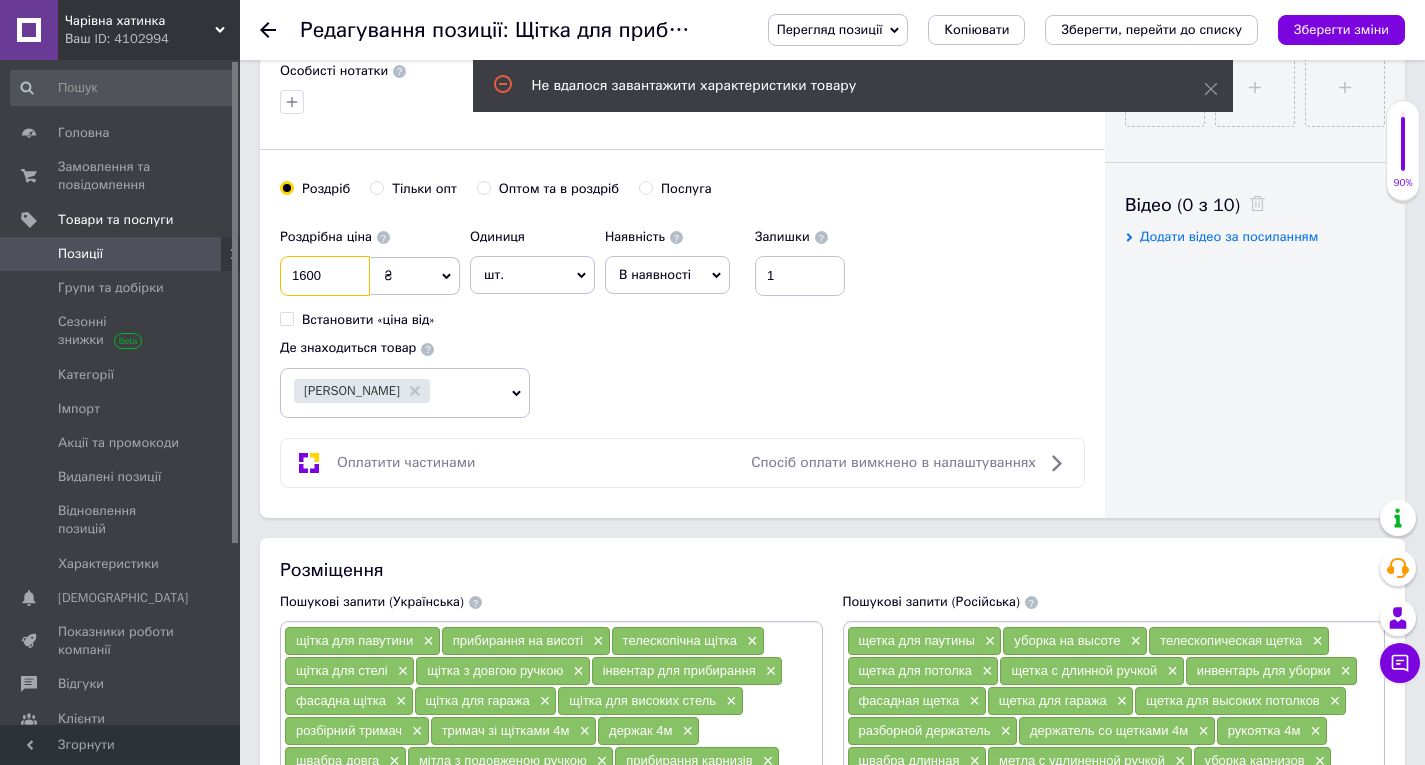 drag, startPoint x: 328, startPoint y: 276, endPoint x: 275, endPoint y: 274, distance: 53.037724 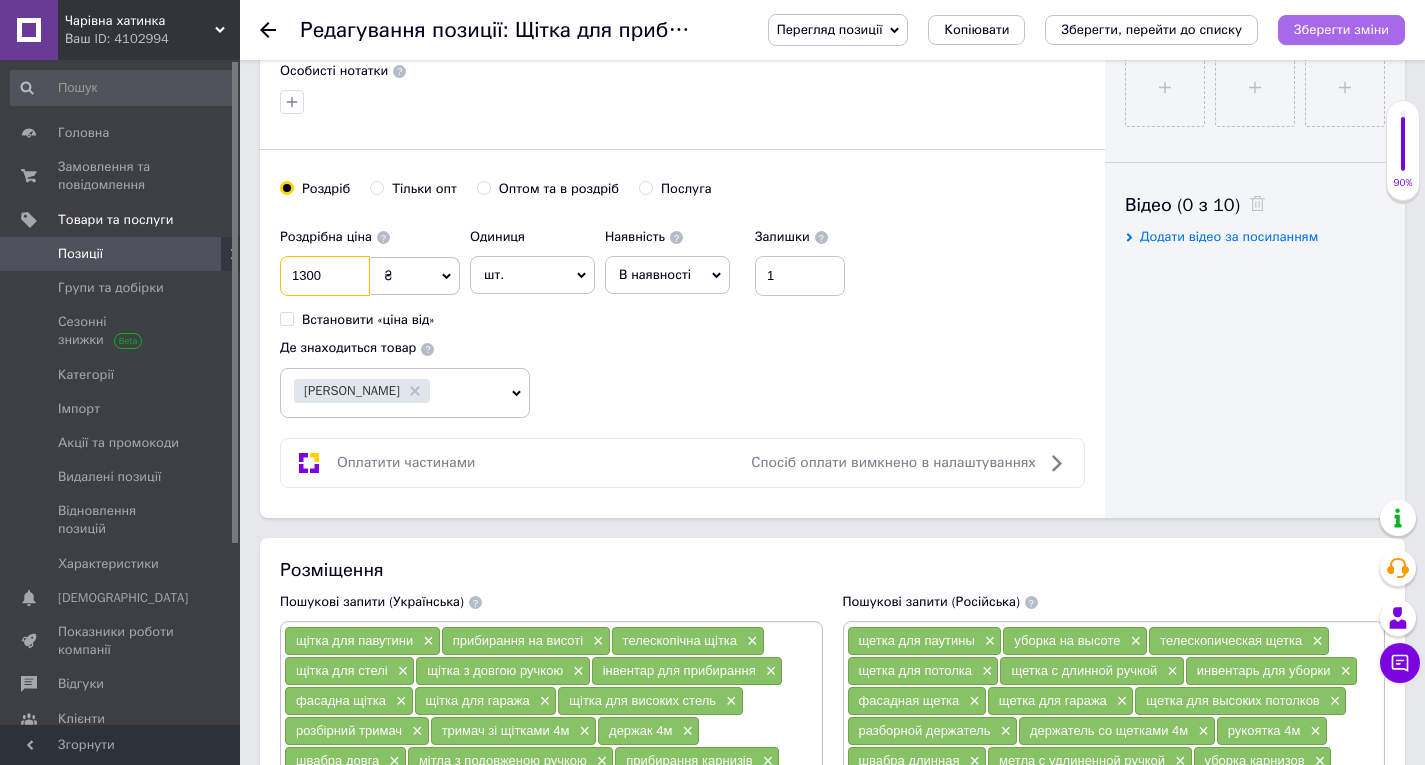 type on "1300" 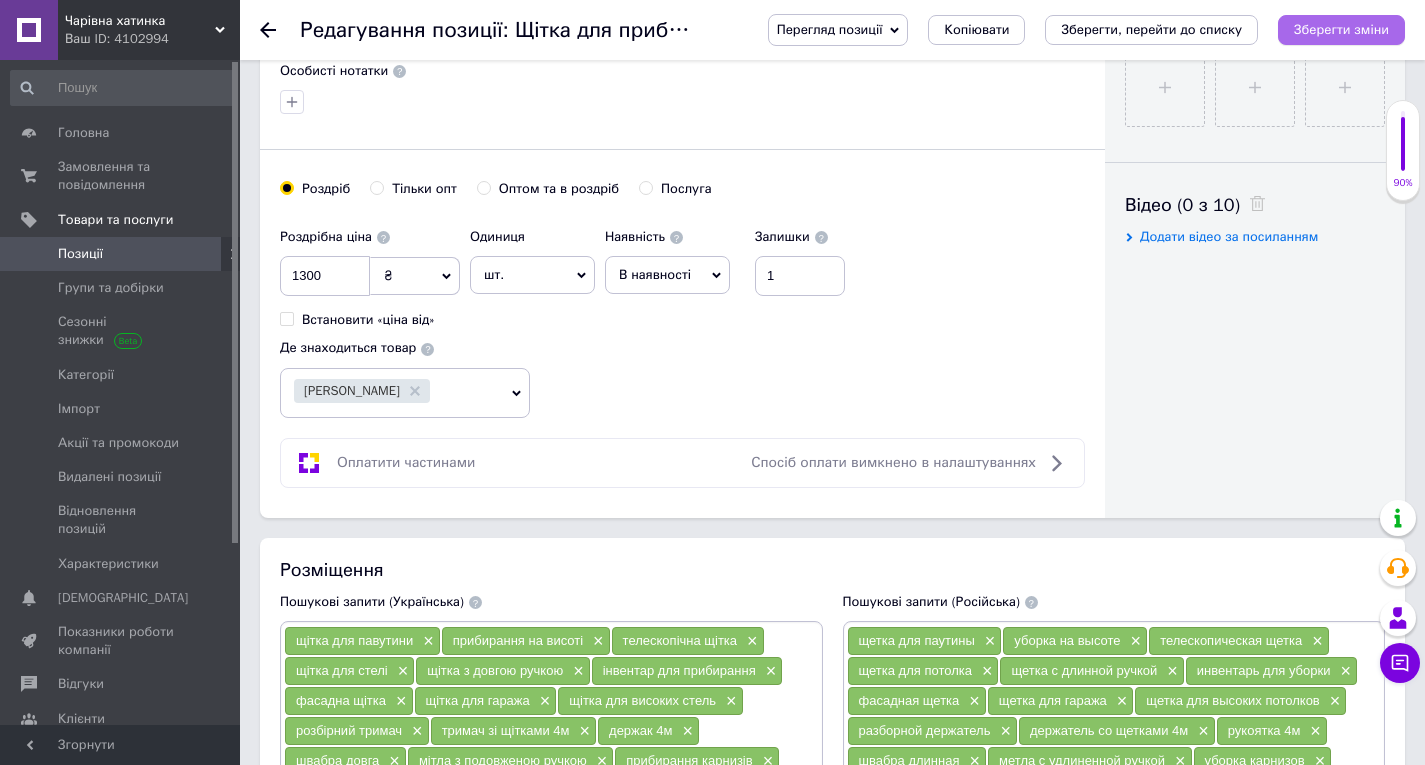 click on "Зберегти зміни" at bounding box center (1341, 29) 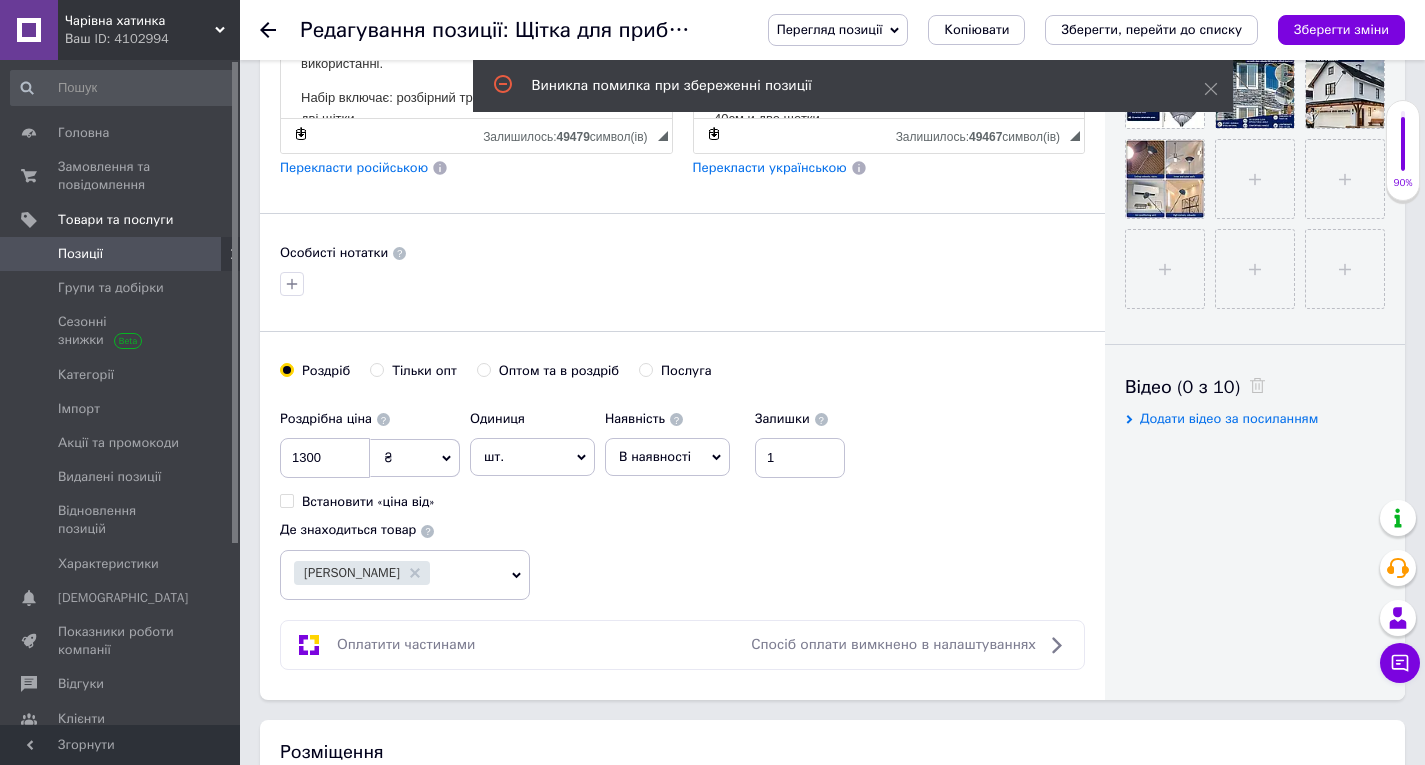 scroll, scrollTop: 700, scrollLeft: 0, axis: vertical 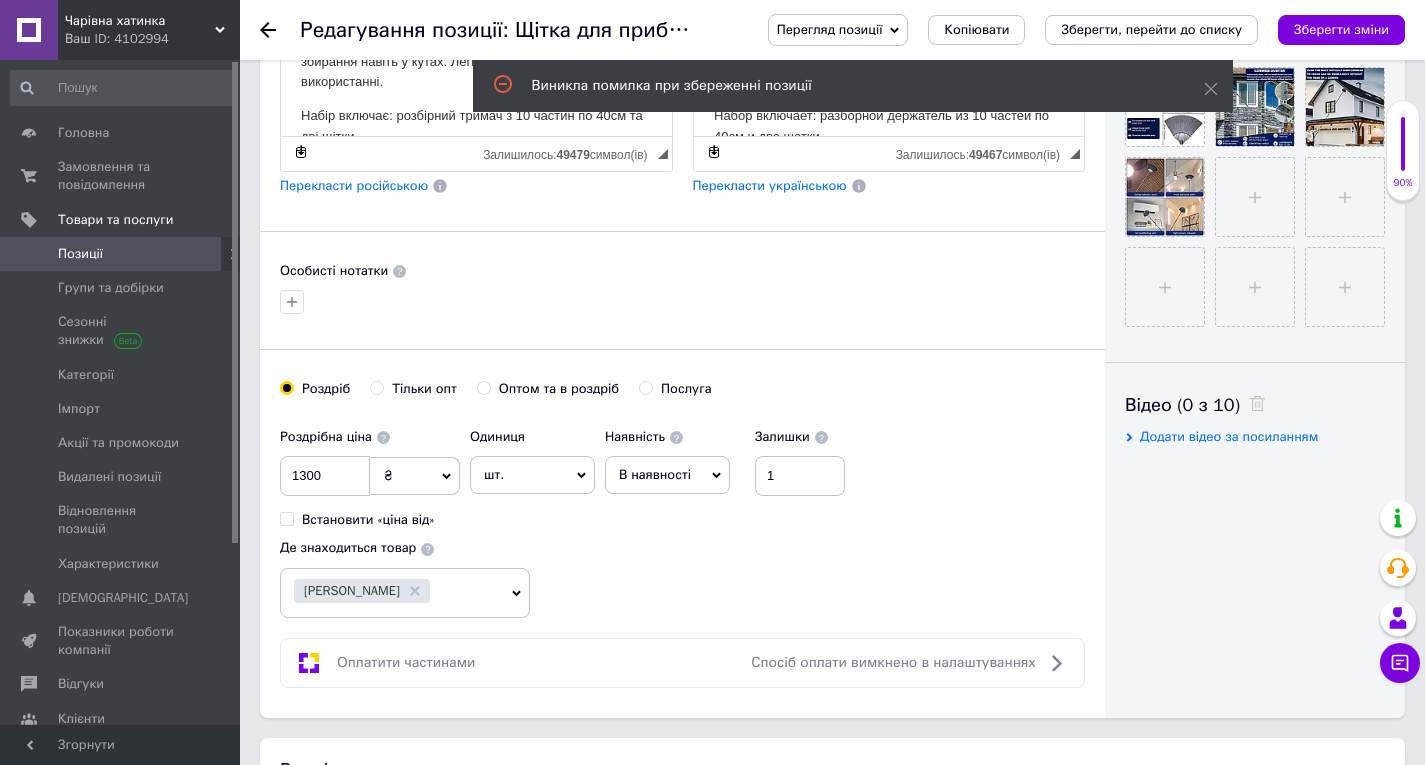 click on "Позиції" at bounding box center (80, 254) 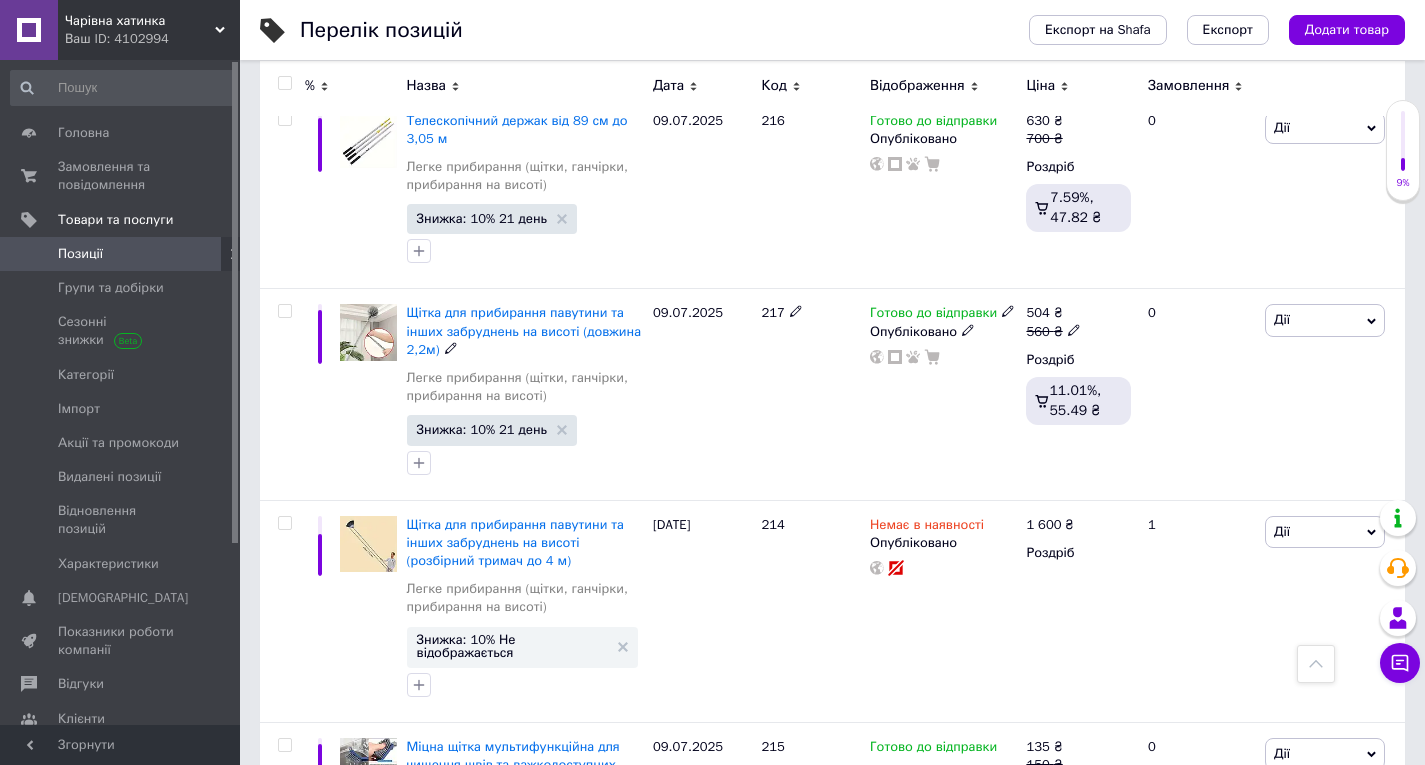 scroll, scrollTop: 7981, scrollLeft: 0, axis: vertical 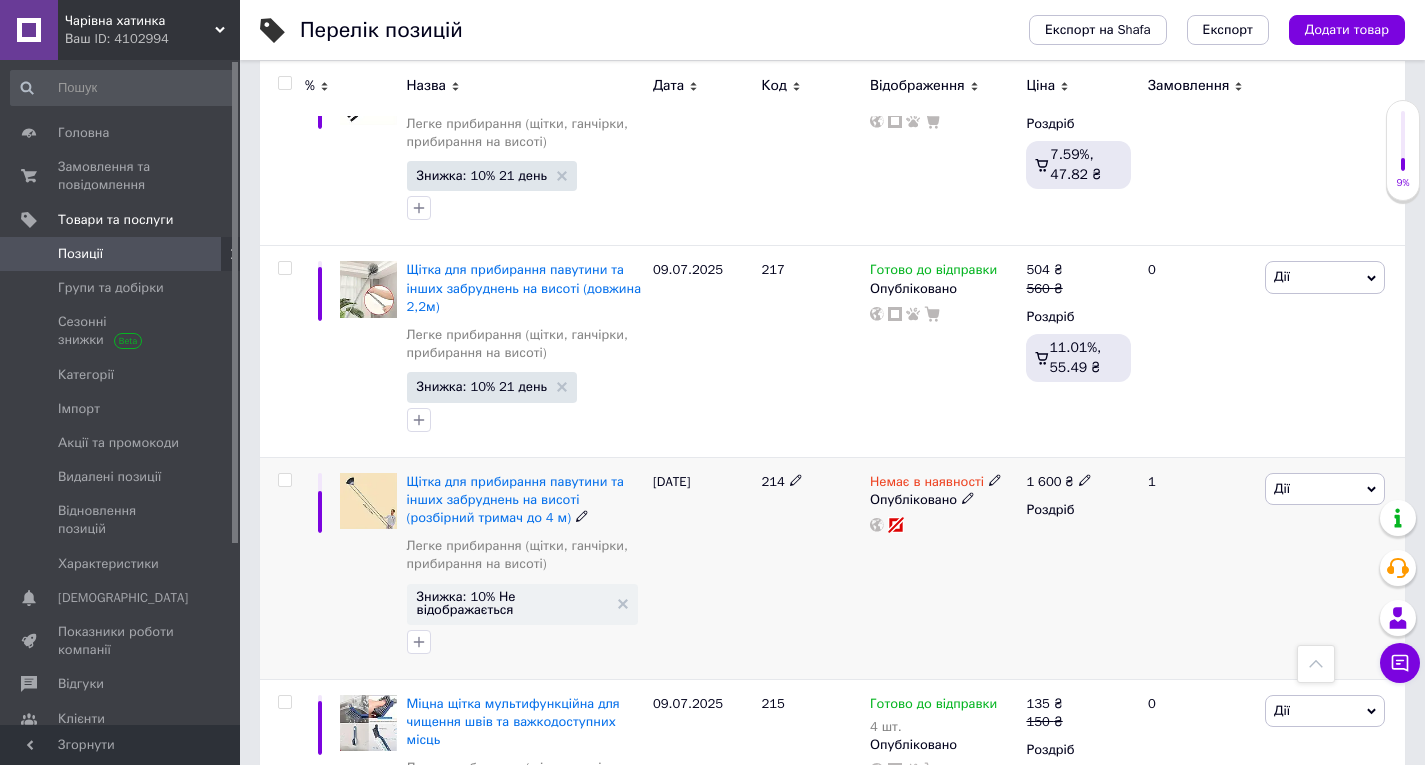 click 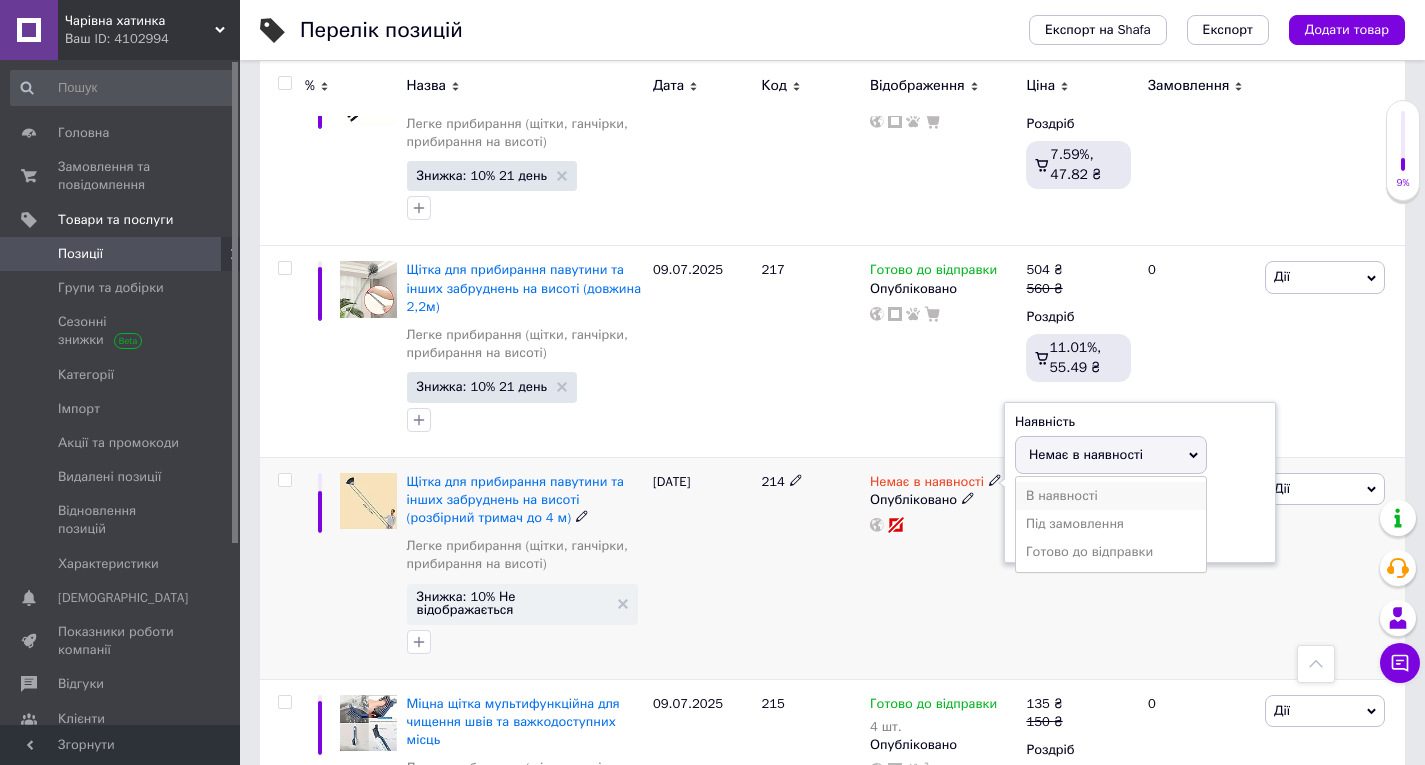 click on "В наявності" at bounding box center [1111, 496] 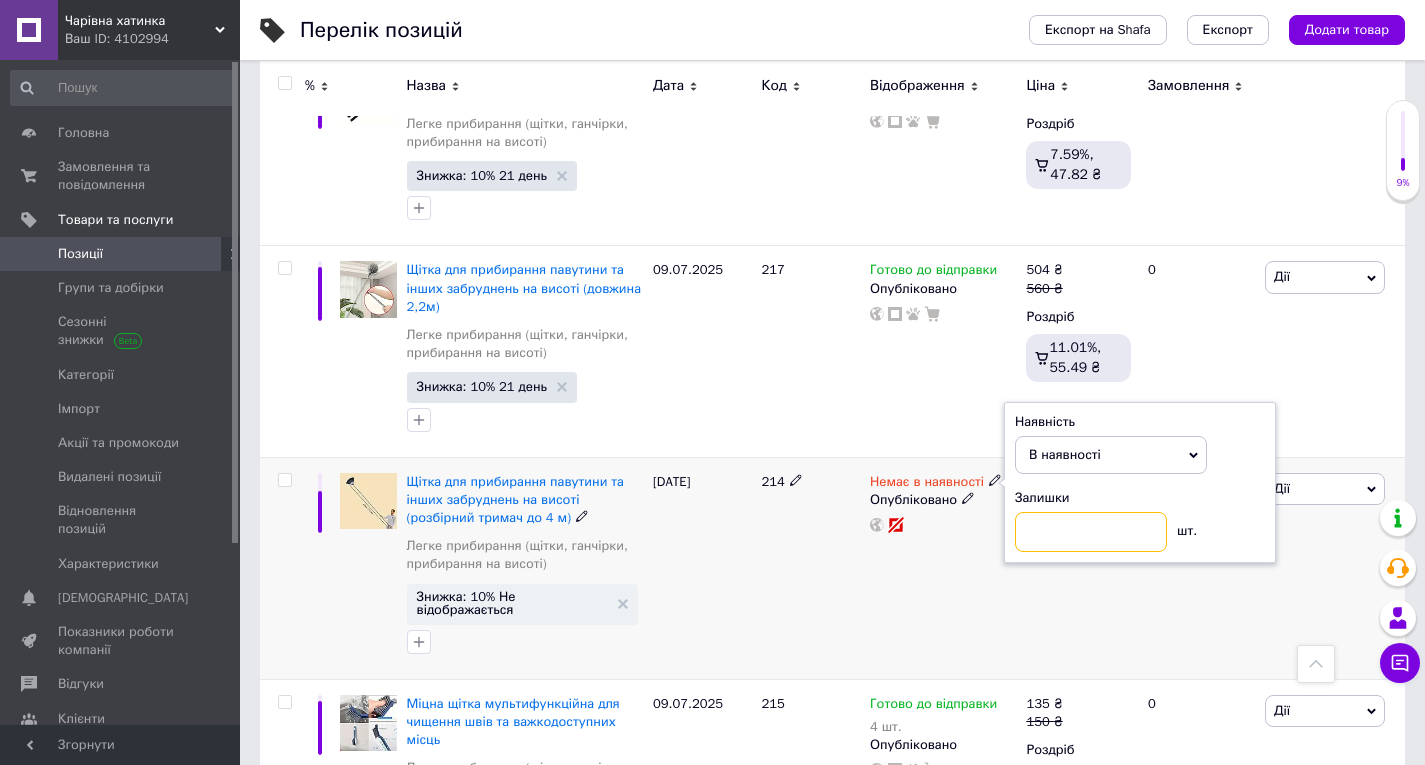 click at bounding box center (1091, 532) 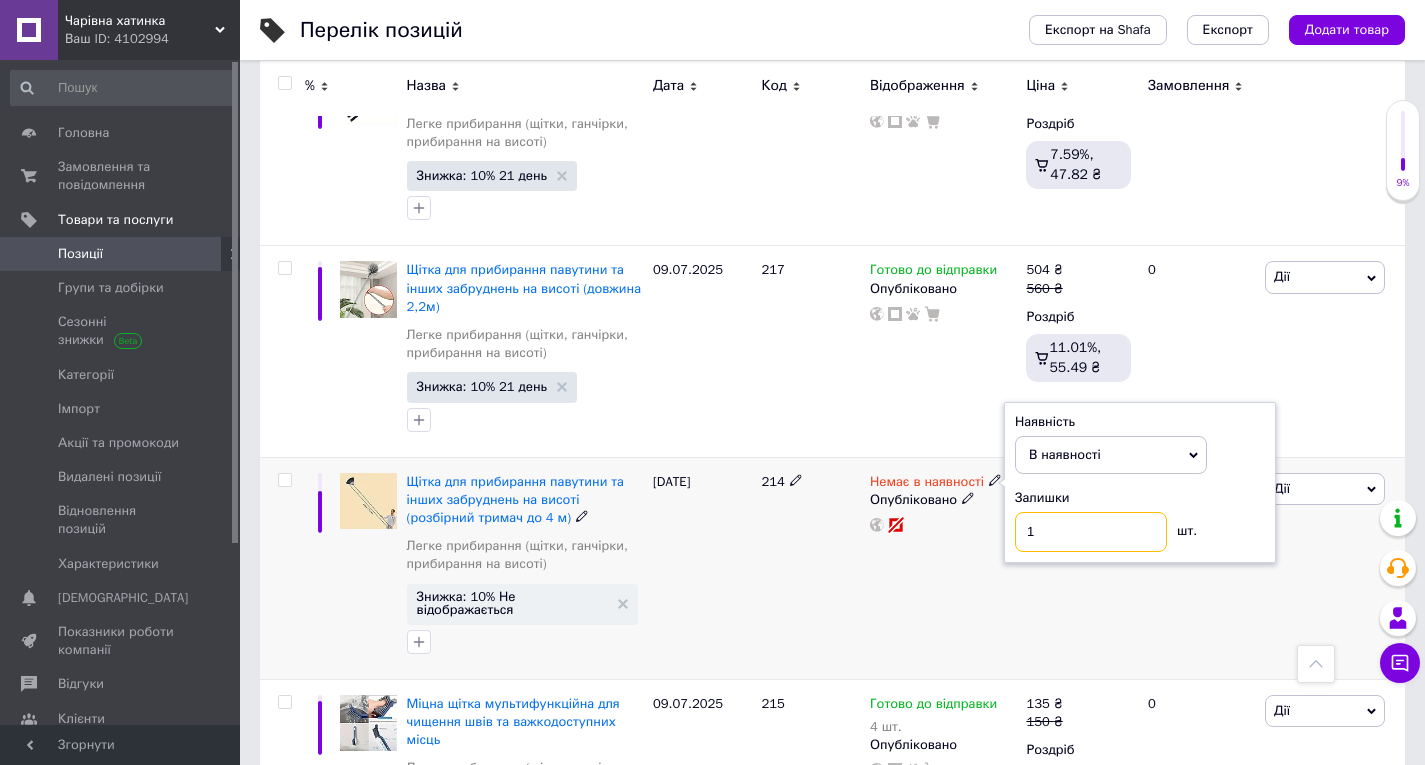 click on "1" at bounding box center [1091, 532] 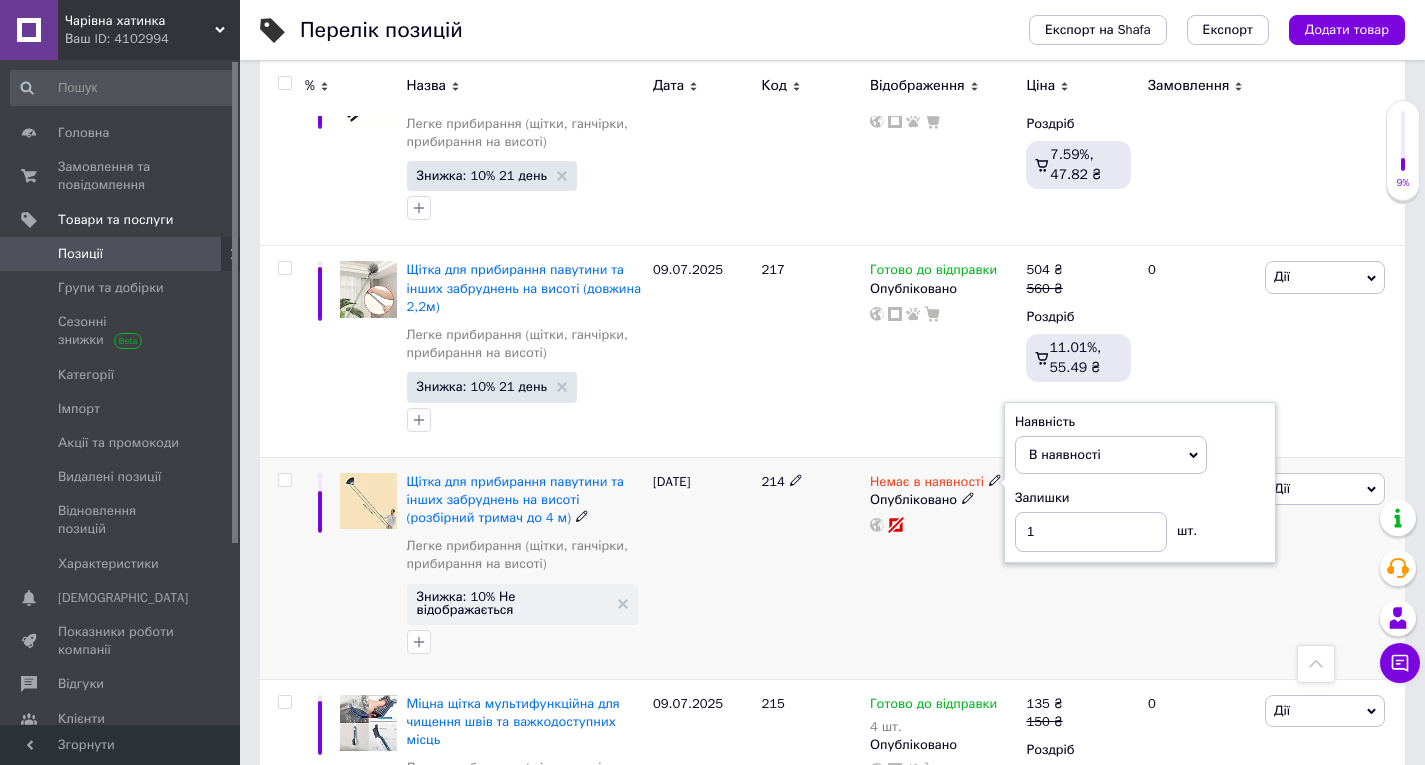 click on "Немає в наявності Наявність В наявності Немає в наявності Під замовлення Готово до відправки Залишки 1 шт. Опубліковано" at bounding box center [943, 503] 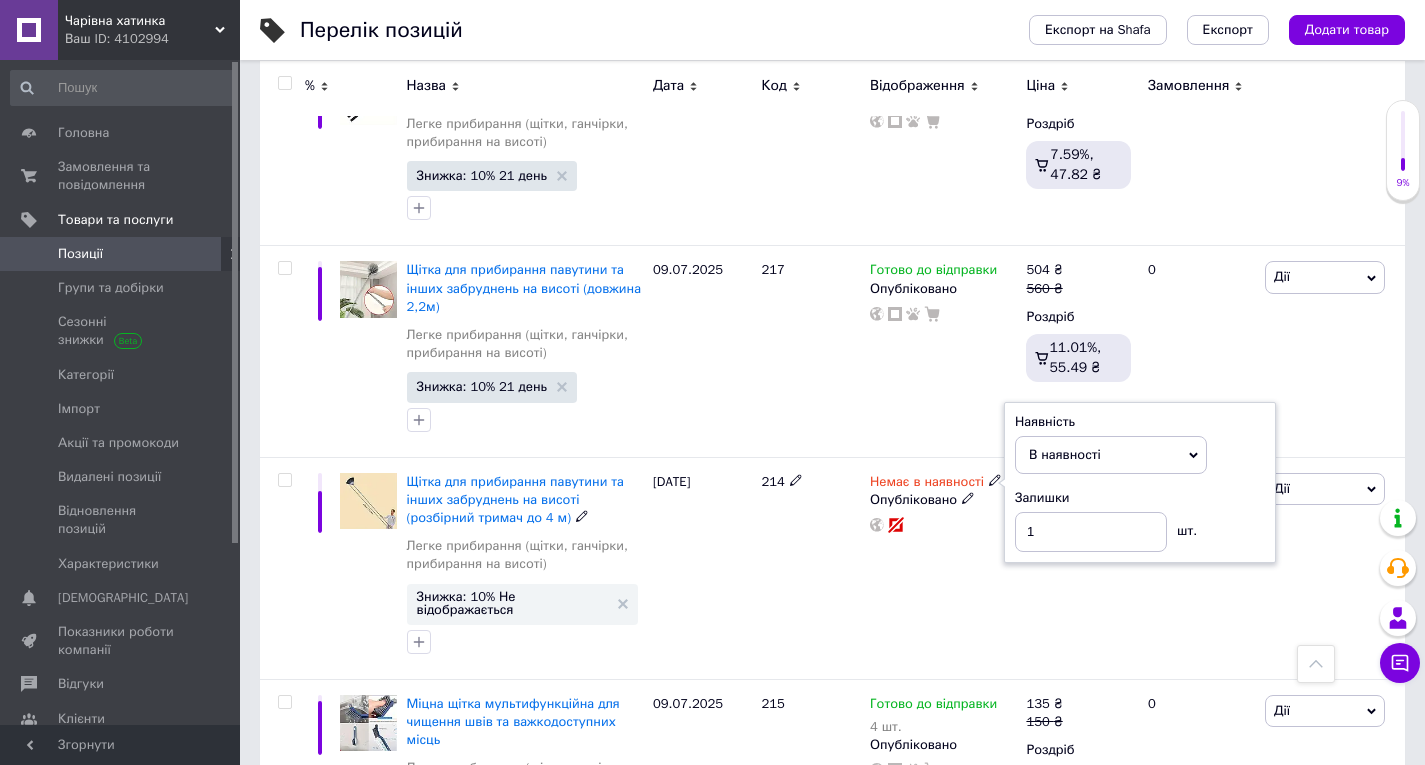 click on "В наявності" at bounding box center [1111, 455] 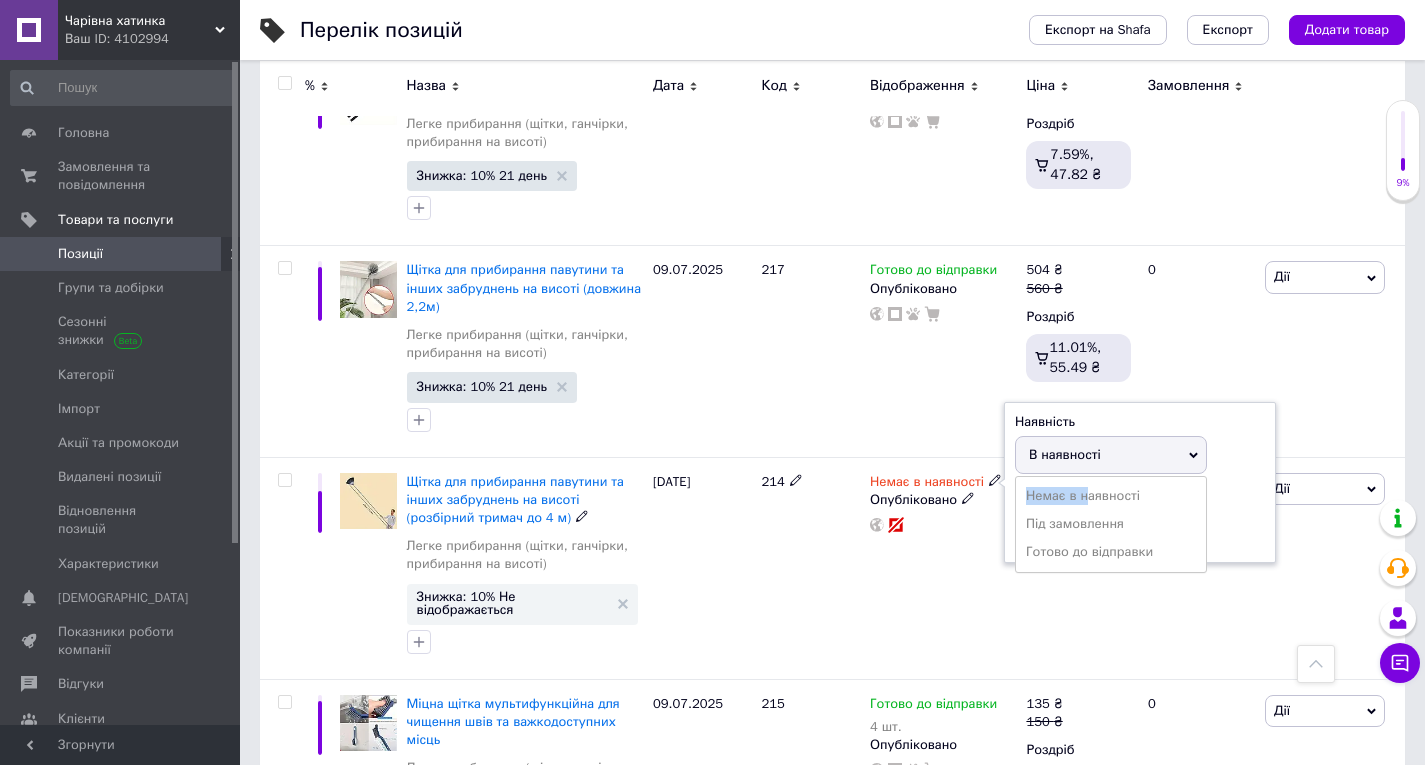 drag, startPoint x: 1085, startPoint y: 383, endPoint x: 1134, endPoint y: 343, distance: 63.25346 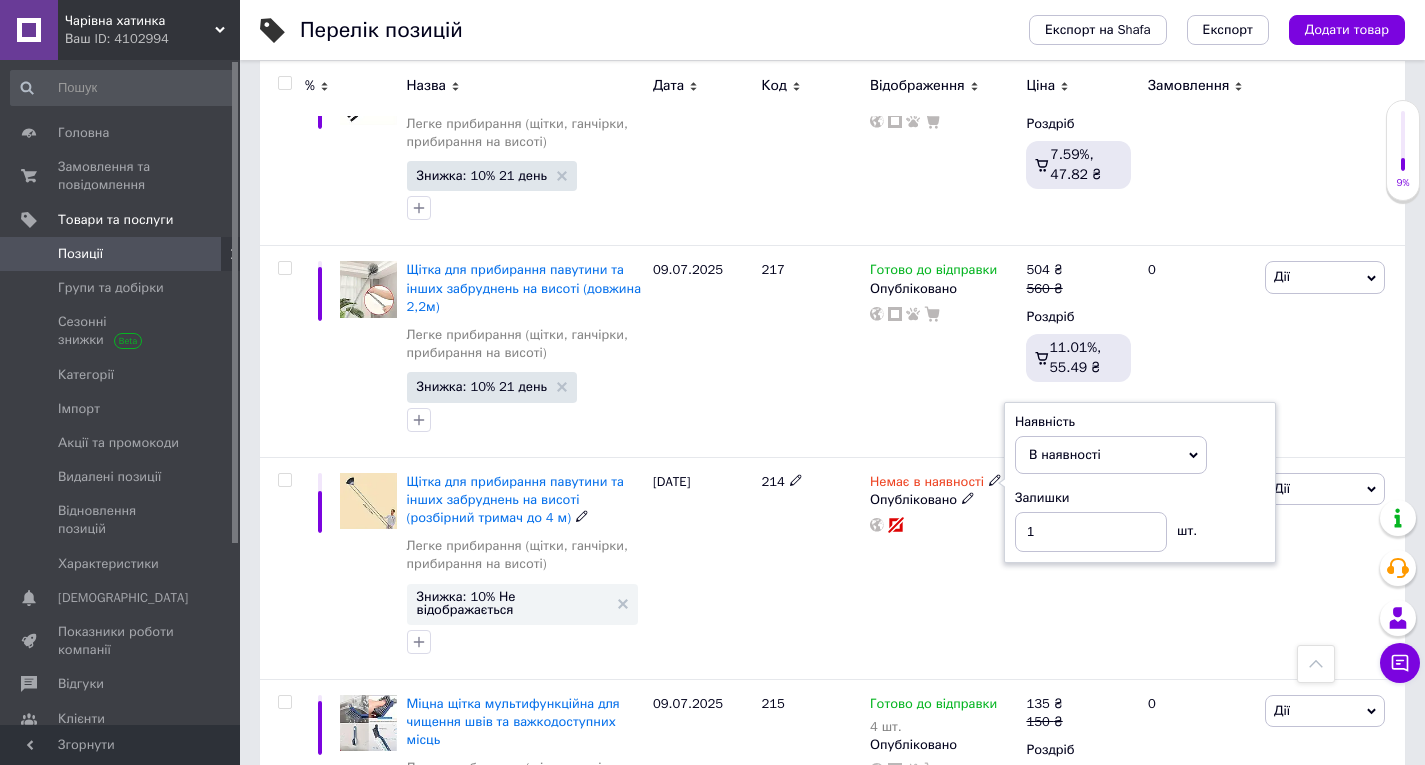 click on "В наявності" at bounding box center [1111, 455] 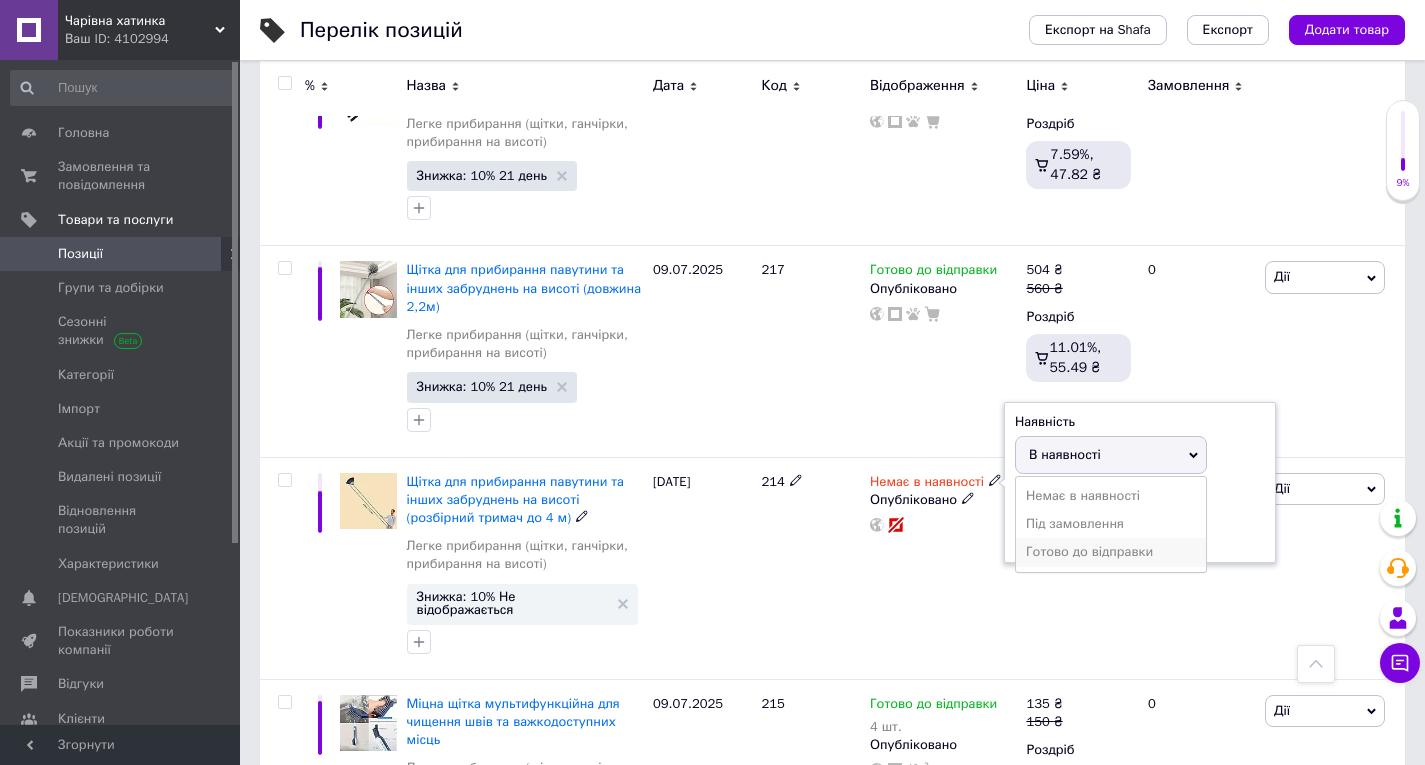 click on "Готово до відправки" at bounding box center [1111, 552] 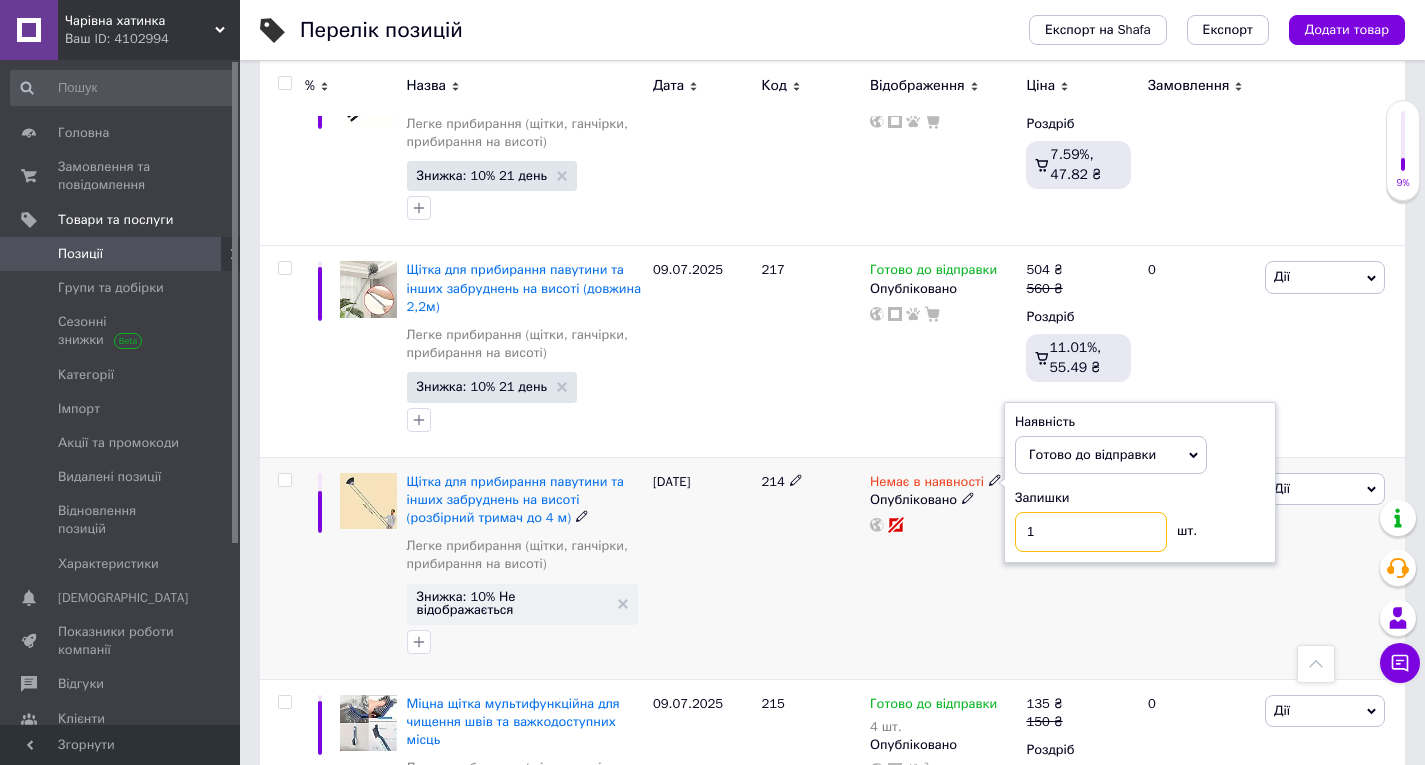 click on "1" at bounding box center (1091, 532) 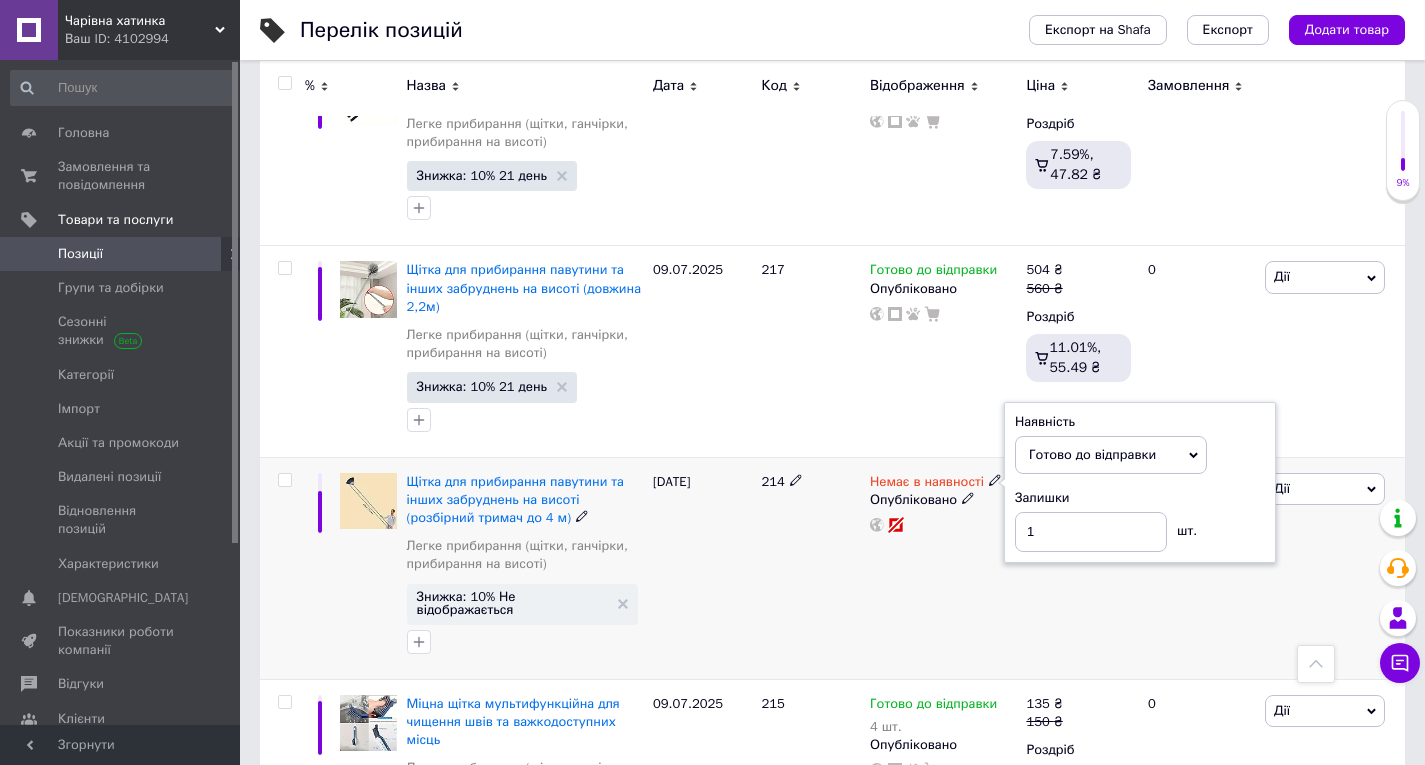 click on "Немає в наявності" at bounding box center (927, 484) 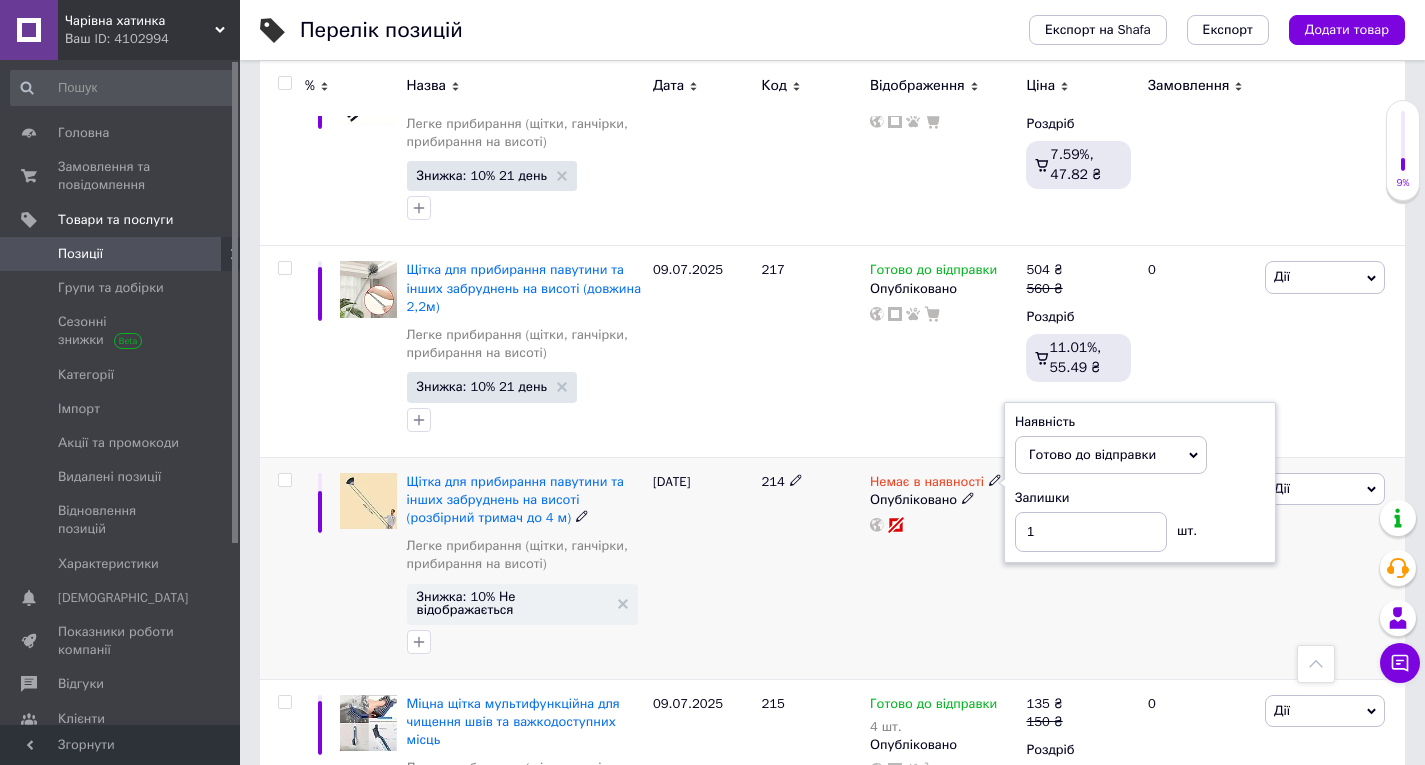 click at bounding box center (943, 525) 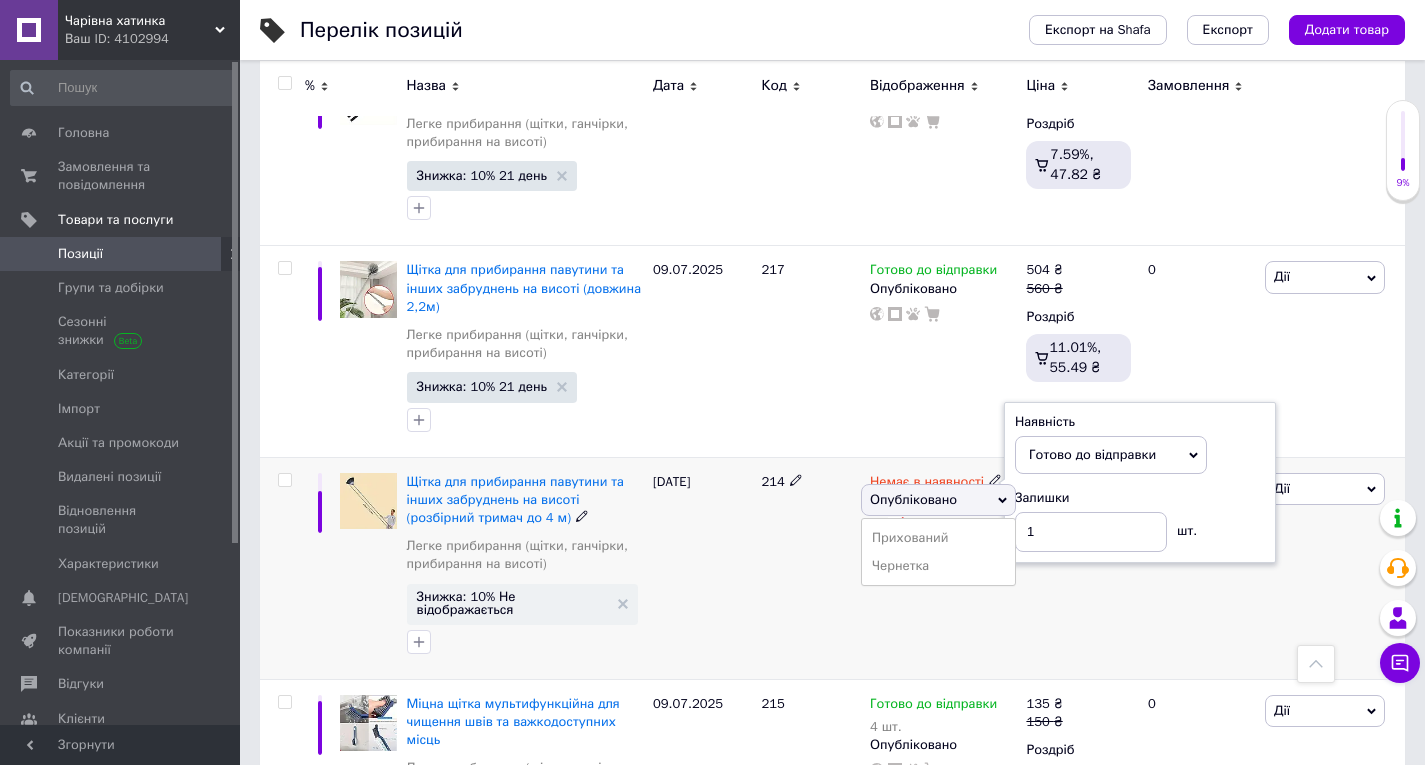 click on "Опубліковано" at bounding box center [938, 500] 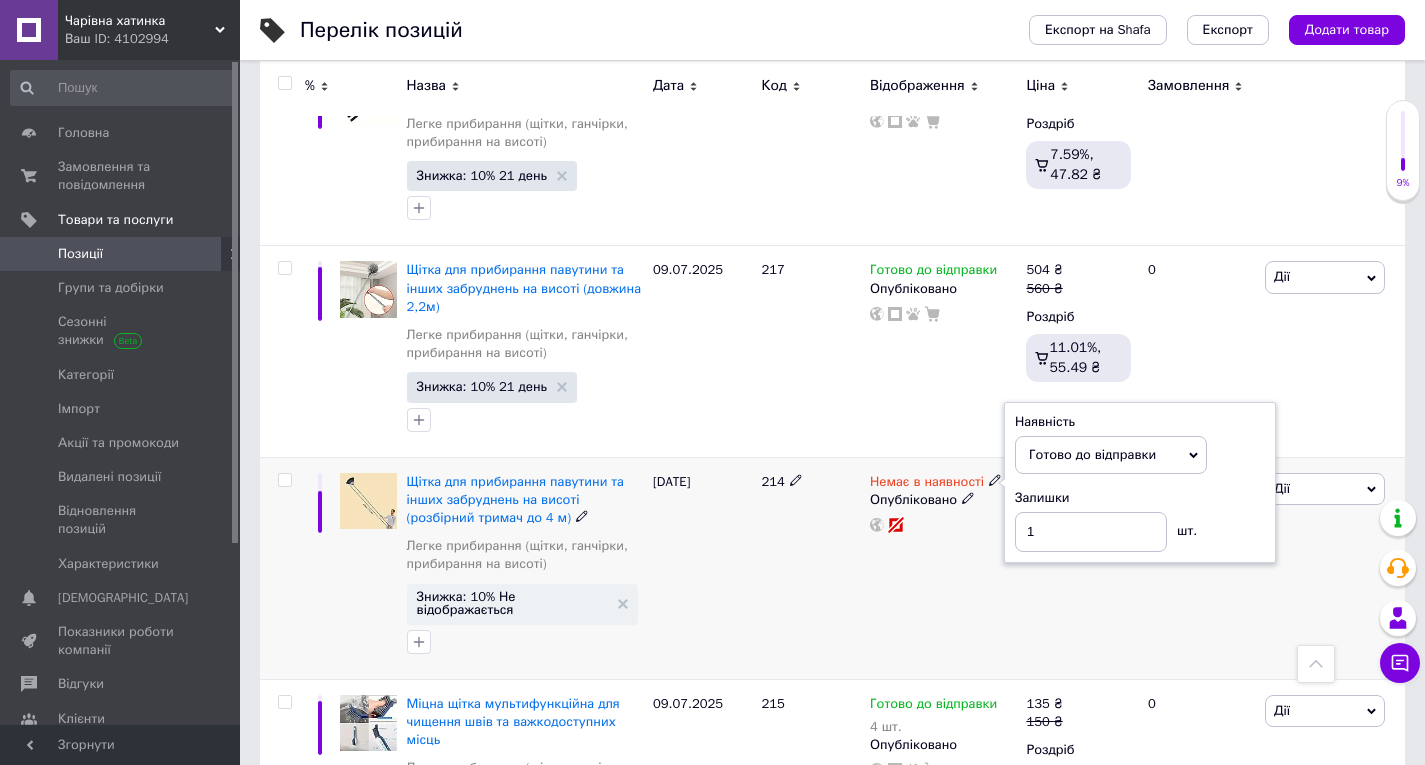 click on "Дії Редагувати Підняти на початок групи Копіювати Знижка Подарунок Супутні Приховати Ярлик Додати на вітрину Додати в кампанію Каталог ProSale Видалити" at bounding box center (1332, 568) 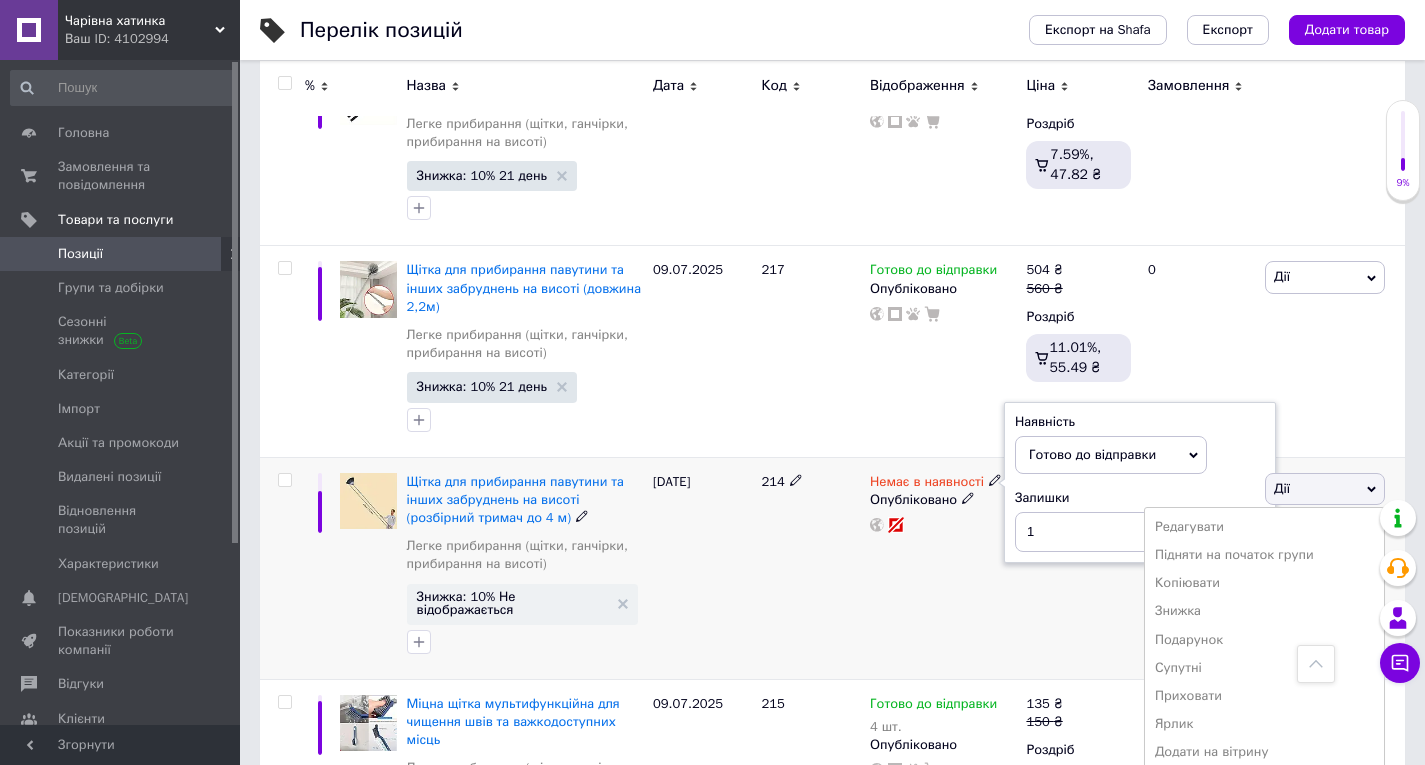 click 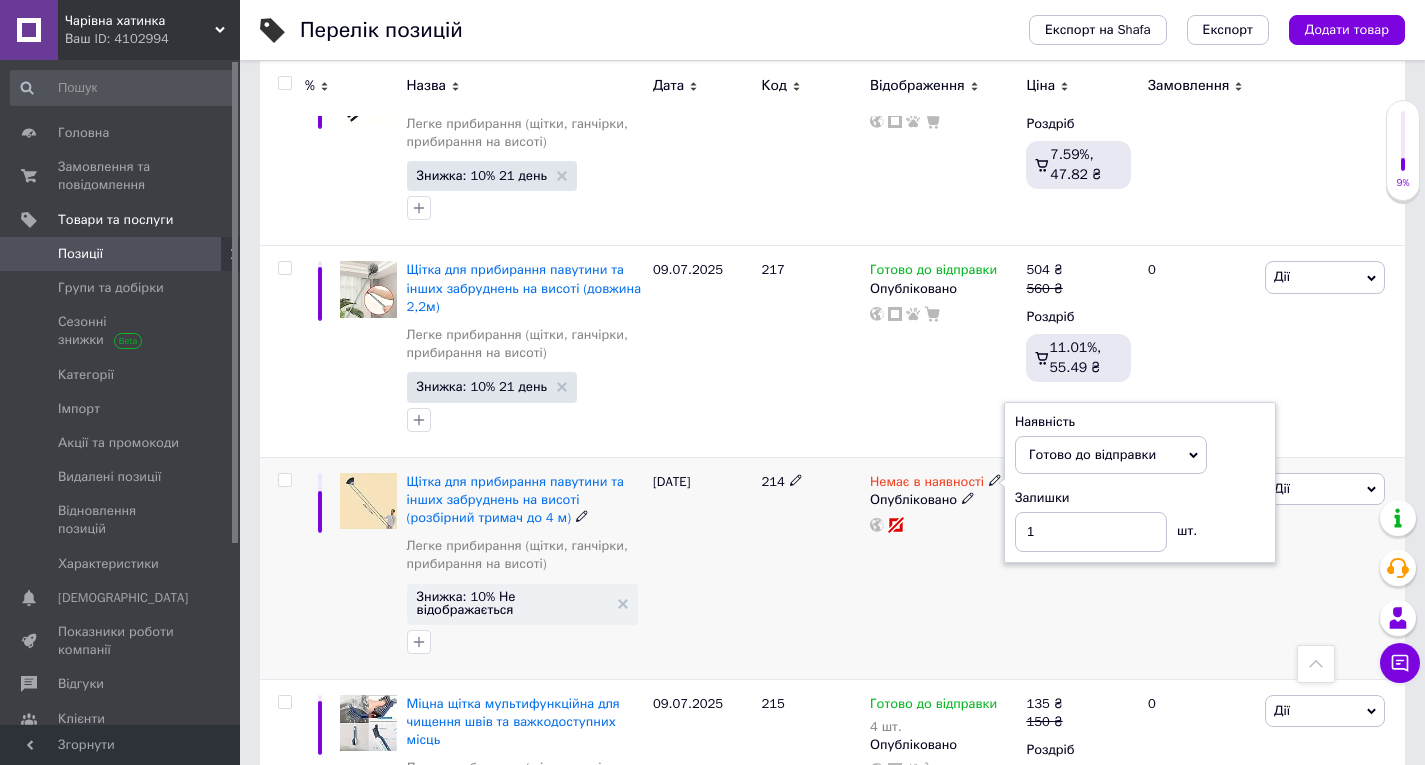 click at bounding box center [284, 480] 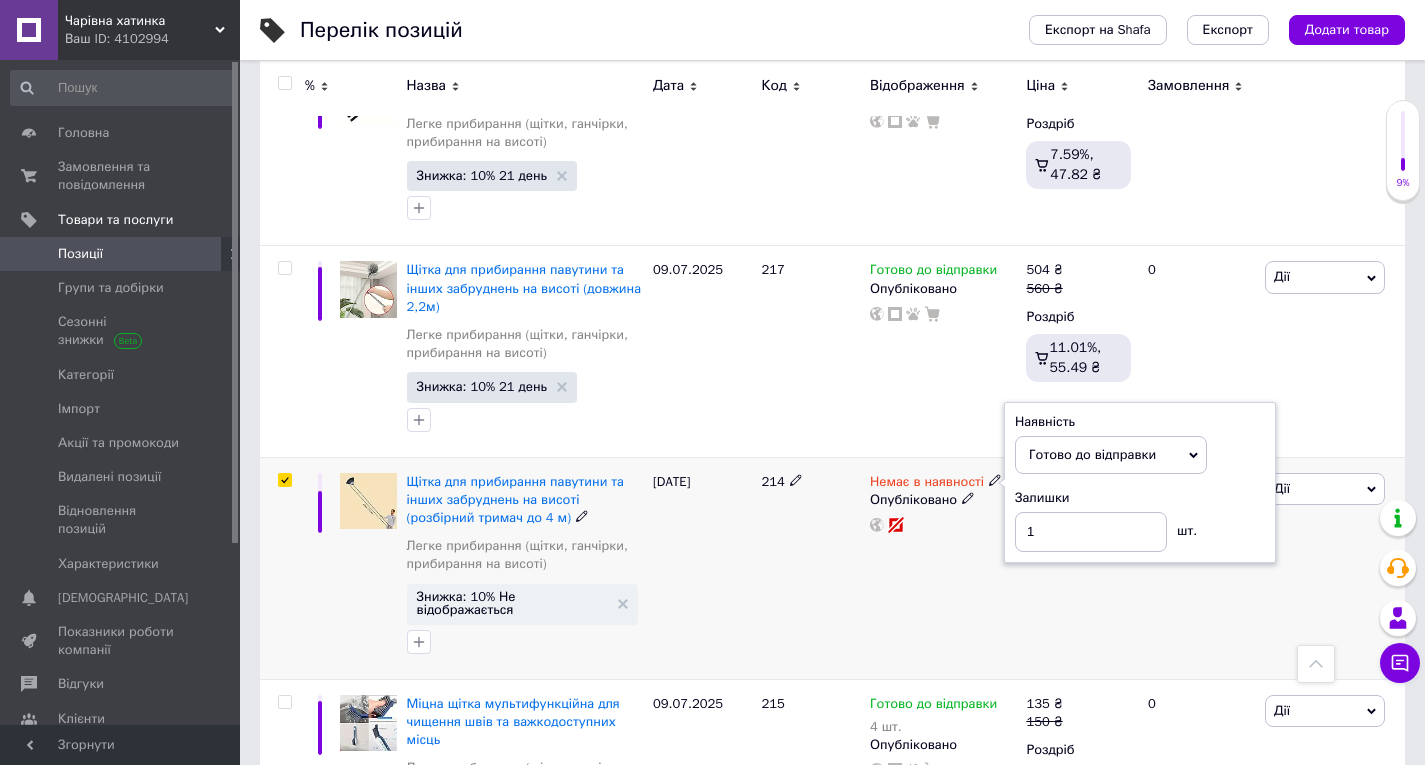 checkbox on "true" 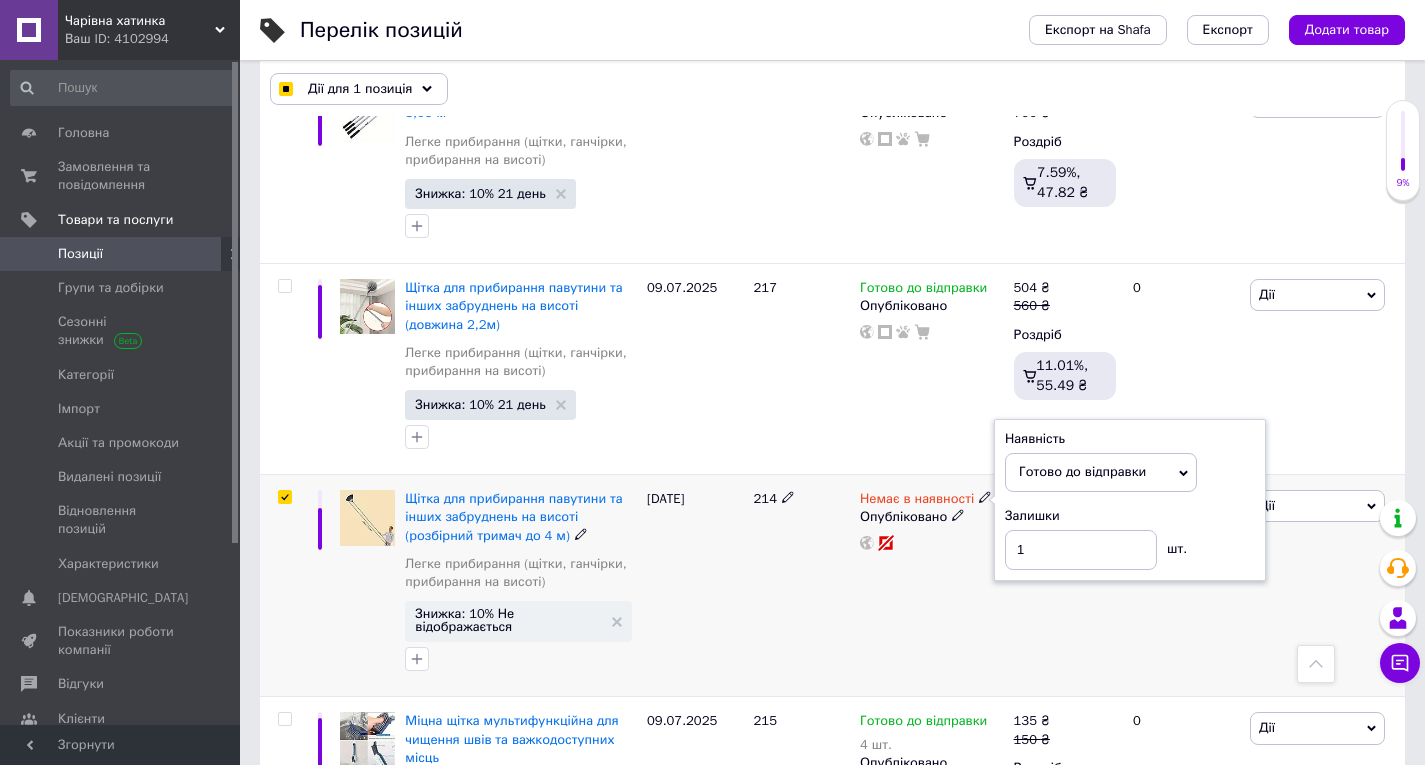 scroll, scrollTop: 8035, scrollLeft: 0, axis: vertical 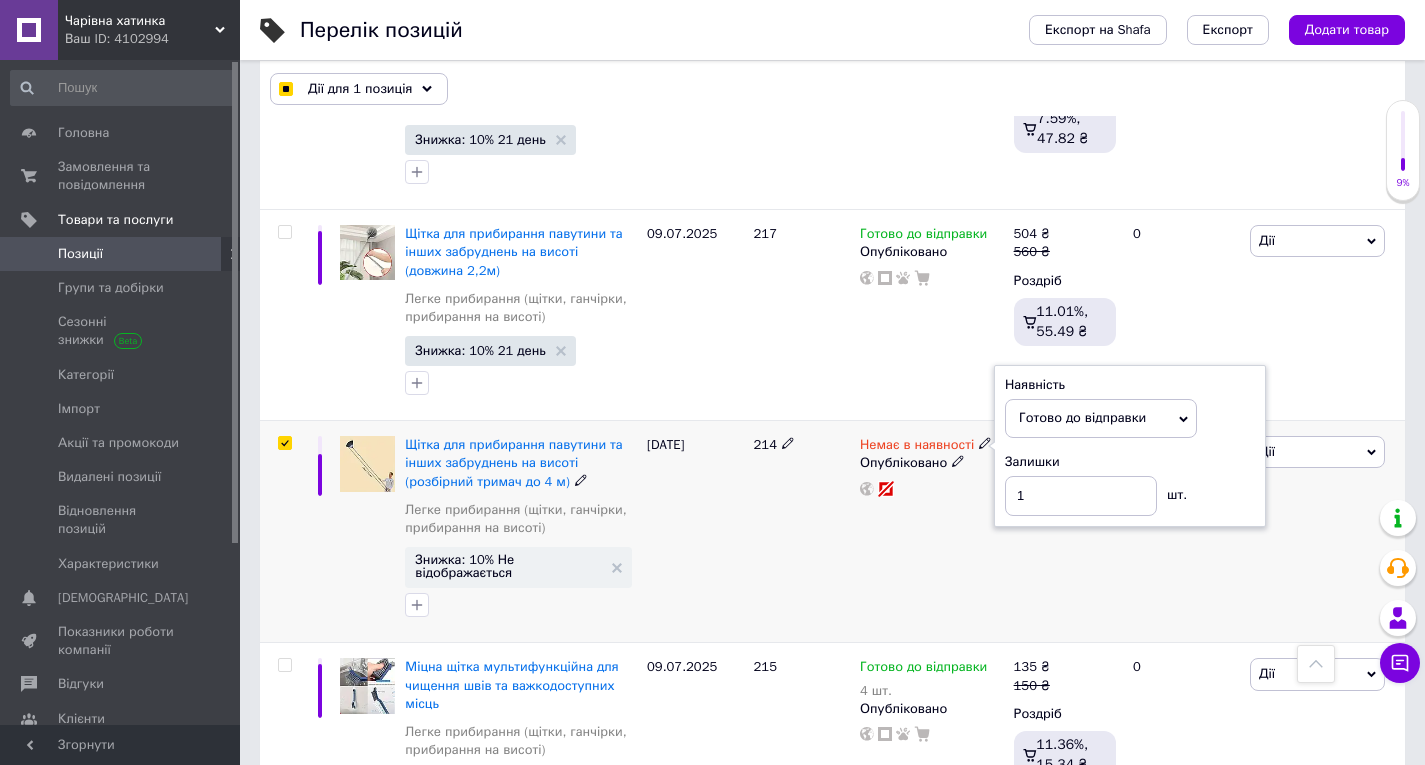 click on "[DATE]" at bounding box center (695, 532) 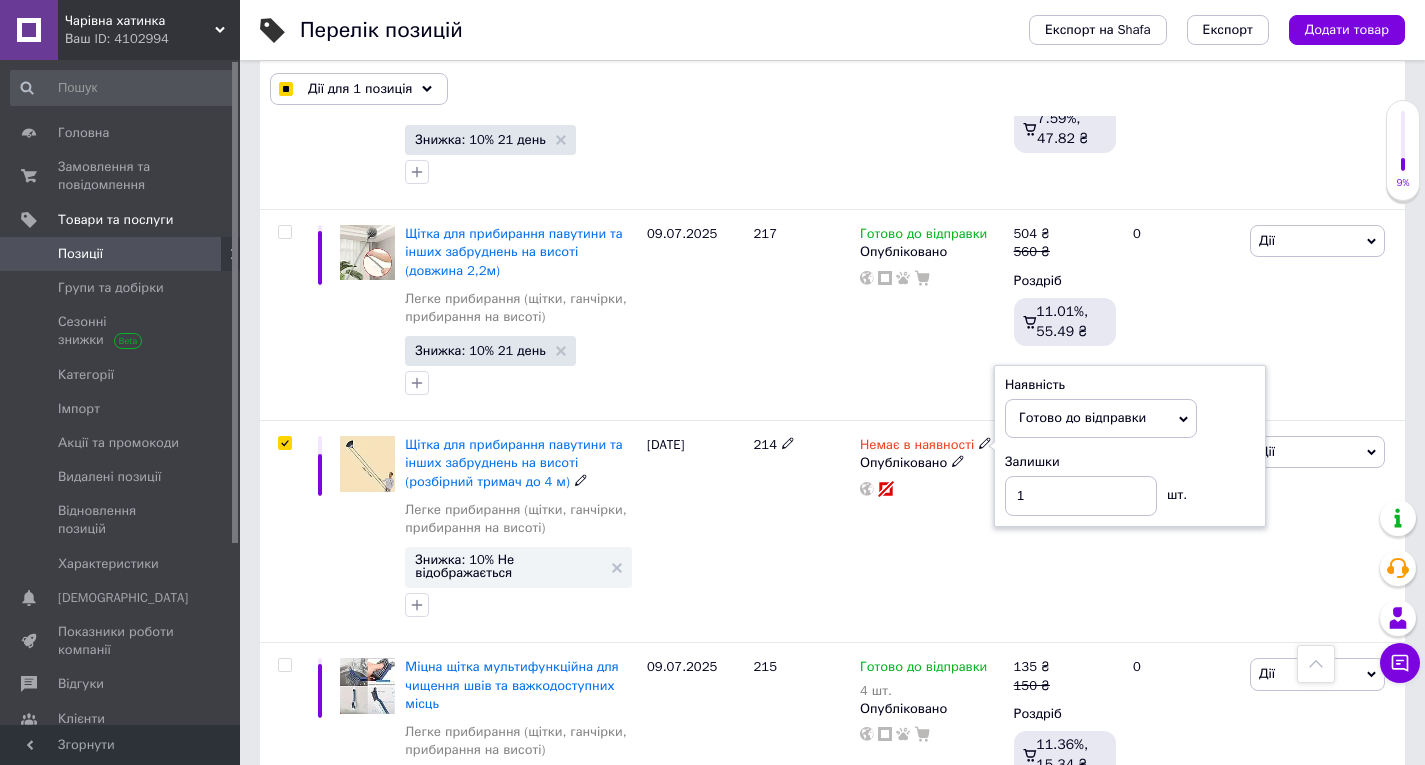 click on "Готово до відправки" at bounding box center (1082, 417) 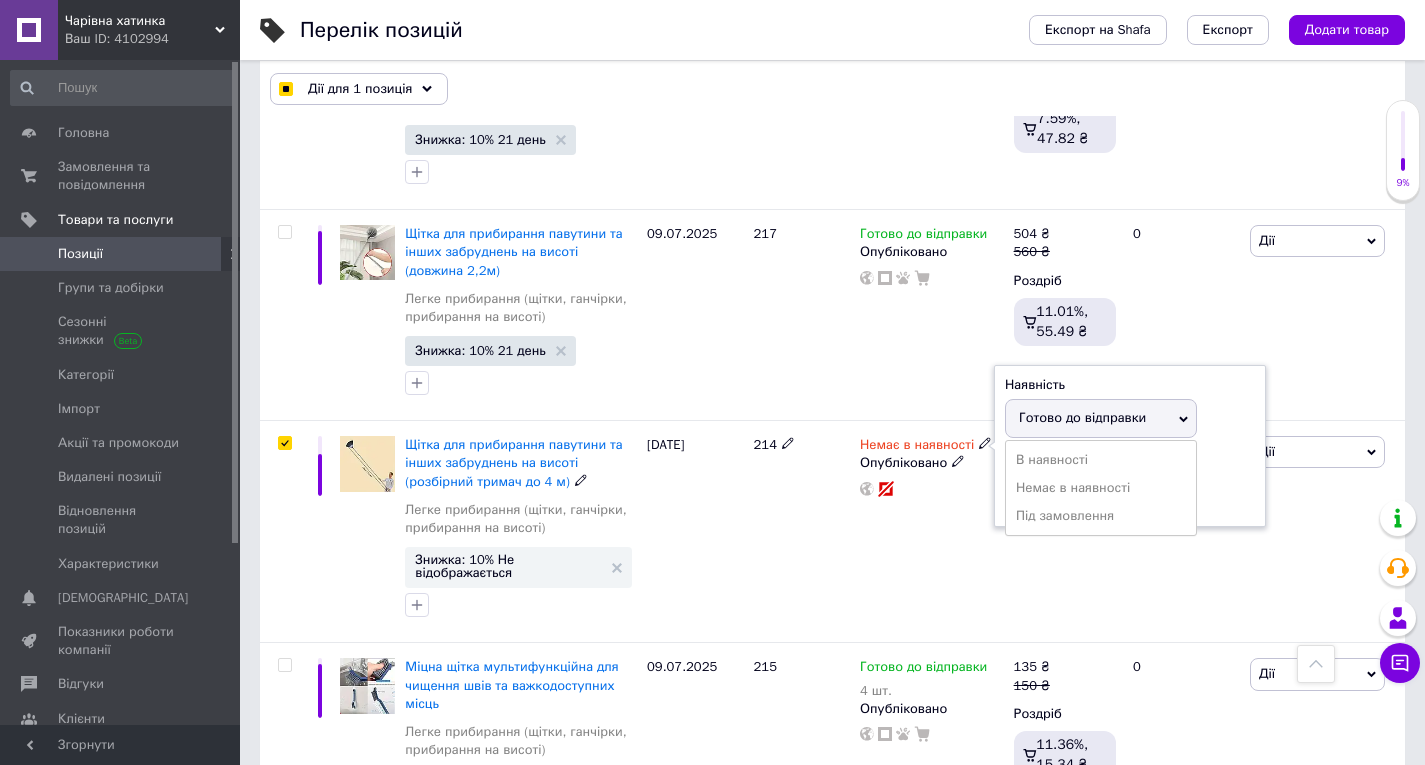 click on "Готово до відправки" at bounding box center (1101, 418) 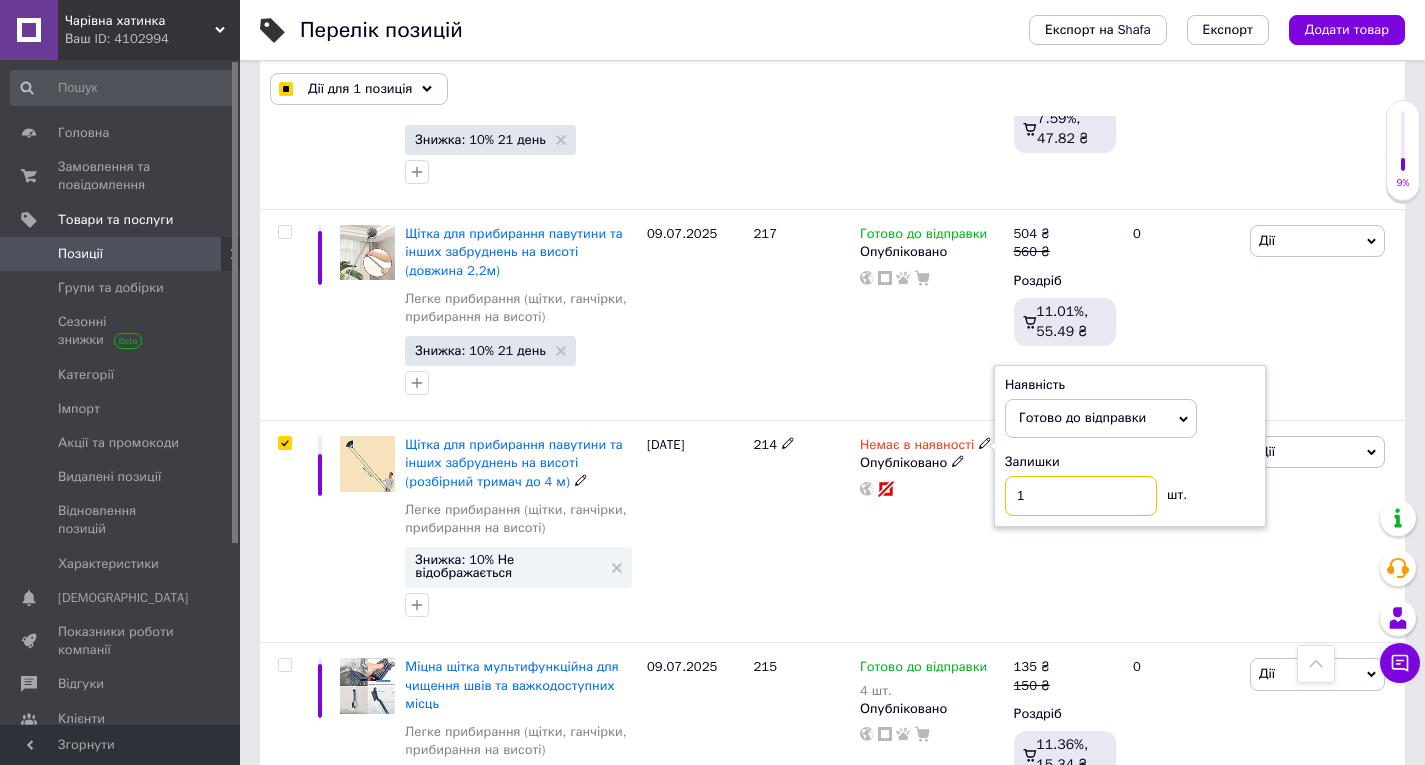 click on "1" at bounding box center (1081, 496) 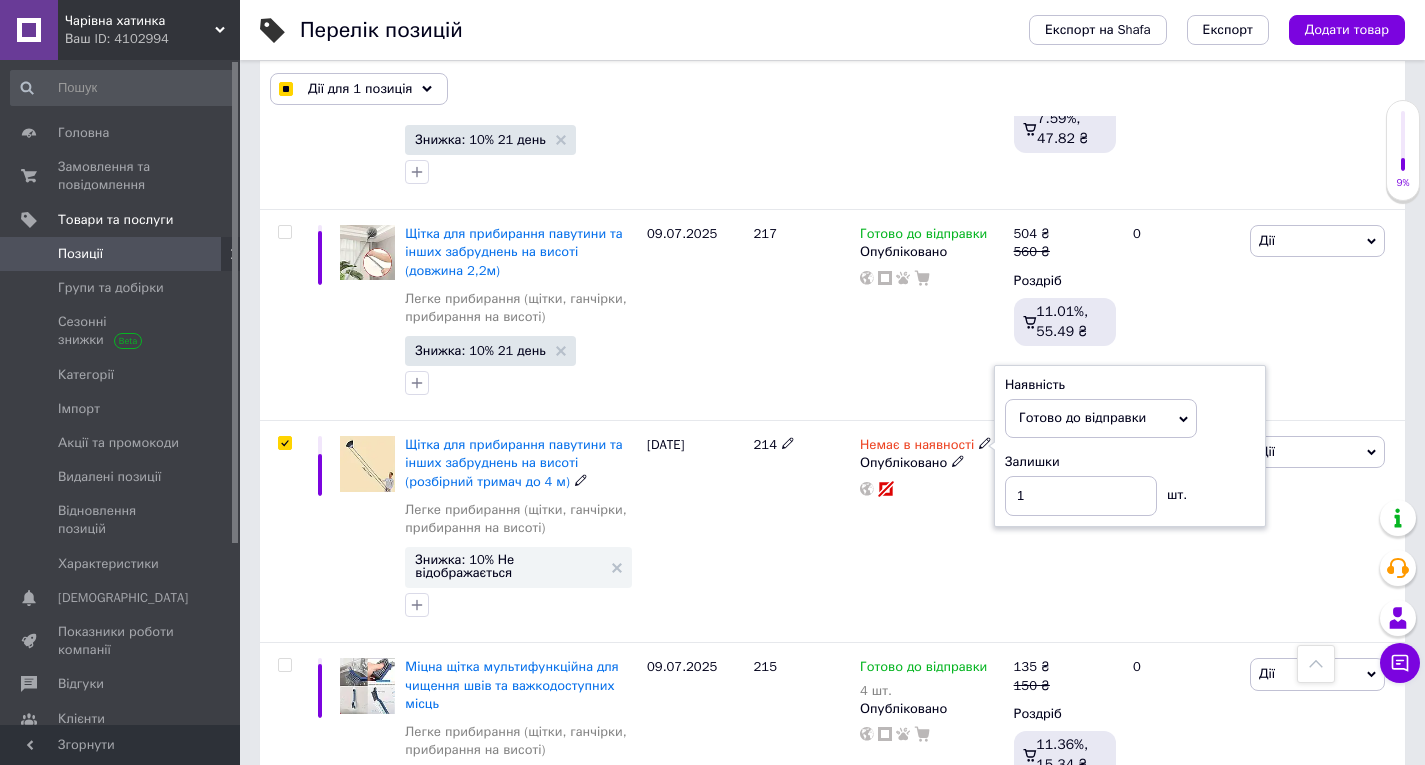 click on "Опубліковано" at bounding box center [932, 463] 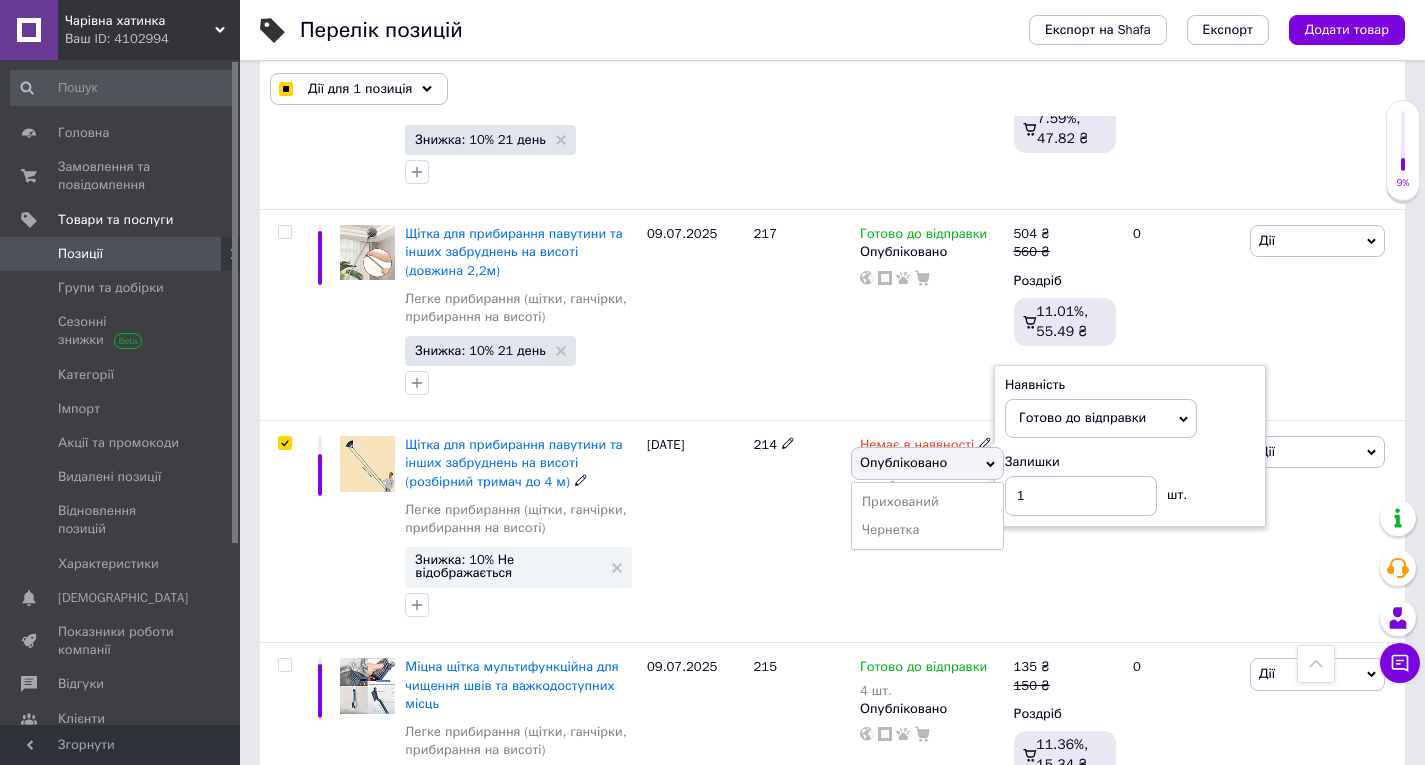 click on "Опубліковано" at bounding box center [927, 463] 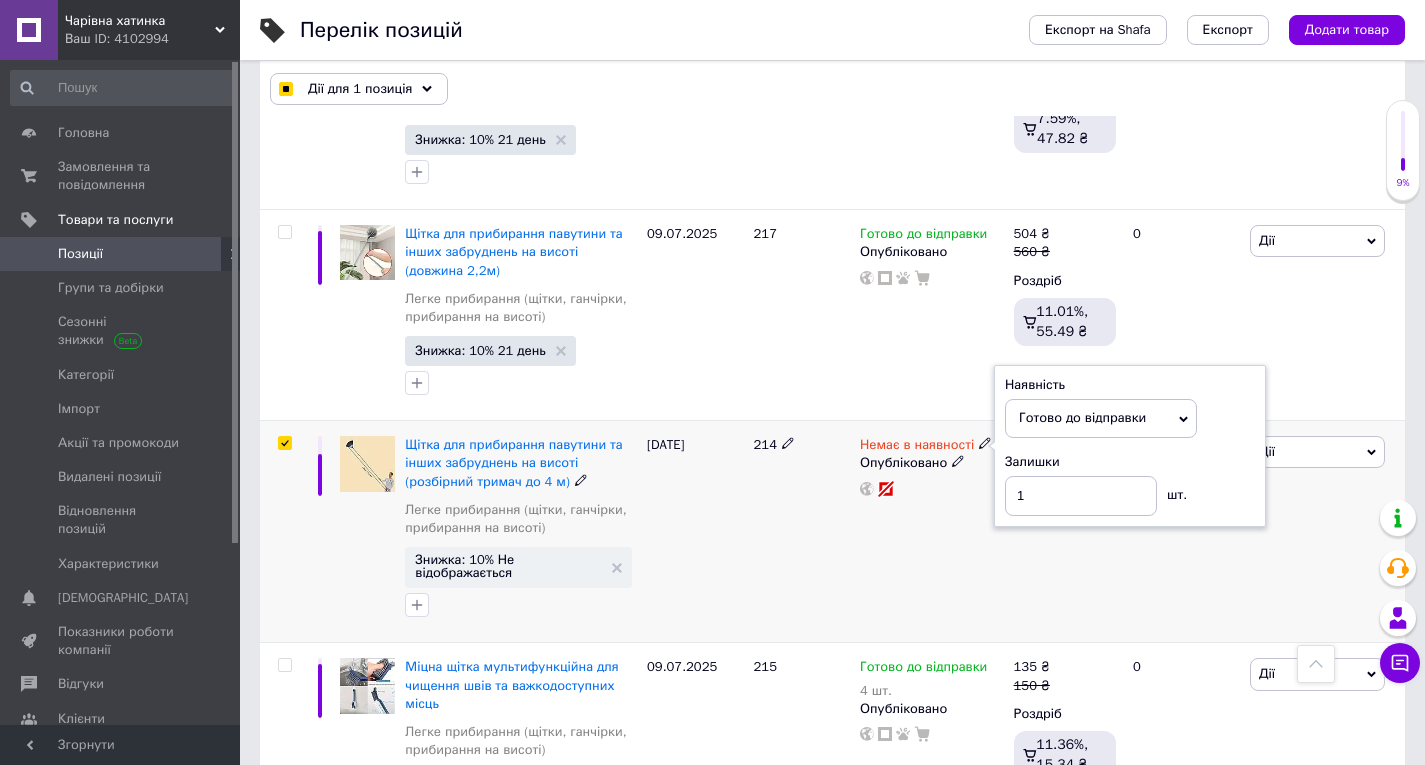 click at bounding box center (284, 443) 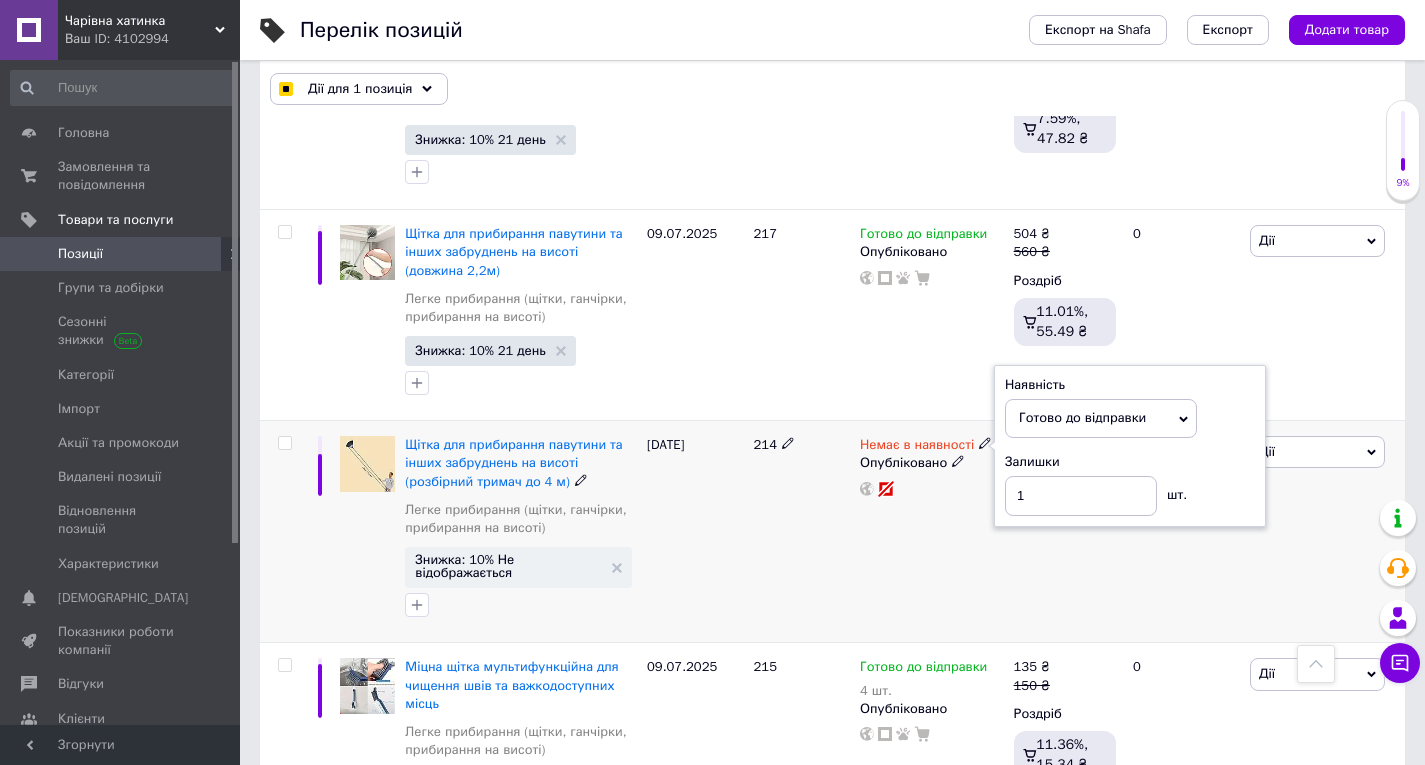checkbox on "false" 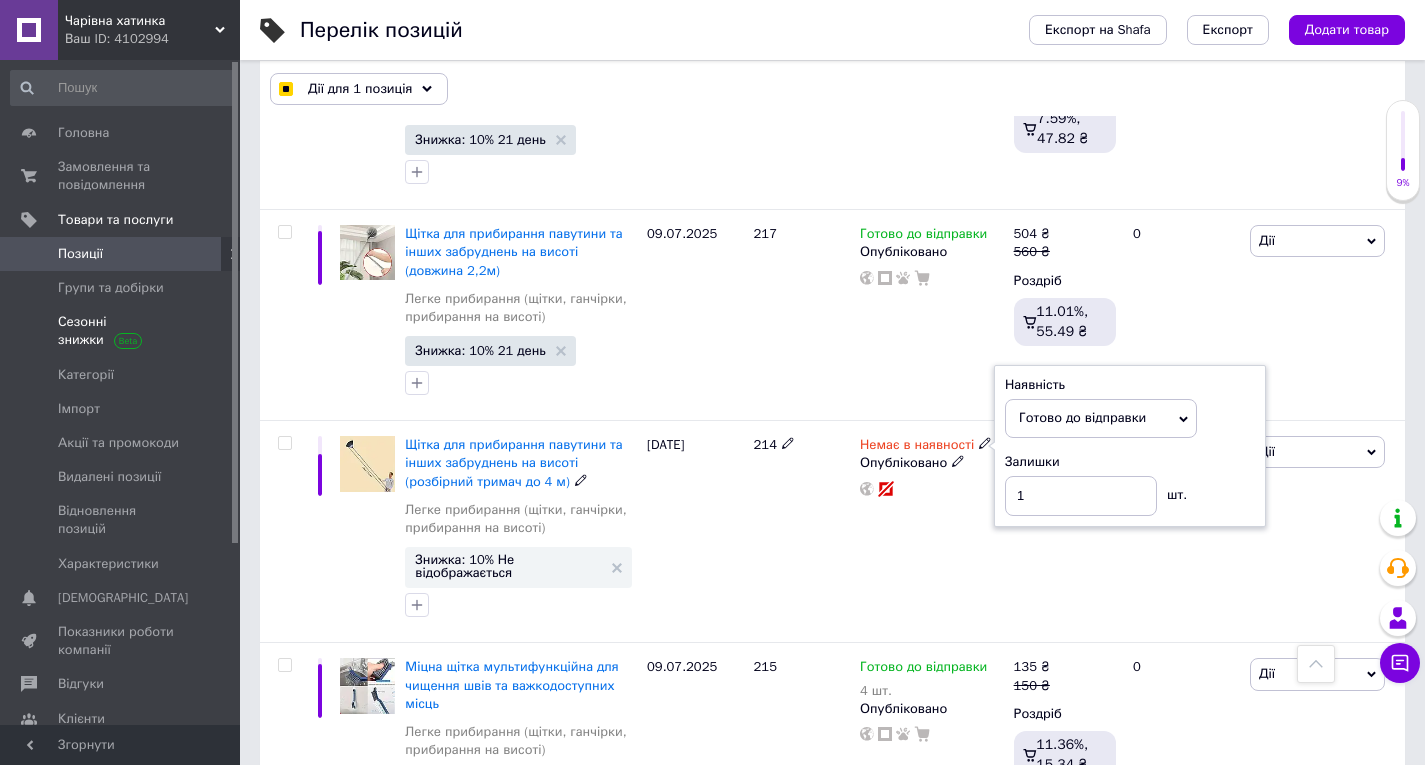 scroll, scrollTop: 7981, scrollLeft: 0, axis: vertical 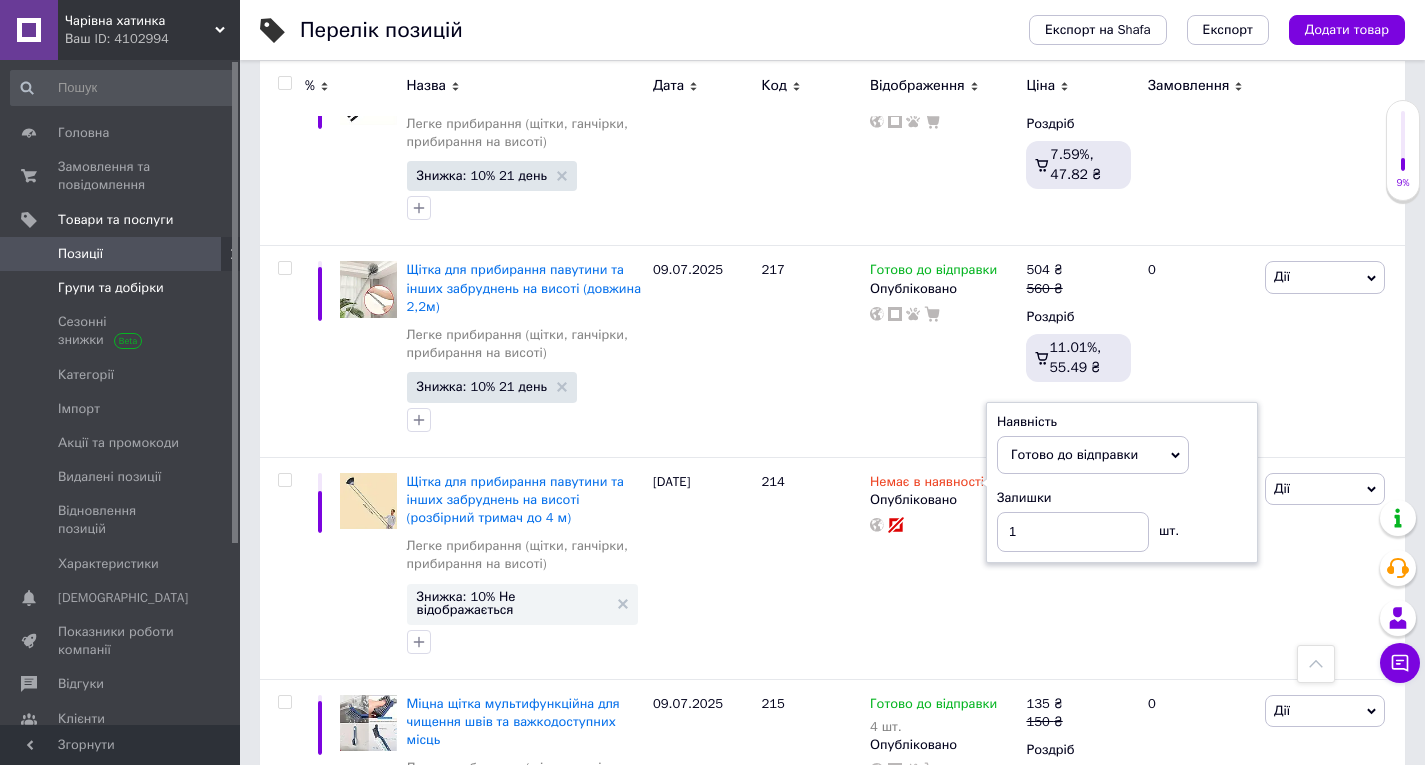 click on "Групи та добірки" at bounding box center [111, 288] 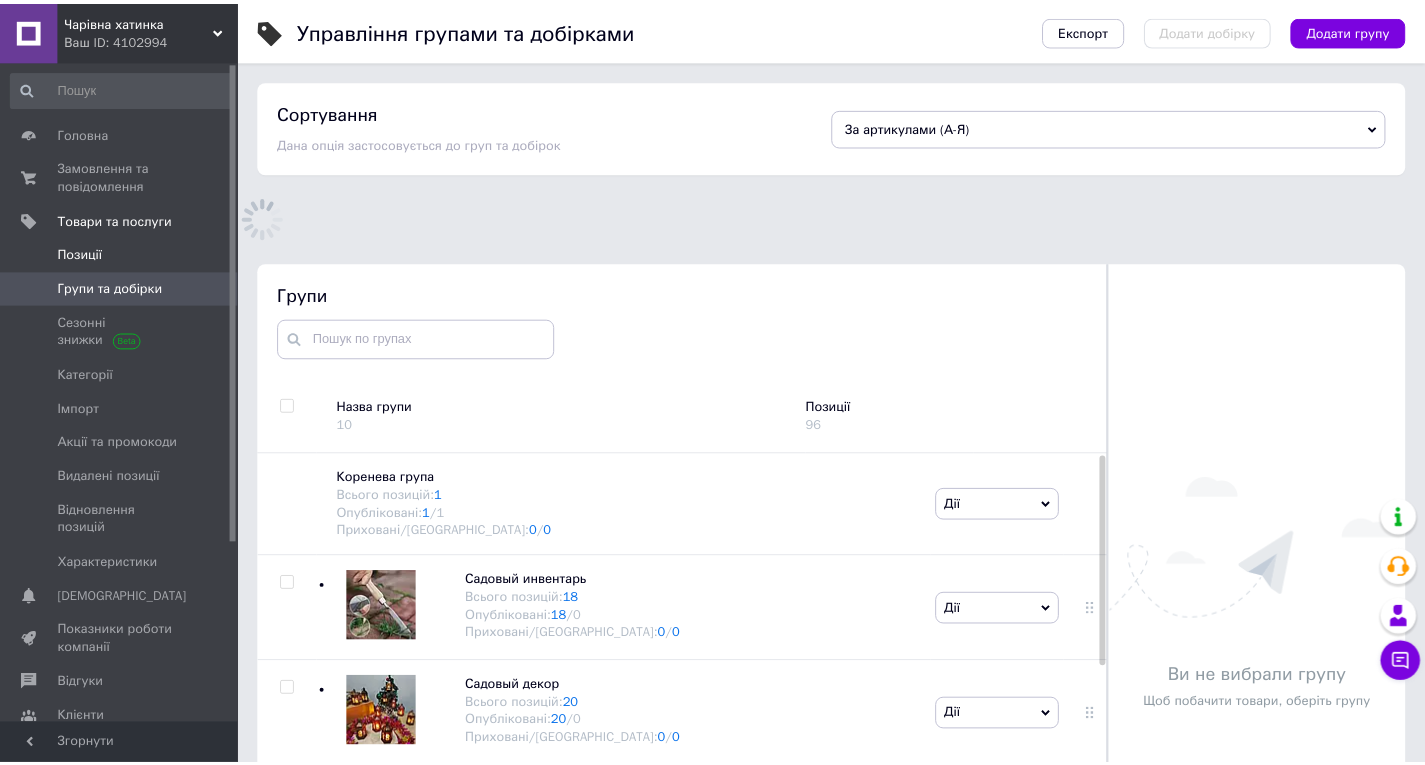 scroll, scrollTop: 29, scrollLeft: 0, axis: vertical 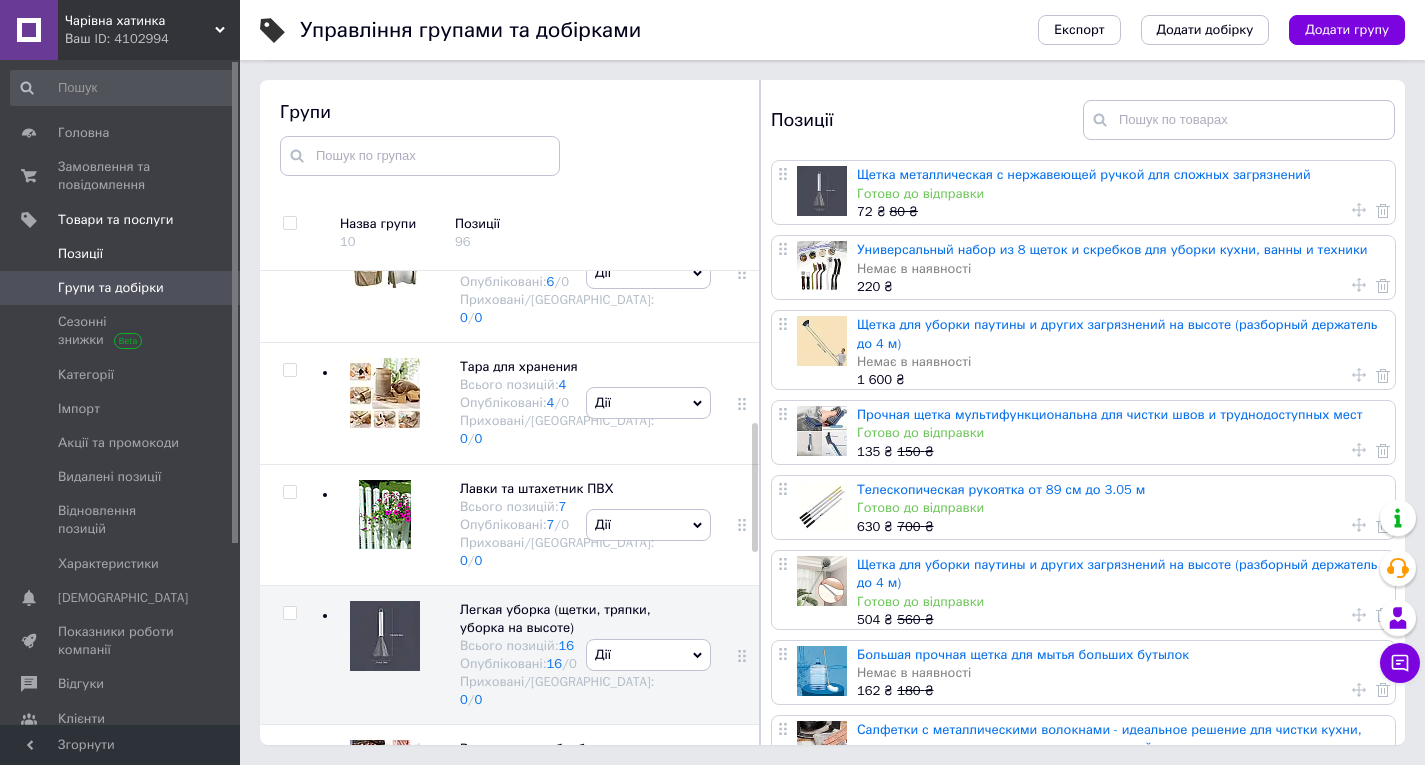 click on "Позиції" at bounding box center [121, 254] 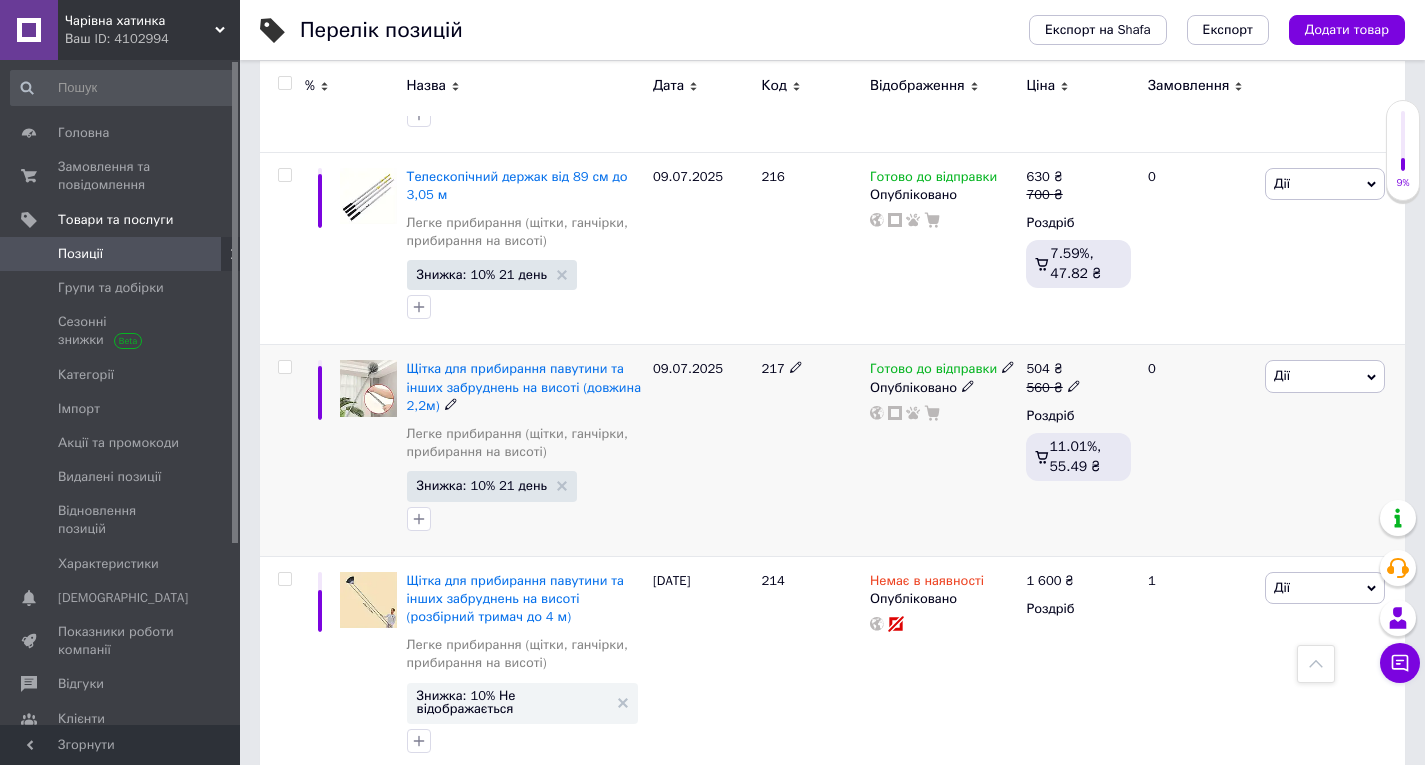 scroll, scrollTop: 7930, scrollLeft: 0, axis: vertical 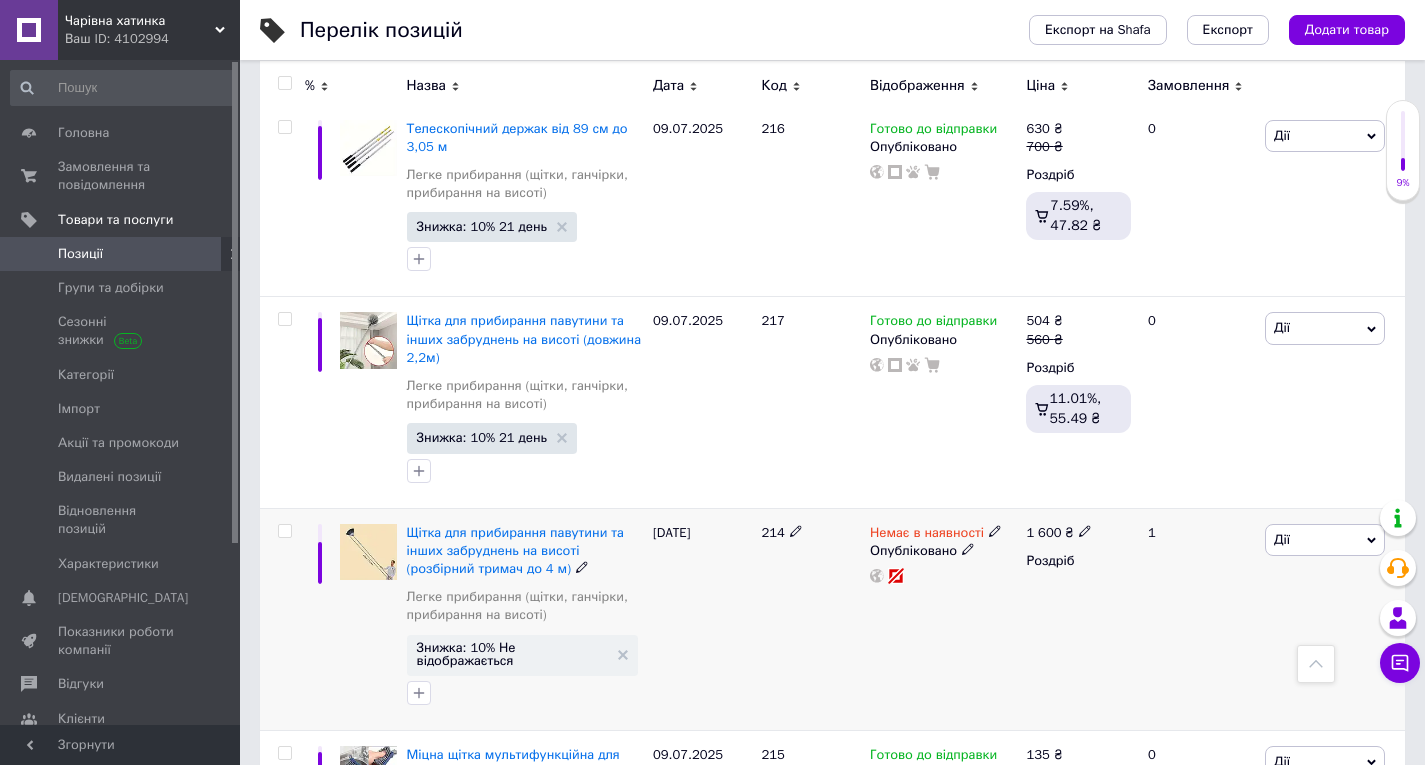 click 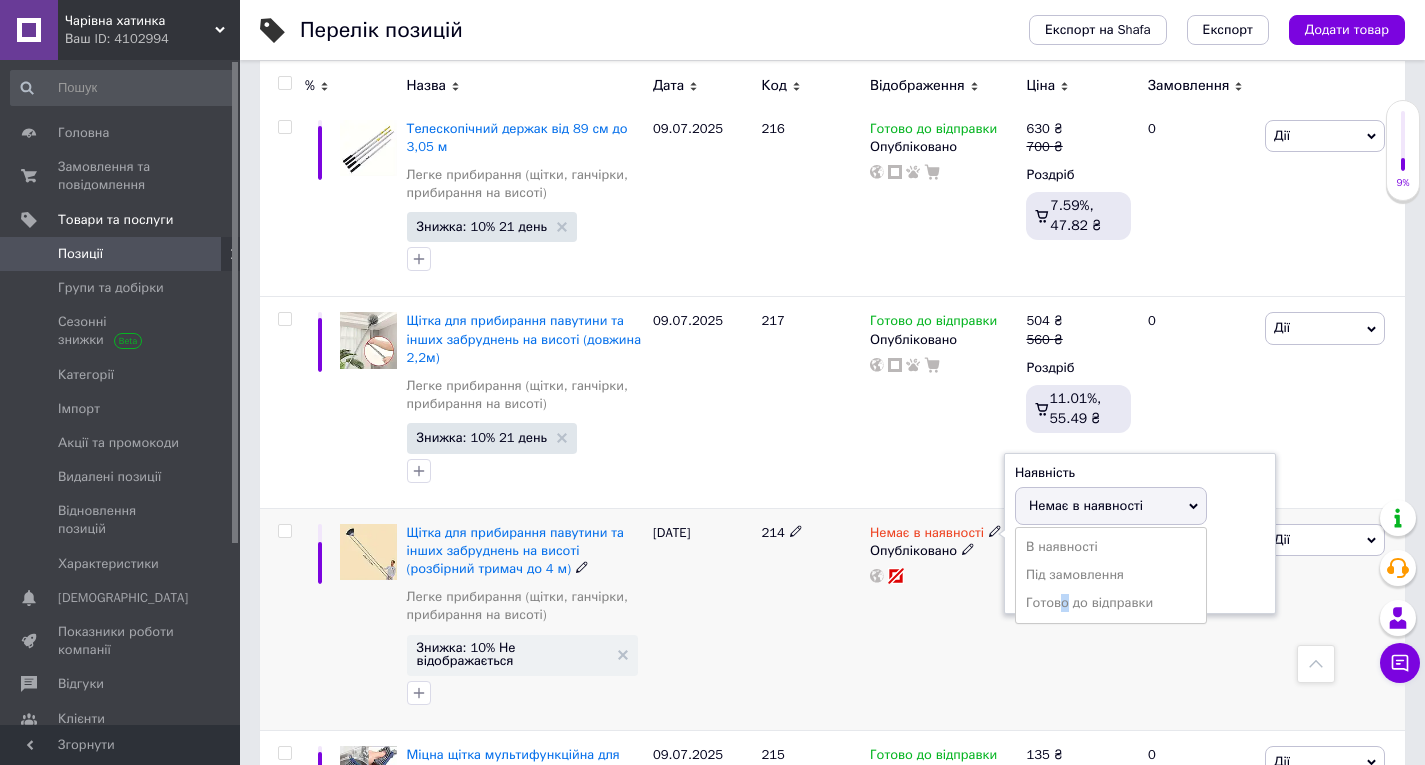 click on "Готово до відправки" at bounding box center [1111, 603] 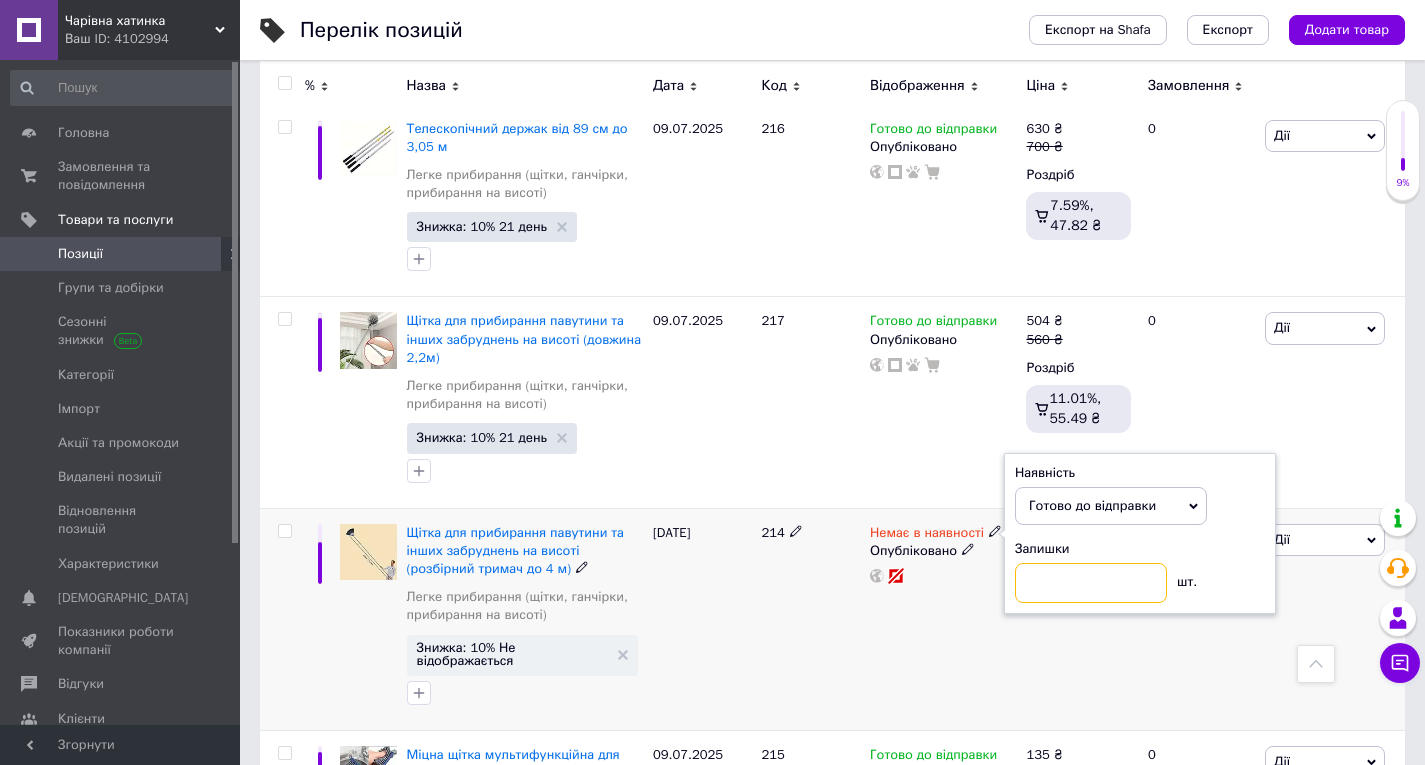 click at bounding box center (1091, 583) 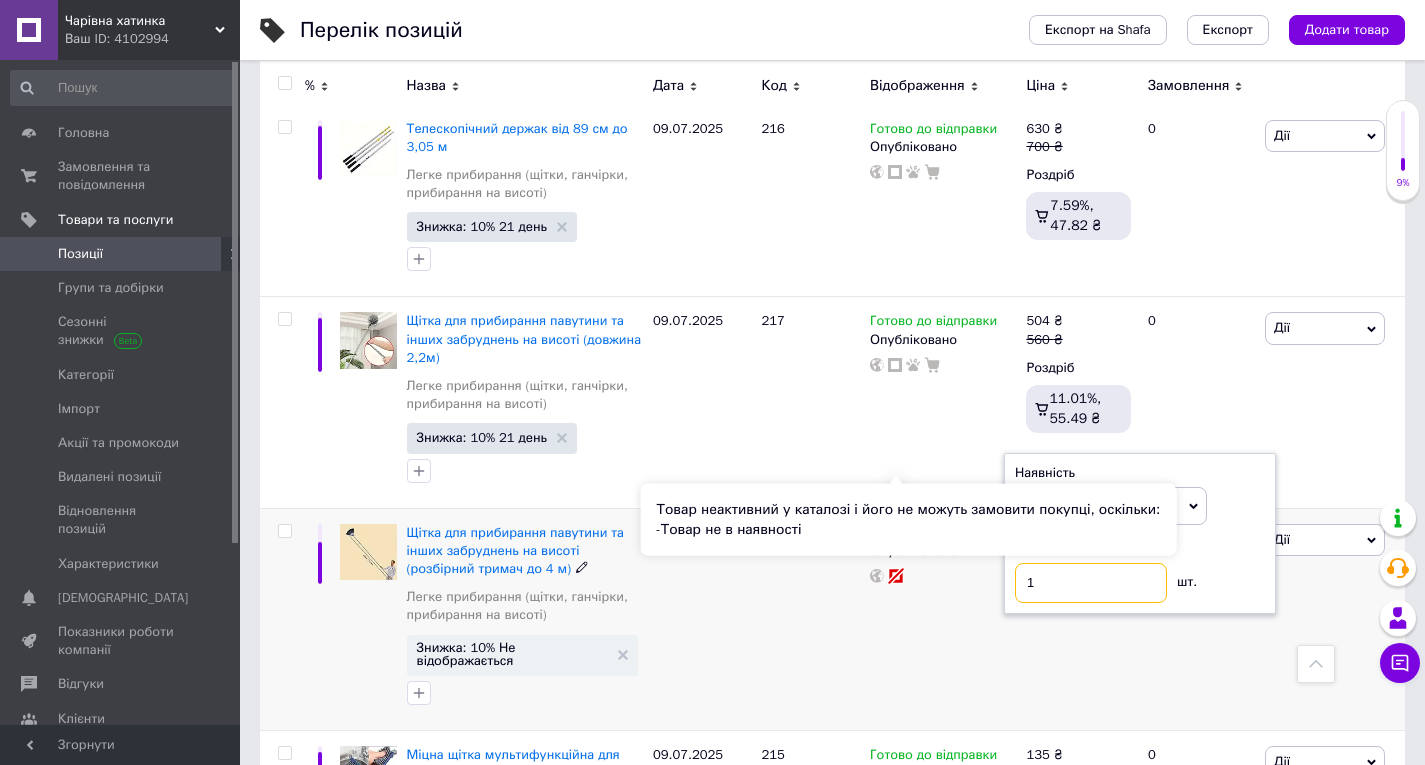 type on "1" 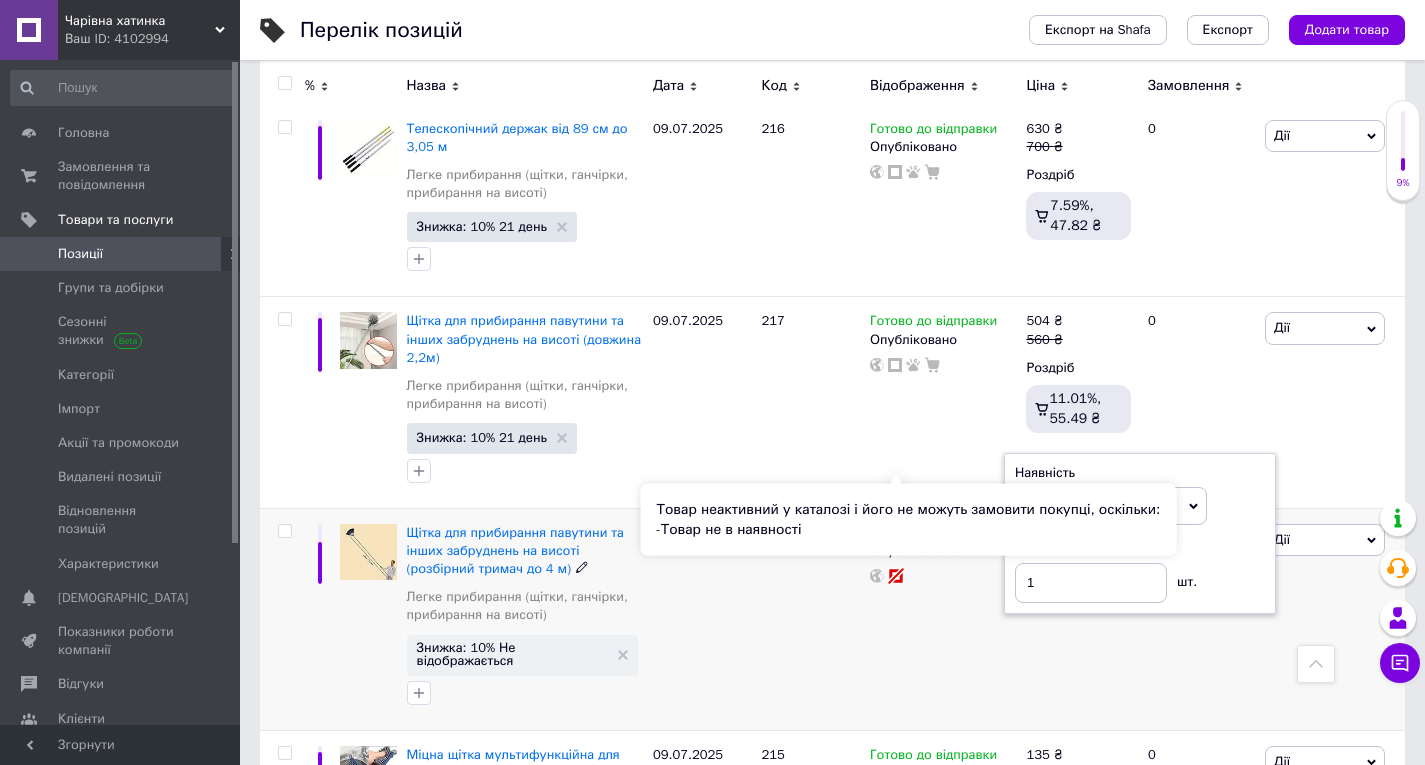 click 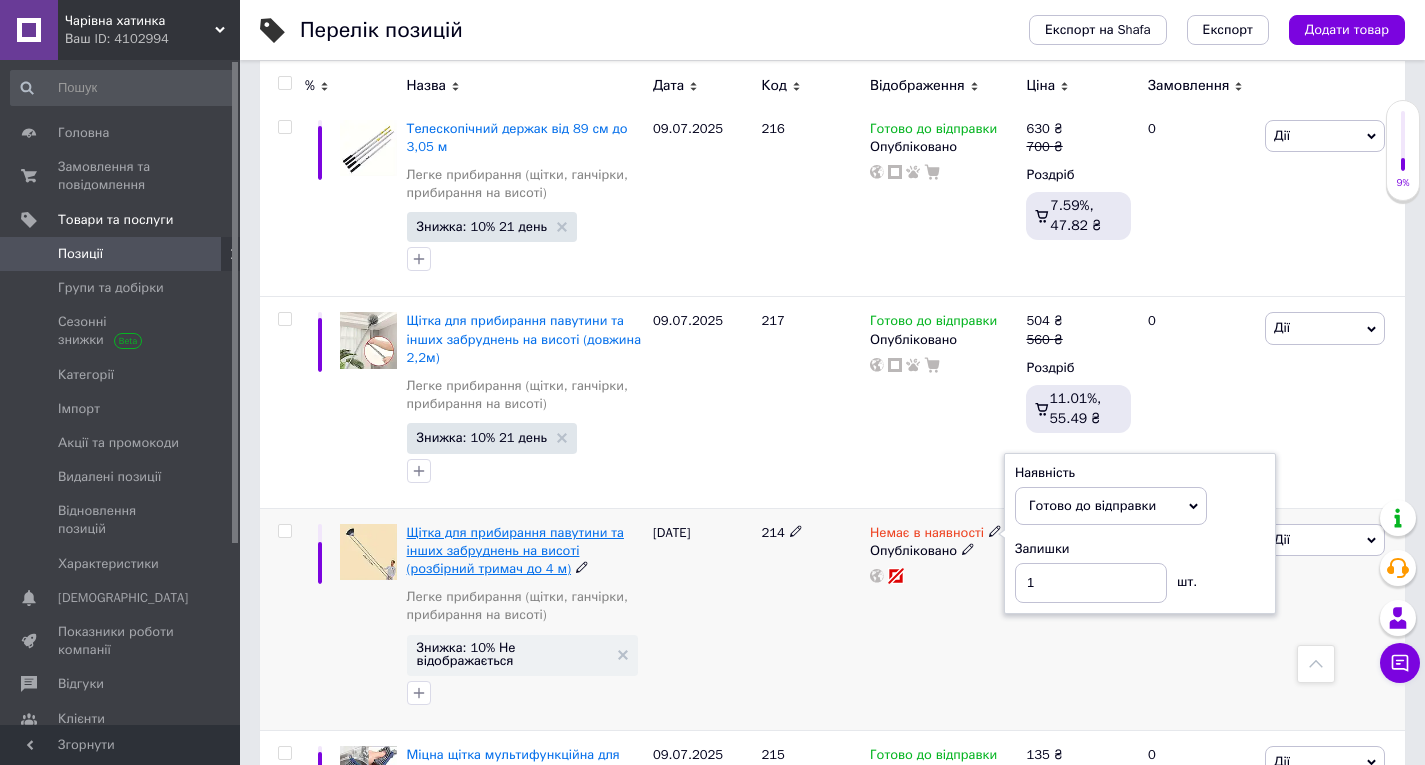 click on "Щітка для прибирання павутини та інших забруднень на висоті (розбірний тримач до 4 м)" at bounding box center (515, 550) 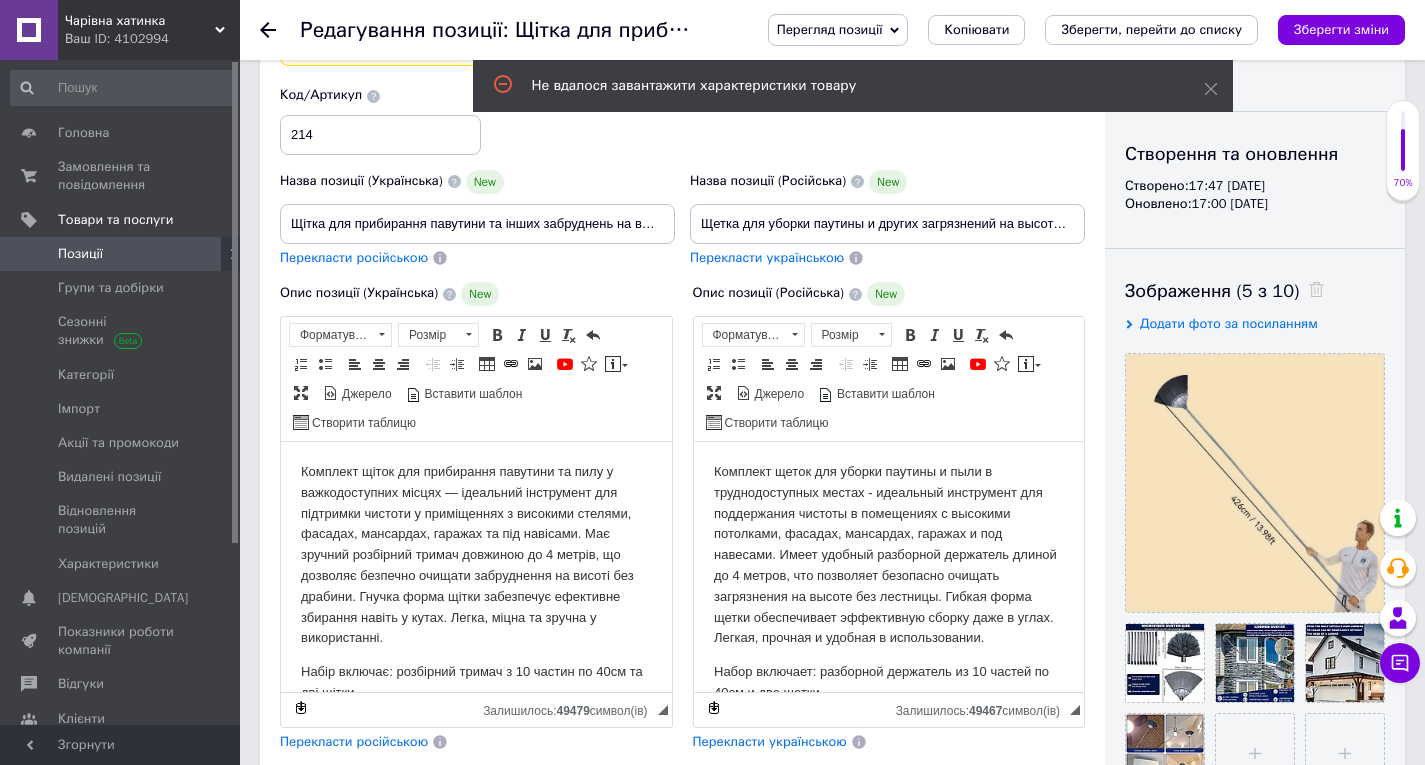 scroll, scrollTop: 100, scrollLeft: 0, axis: vertical 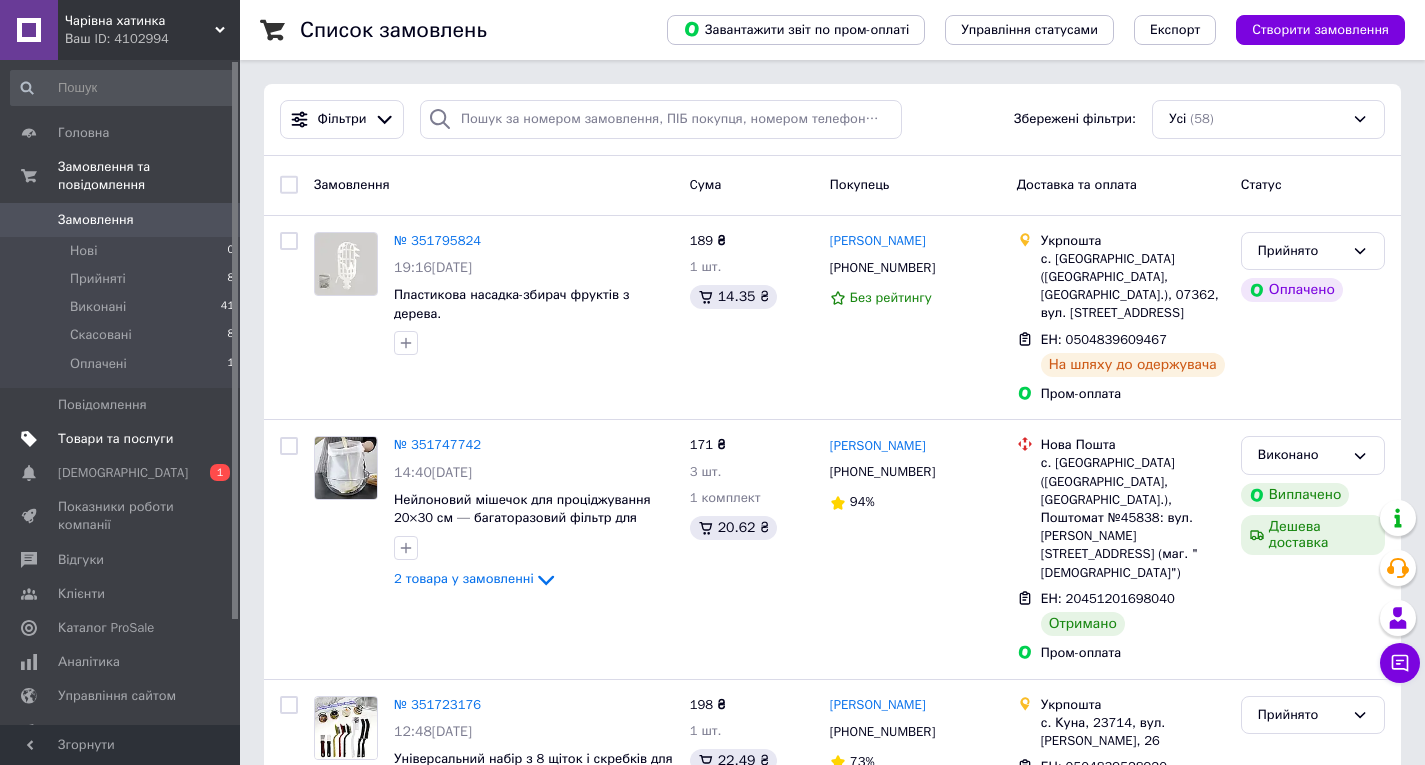 click on "Товари та послуги" at bounding box center [115, 439] 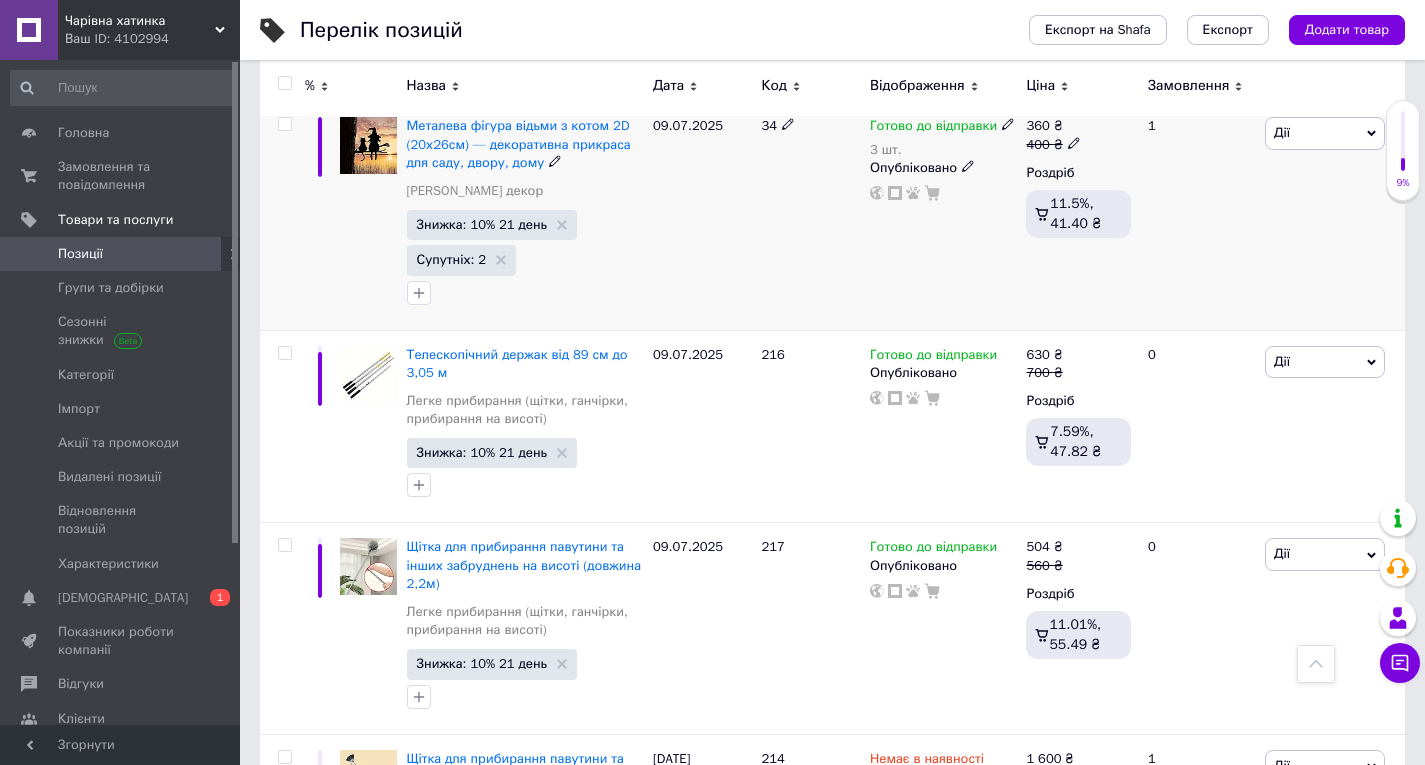 scroll, scrollTop: 7882, scrollLeft: 0, axis: vertical 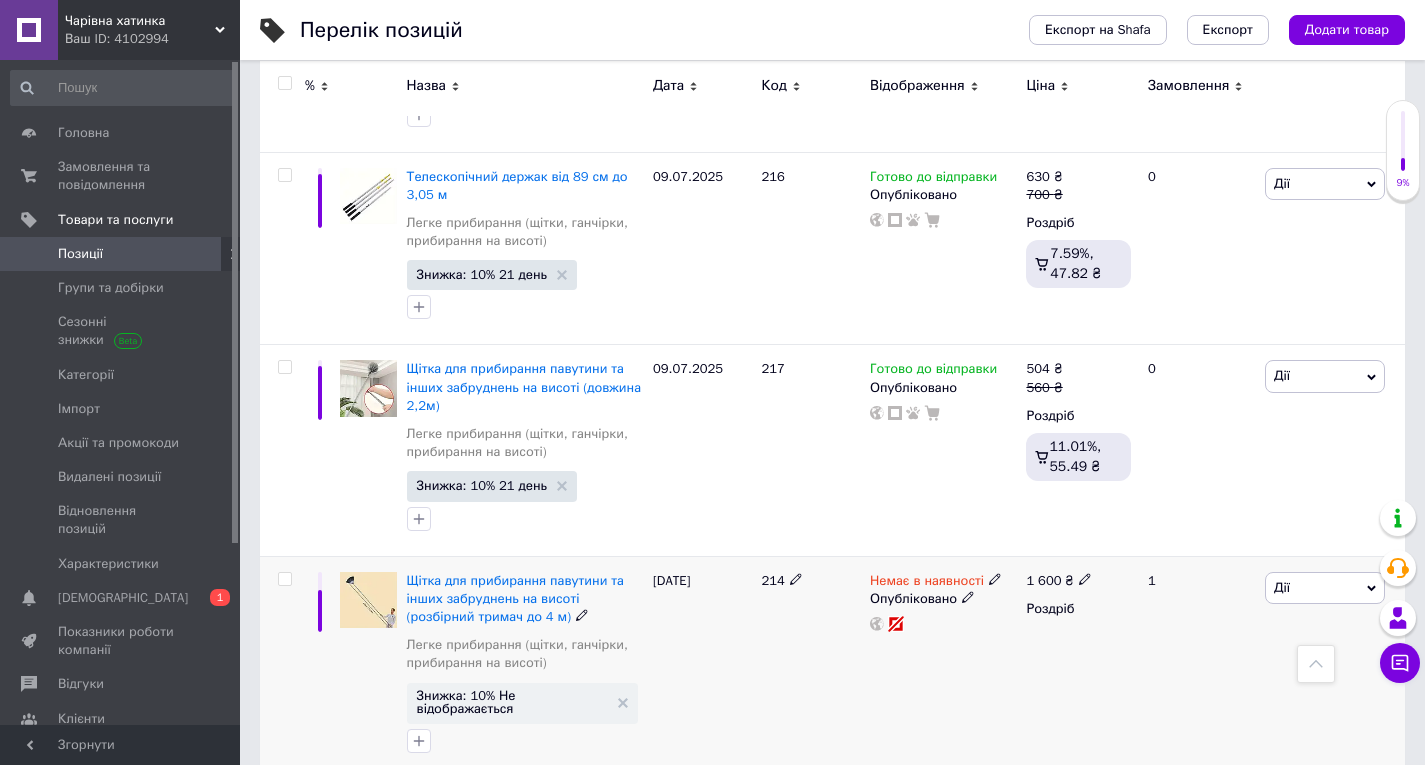 click 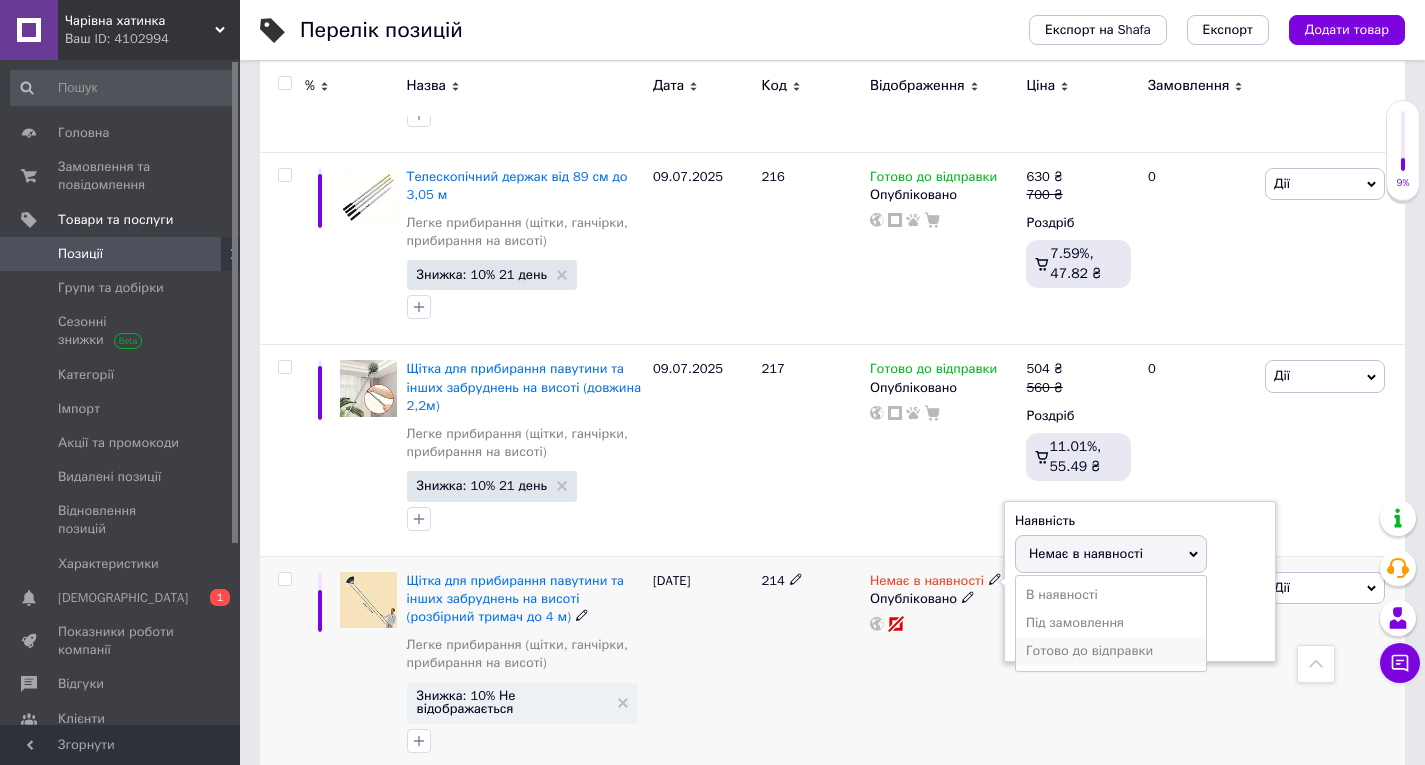 click on "Готово до відправки" at bounding box center [1111, 651] 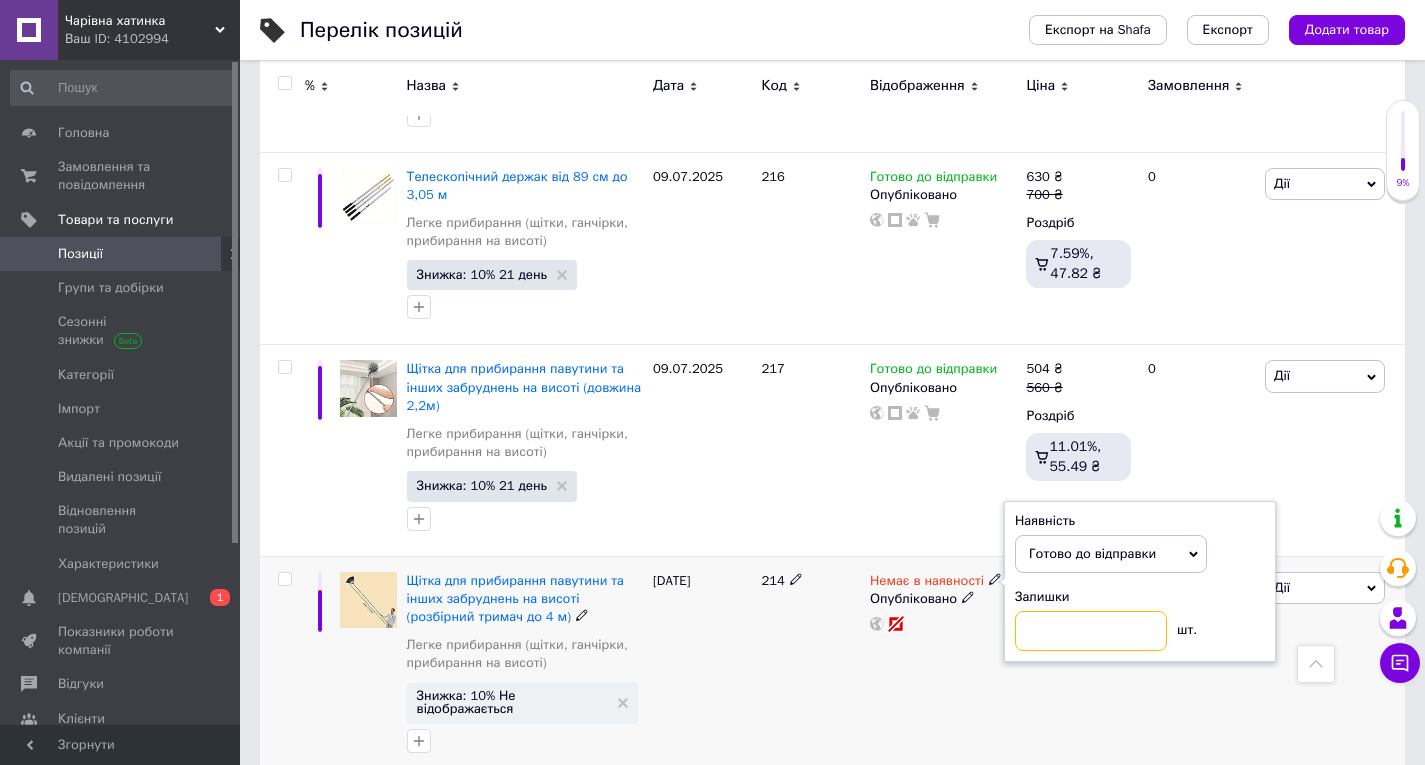 click at bounding box center (1091, 631) 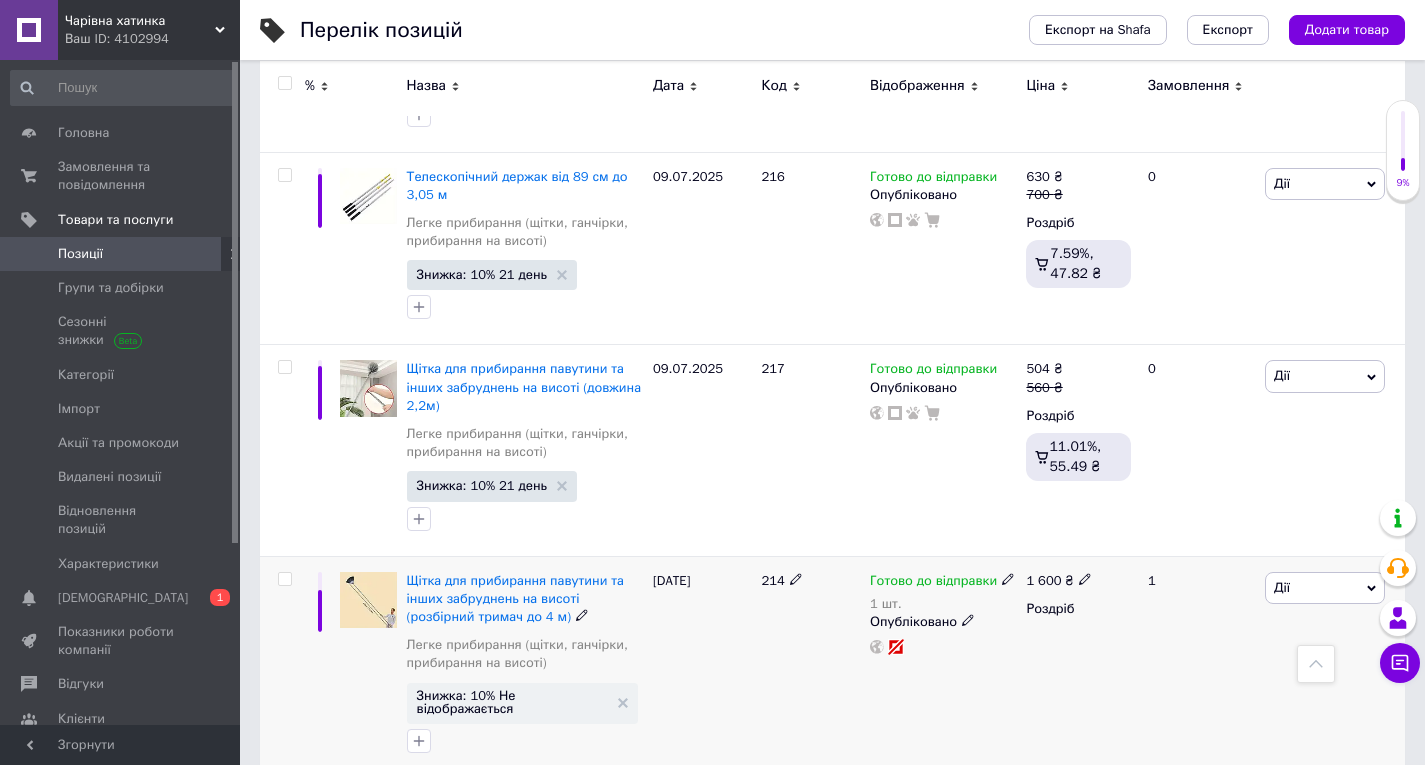 click 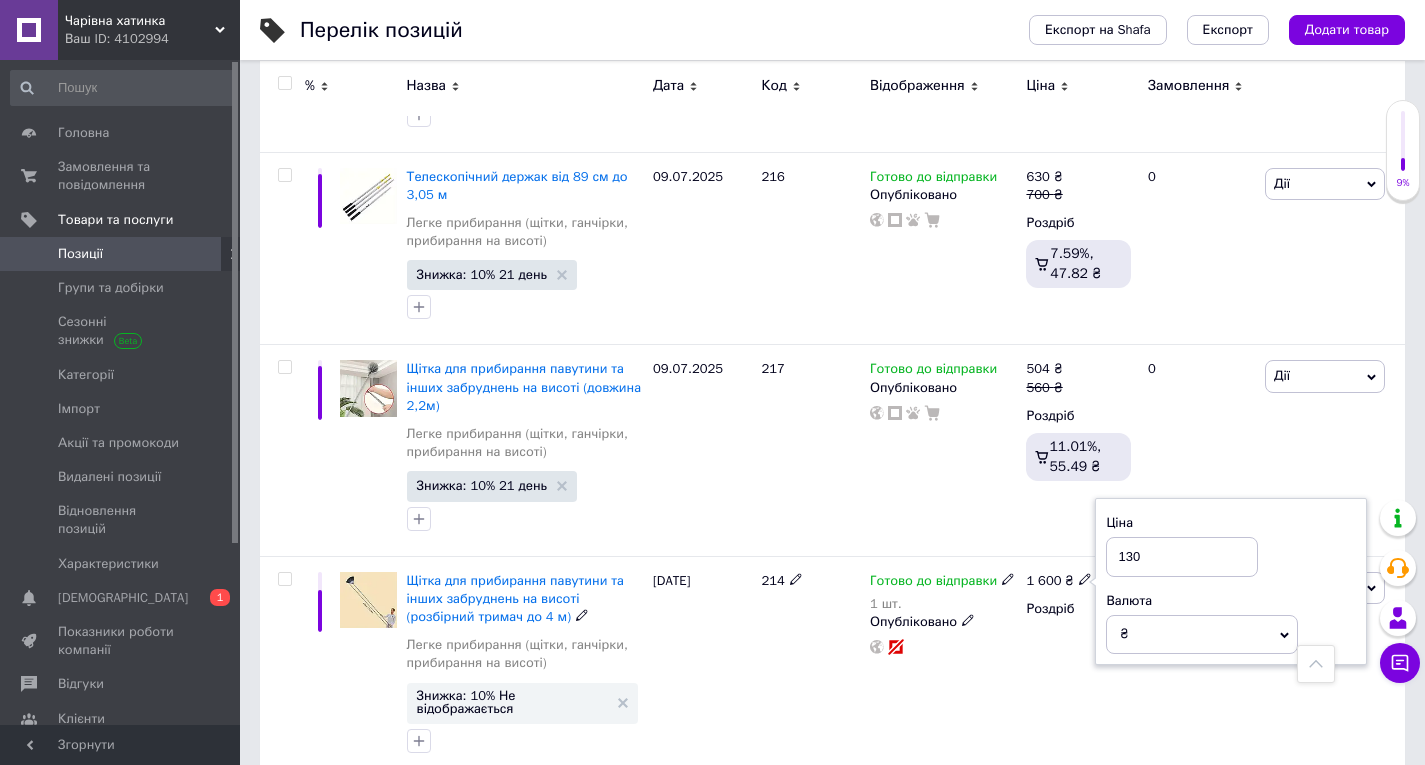type on "1300" 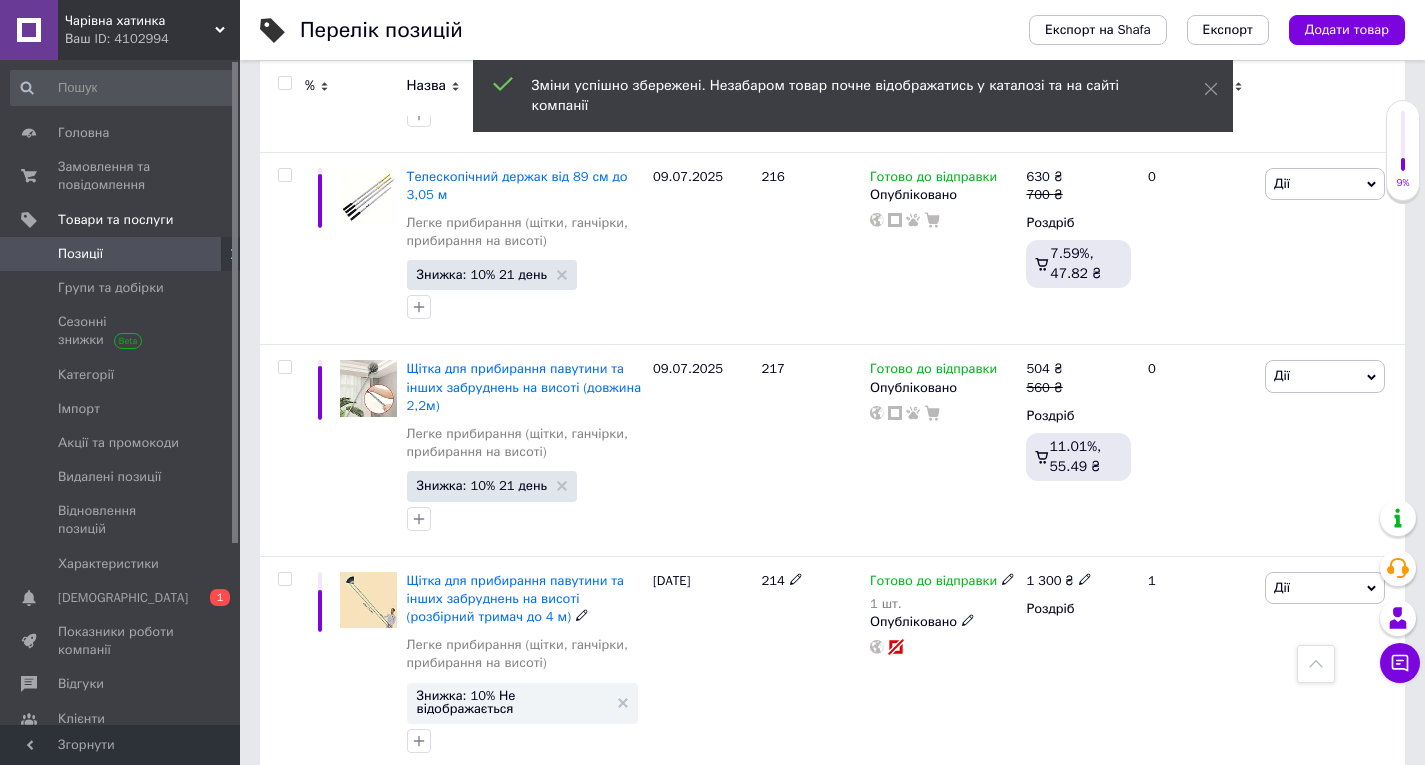 click on "Дії" at bounding box center [1325, 588] 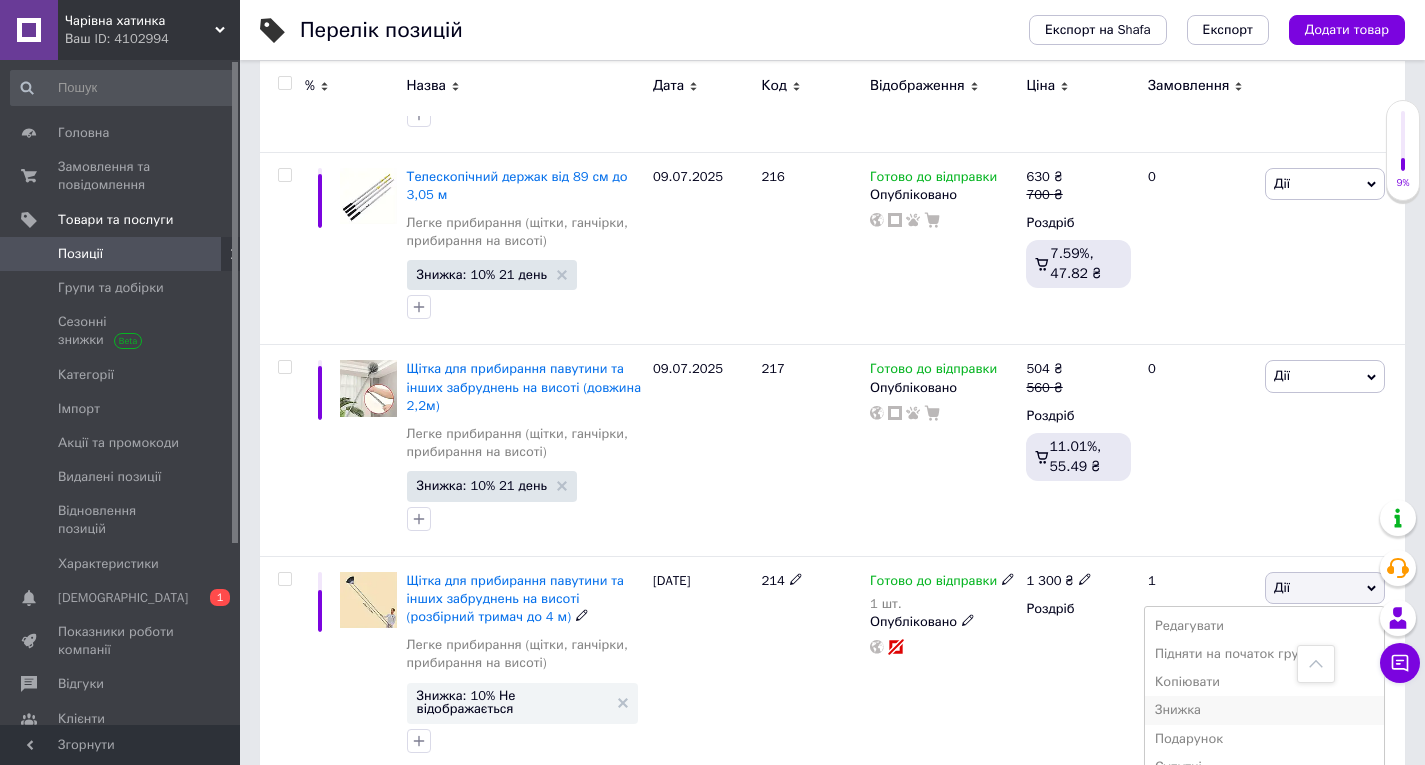 click on "Знижка" at bounding box center [1264, 710] 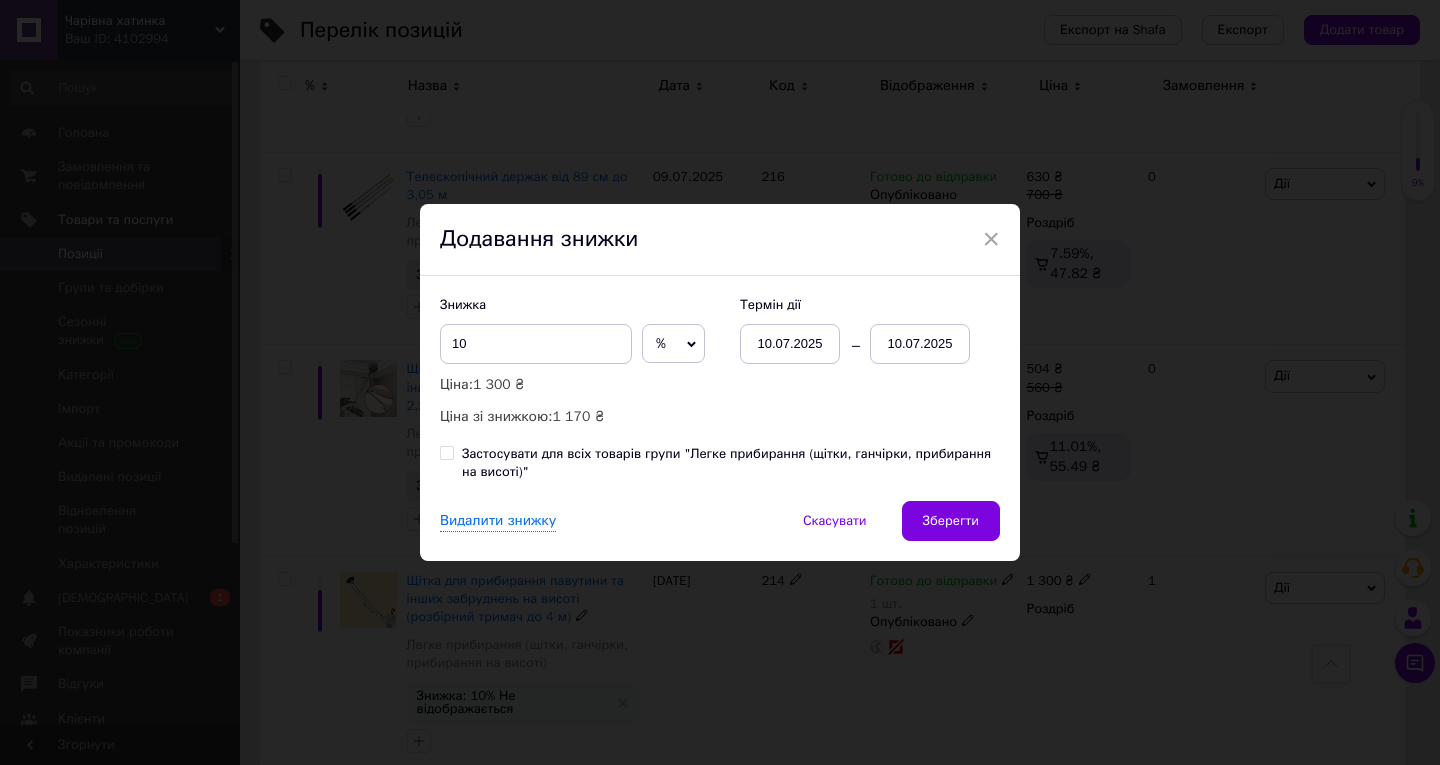 click on "10.07.2025" at bounding box center (920, 344) 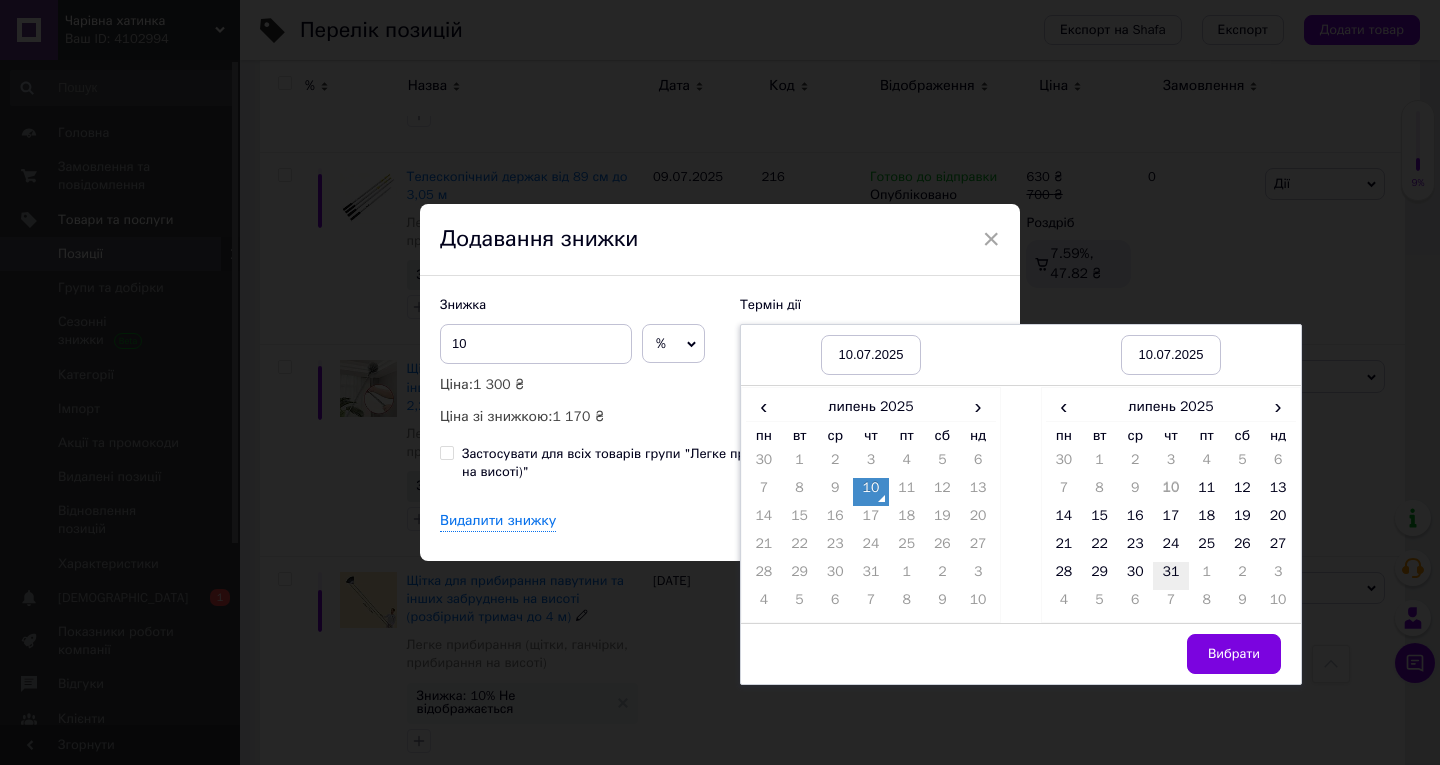 click on "31" at bounding box center [1171, 576] 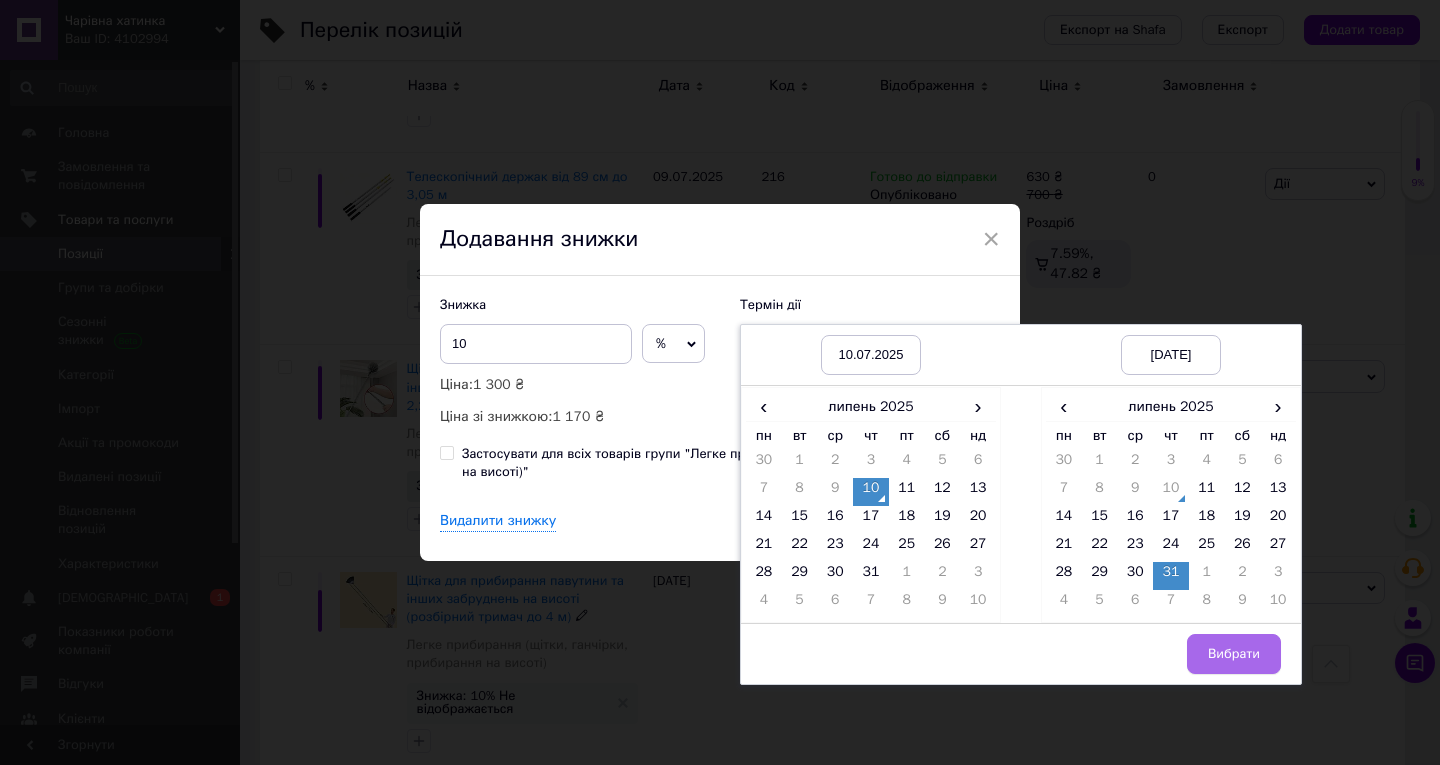 click on "Вибрати" at bounding box center (1234, 654) 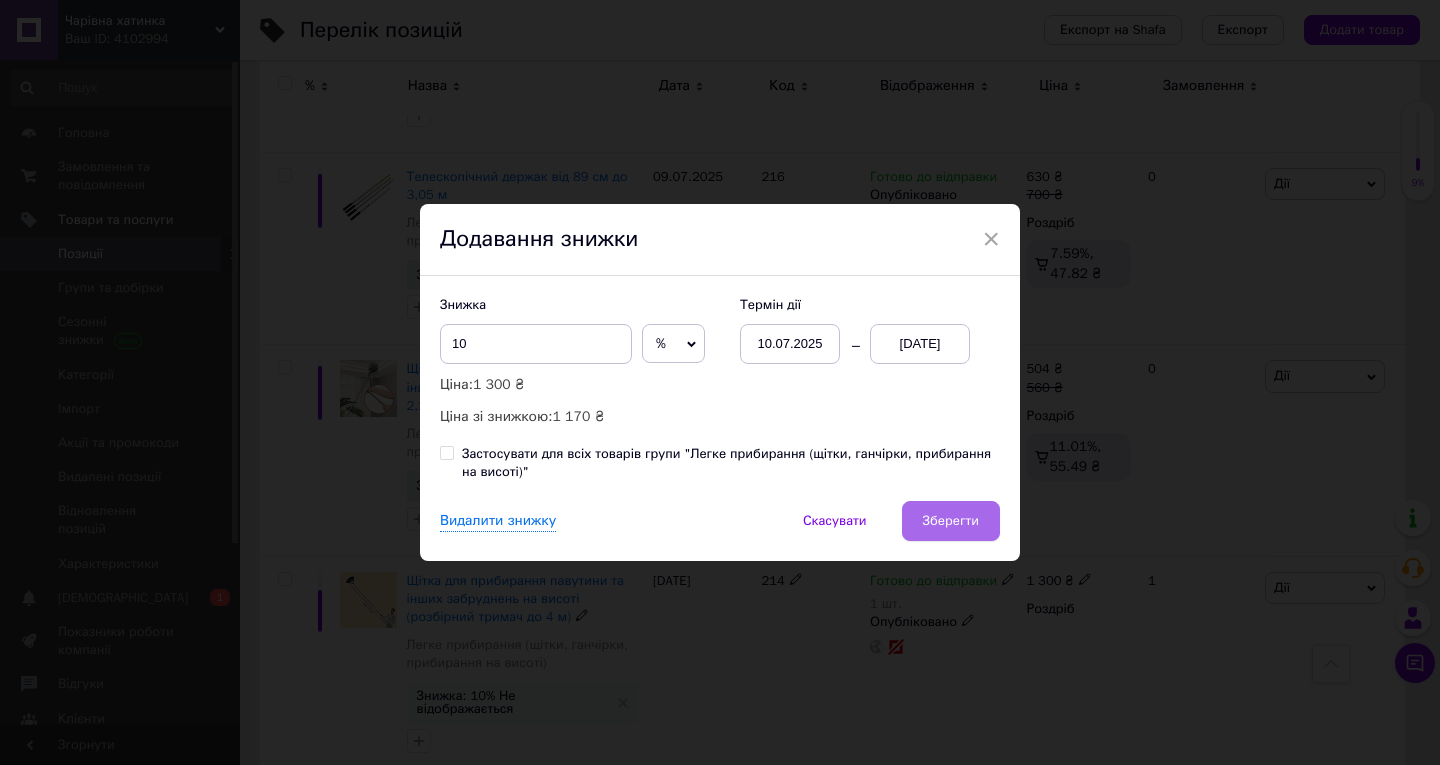 click on "Зберегти" at bounding box center (951, 521) 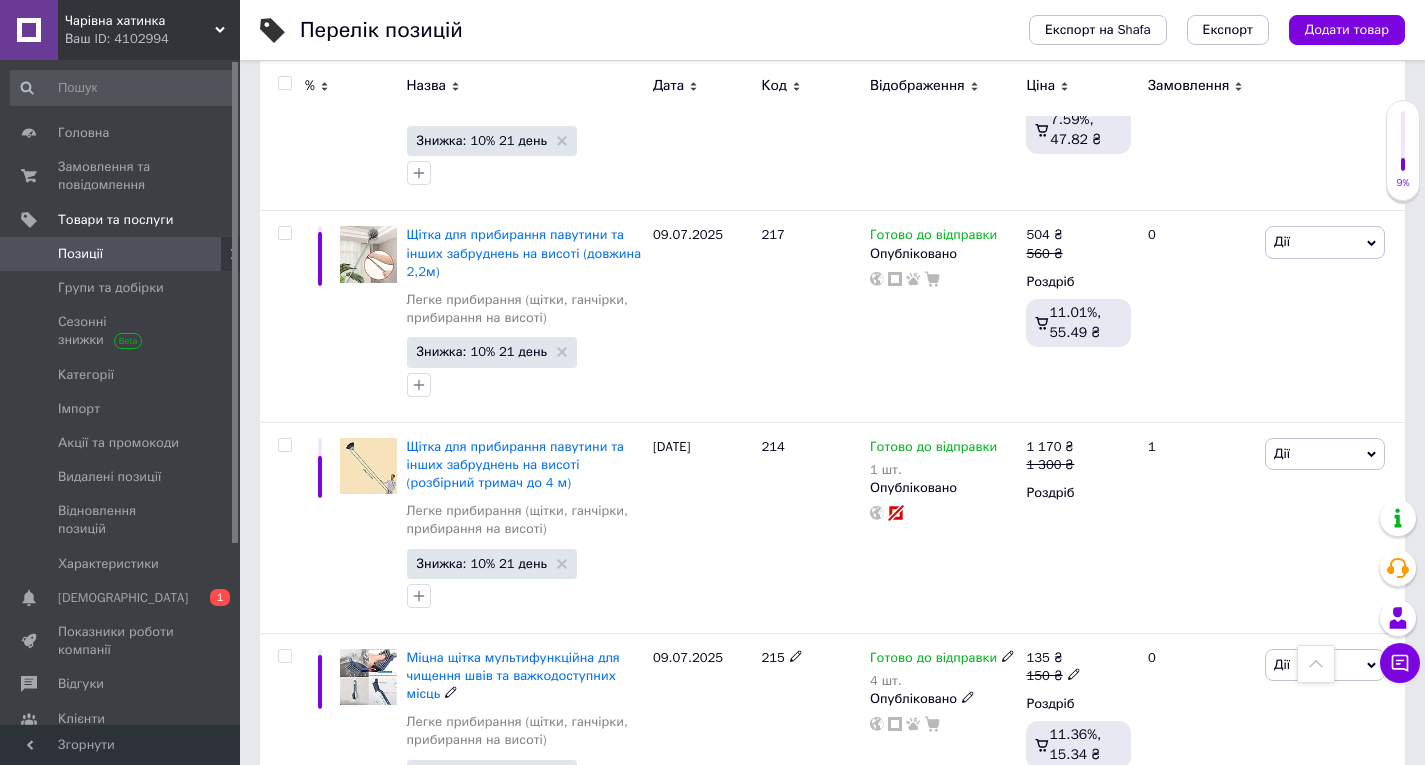 scroll, scrollTop: 7982, scrollLeft: 0, axis: vertical 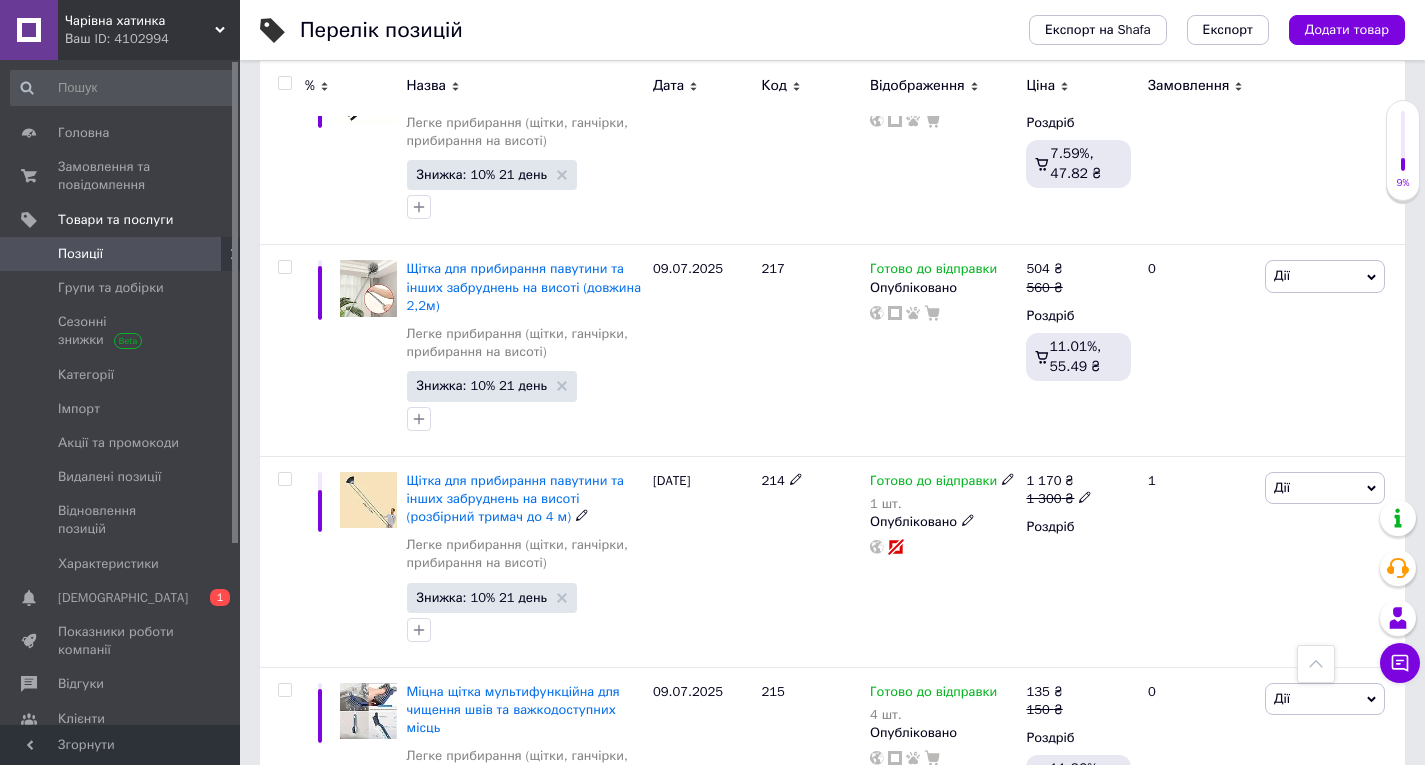 click 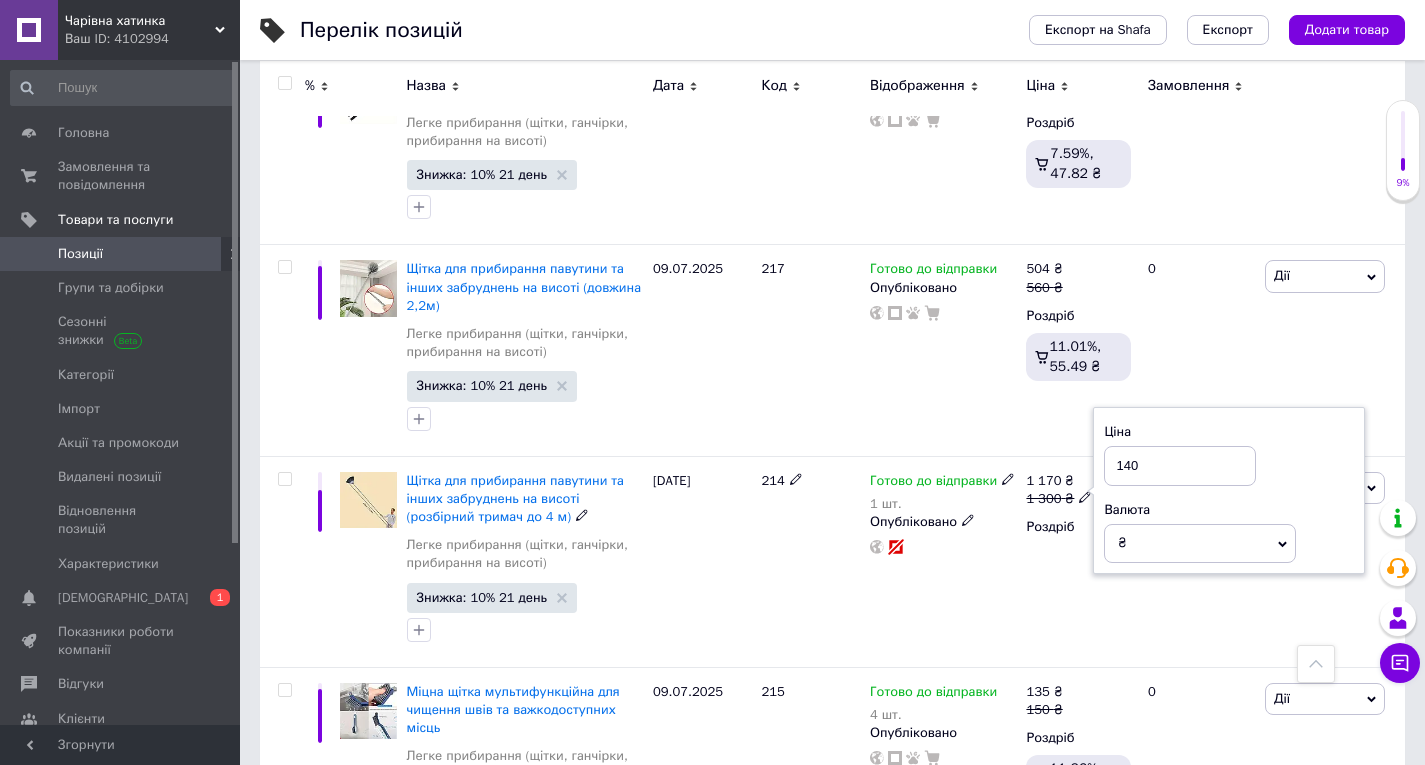 type on "1400" 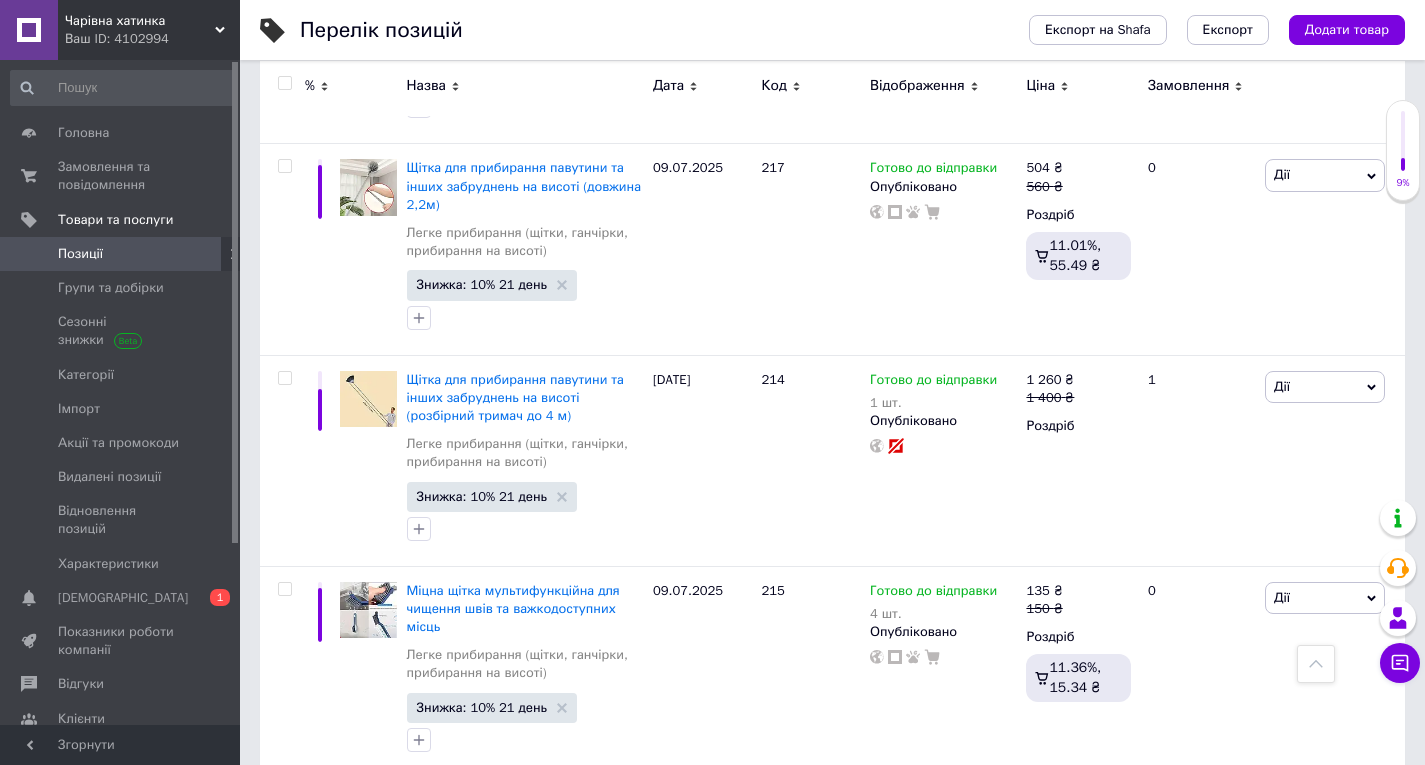 scroll, scrollTop: 8019, scrollLeft: 0, axis: vertical 